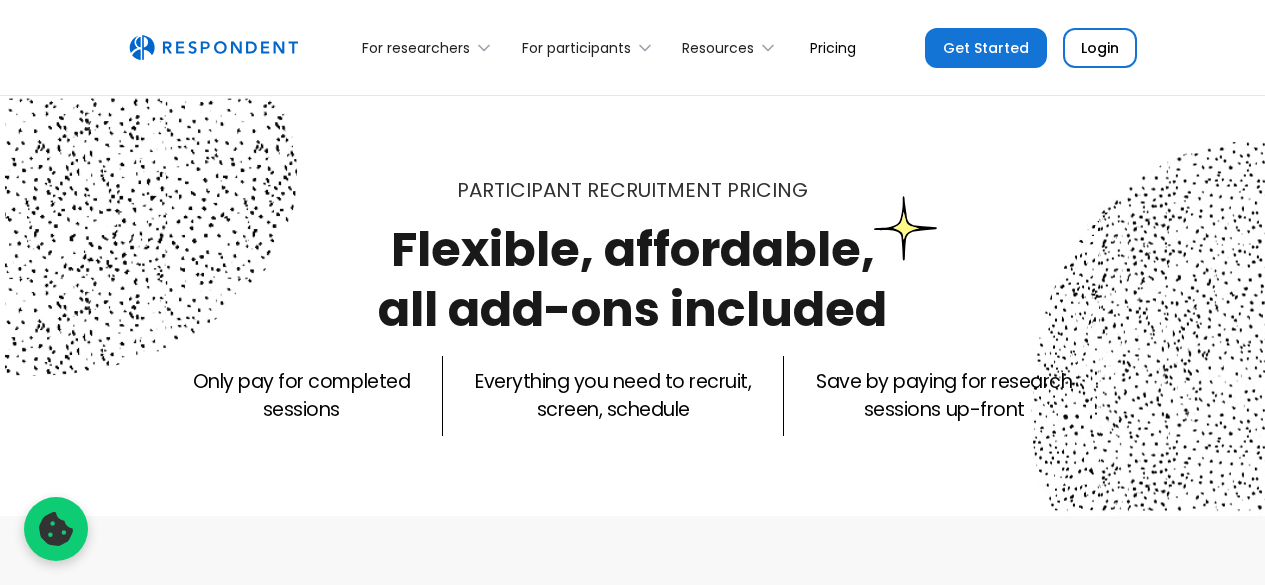 scroll, scrollTop: 0, scrollLeft: 0, axis: both 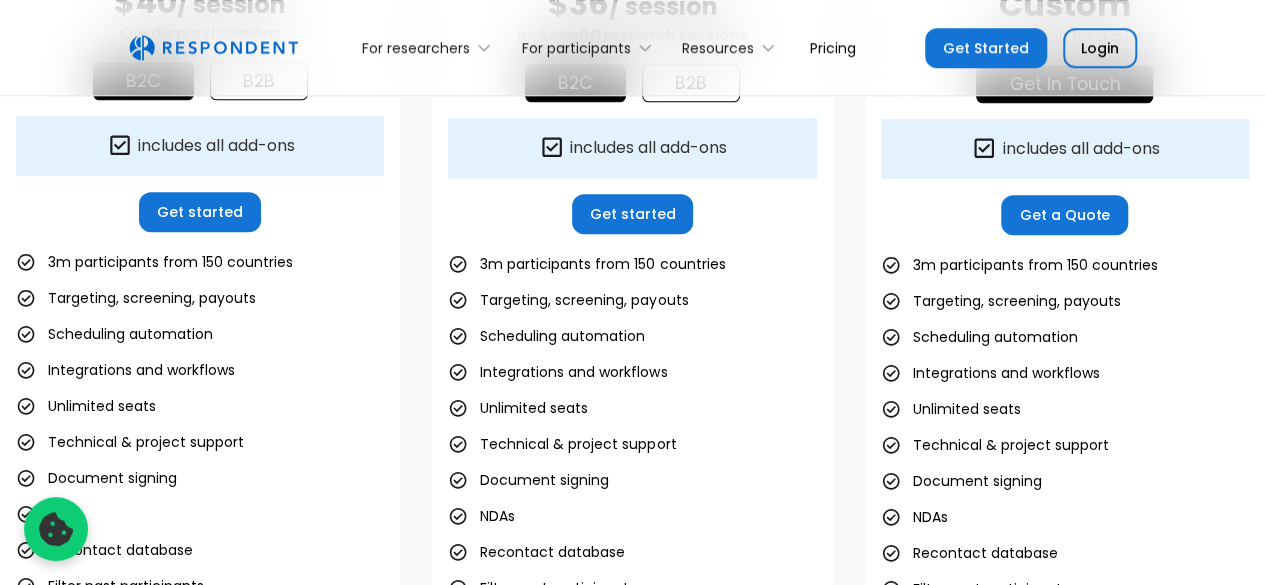 click on "3m participants from 150 countries" at bounding box center (154, 262) 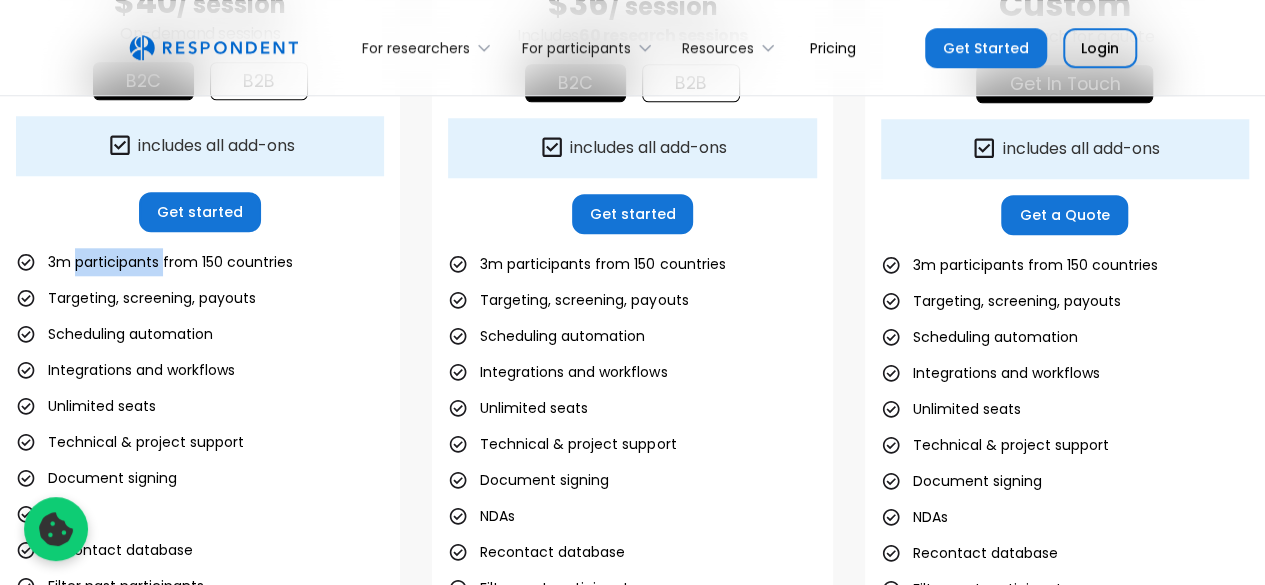 click on "3m participants from 150 countries" at bounding box center [154, 262] 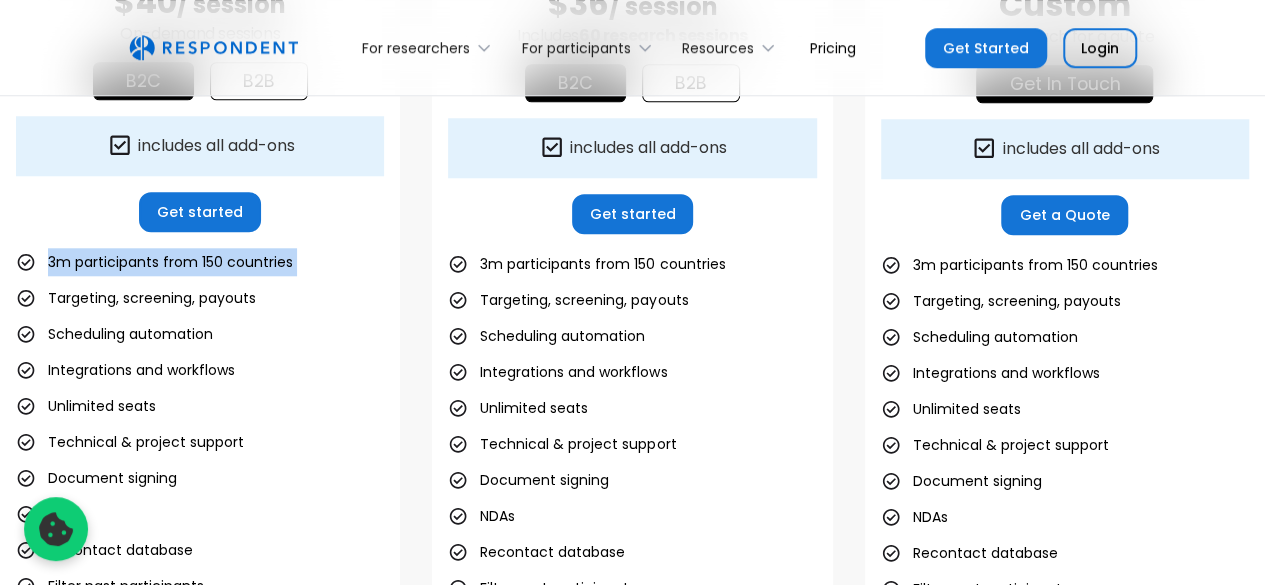 click on "3m participants from 150 countries" at bounding box center (154, 262) 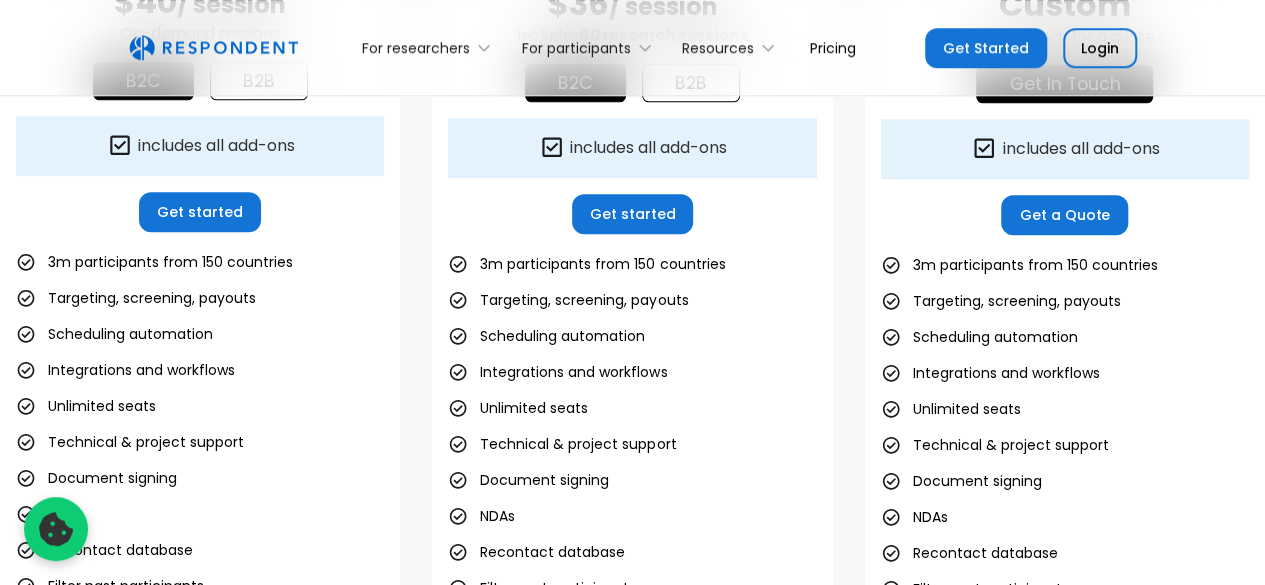 click on "Targeting, screening, payouts" at bounding box center [136, 298] 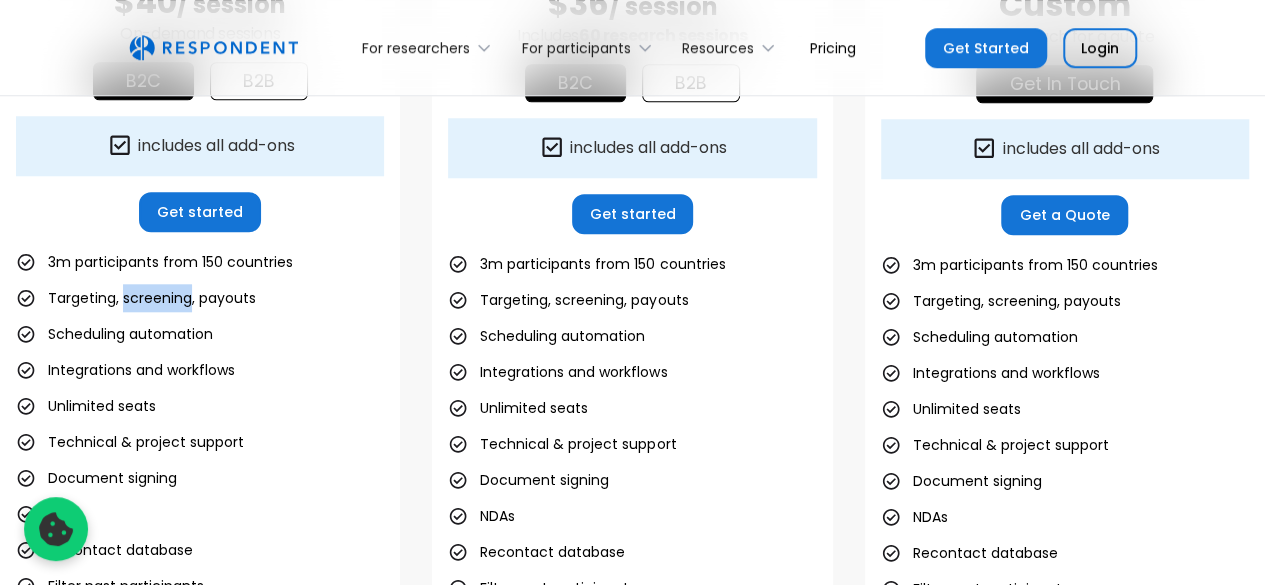 click on "Targeting, screening, payouts" at bounding box center (136, 298) 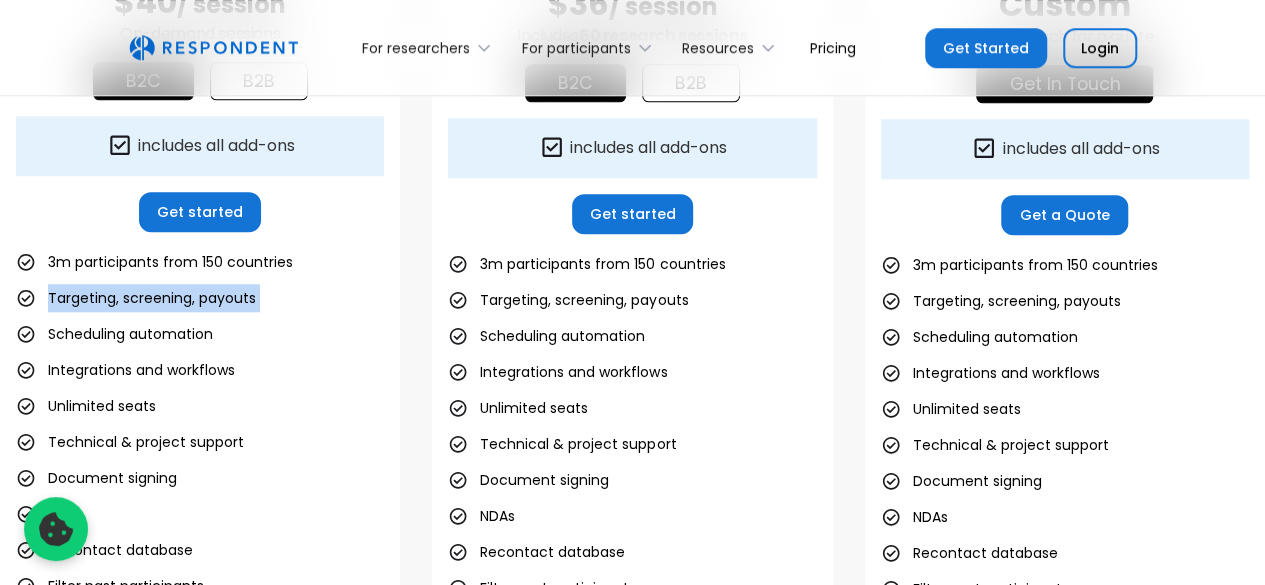 click on "Targeting, screening, payouts" at bounding box center (136, 298) 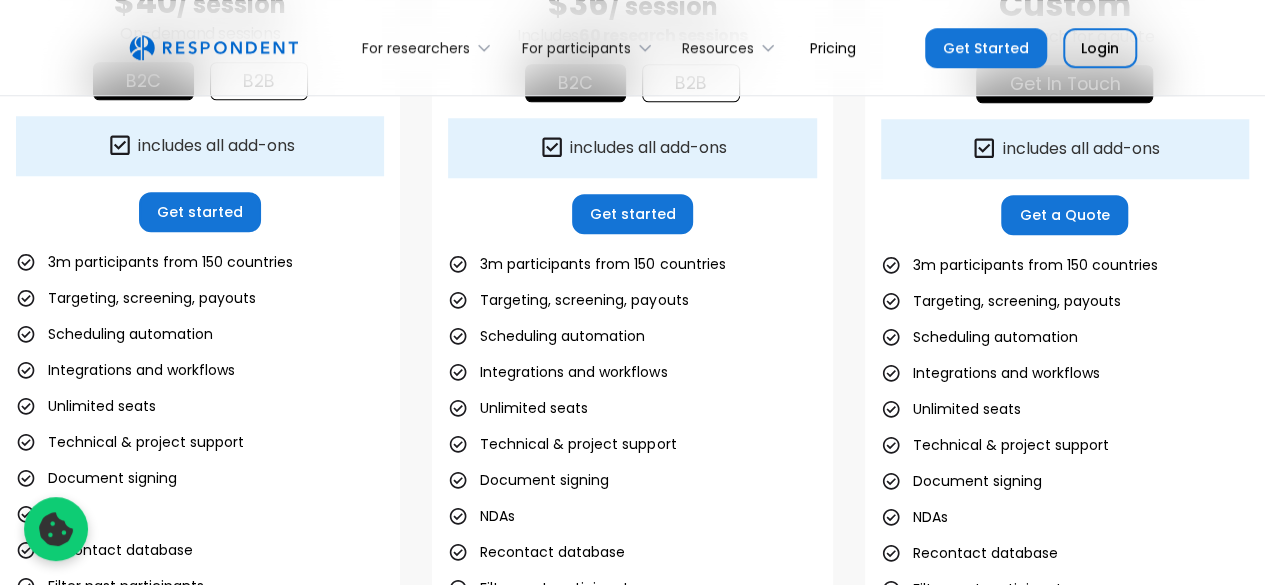 click on "Scheduling automation" at bounding box center (114, 334) 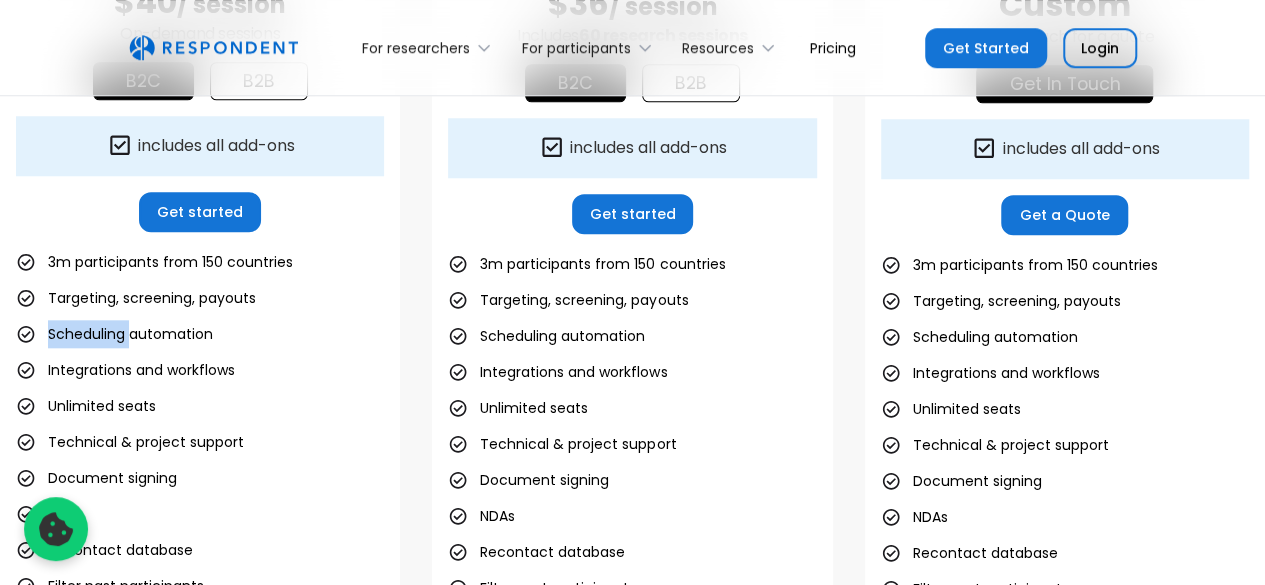 click on "Scheduling automation" at bounding box center (114, 334) 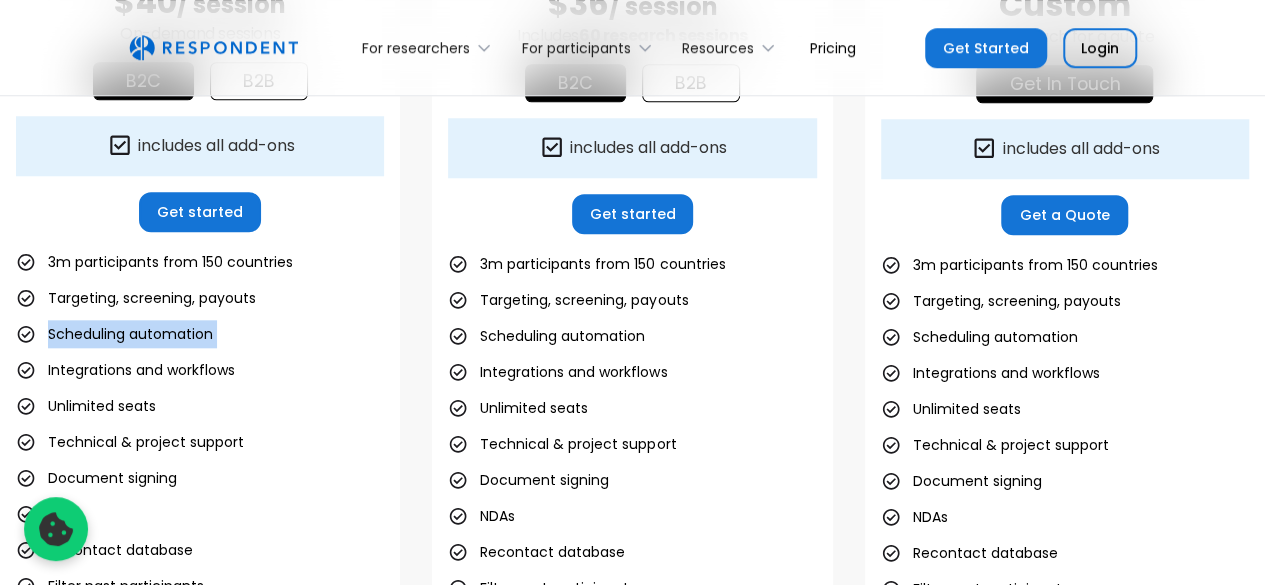 click on "Scheduling automation" at bounding box center [114, 334] 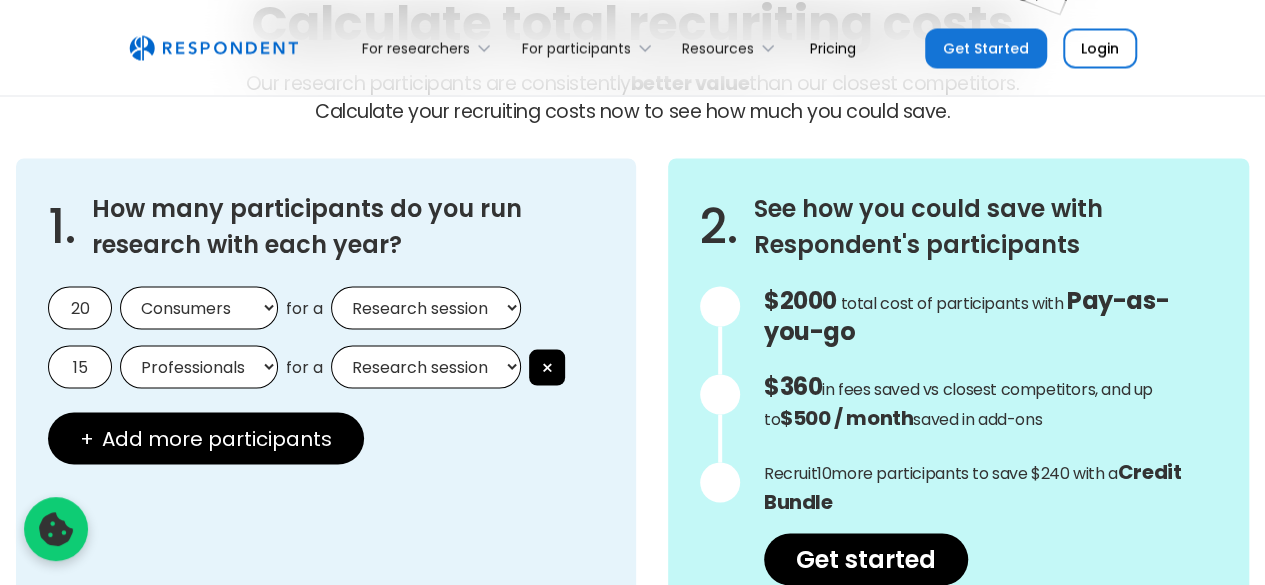 scroll, scrollTop: 1709, scrollLeft: 0, axis: vertical 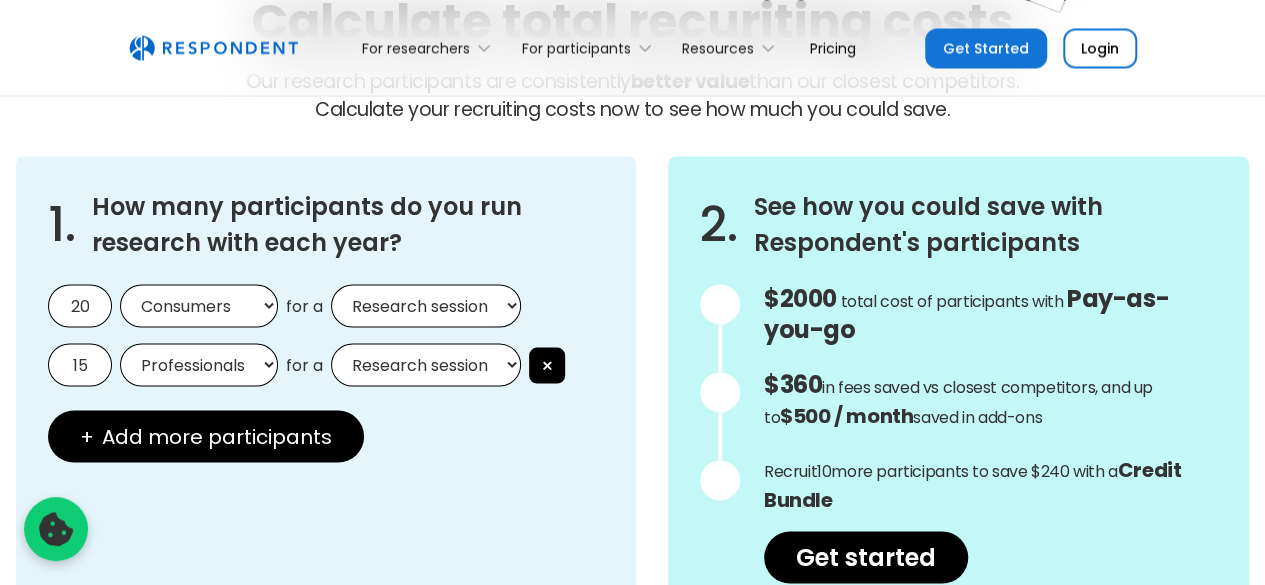 click on "20" at bounding box center (80, 305) 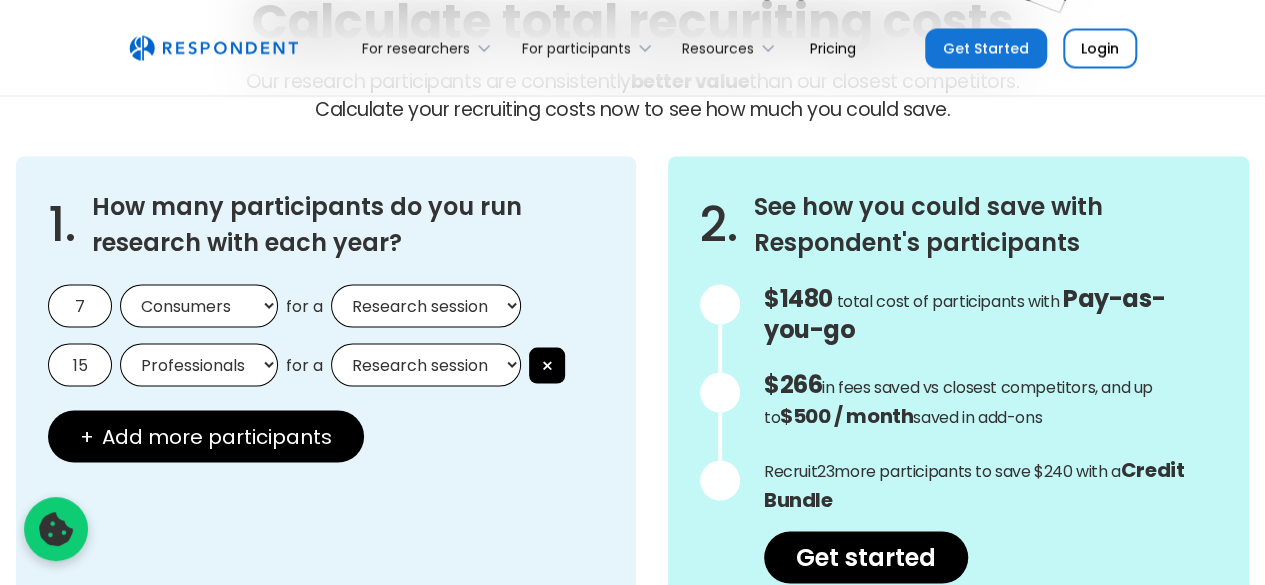 type on "7" 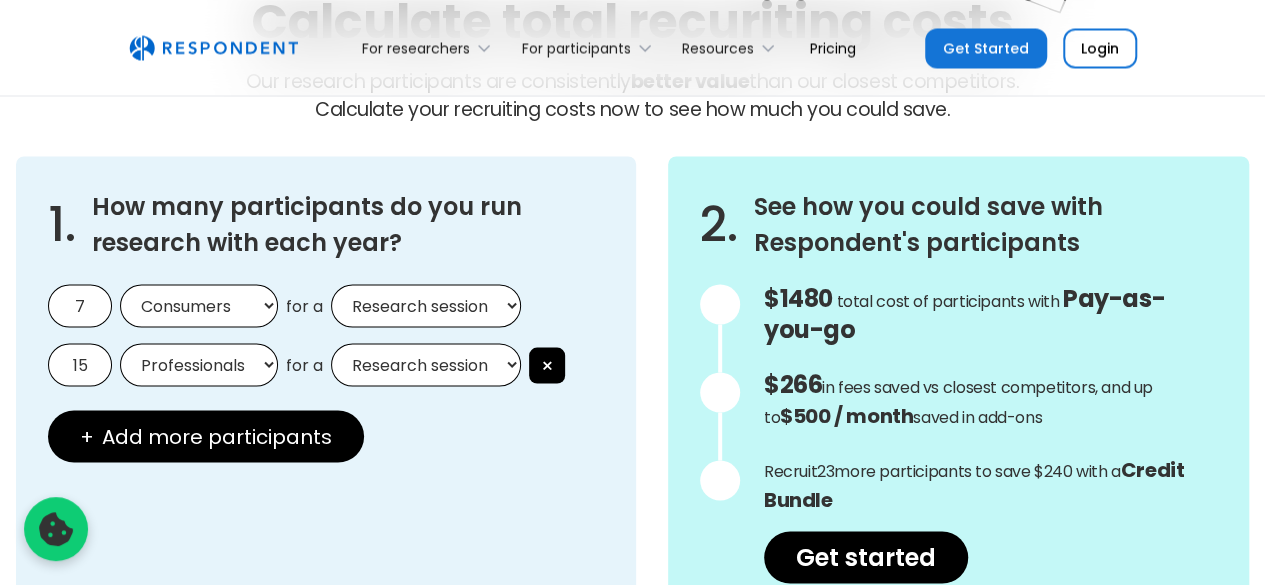 click on "Consumers
Professionals" at bounding box center [199, 305] 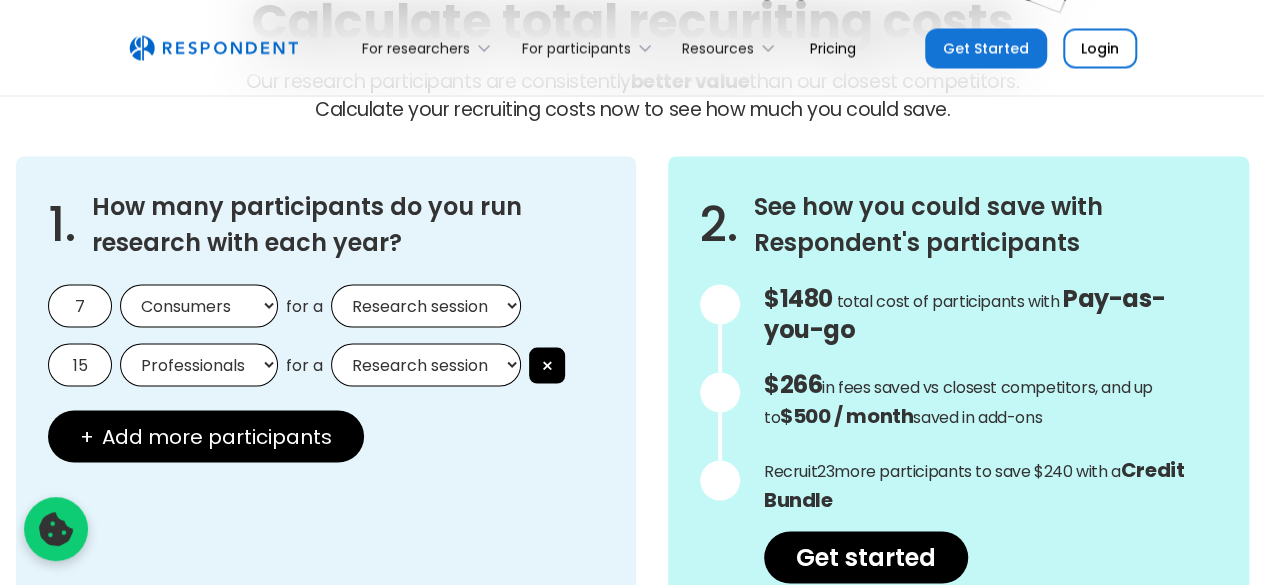 click on "Consumers
Professionals" at bounding box center [199, 305] 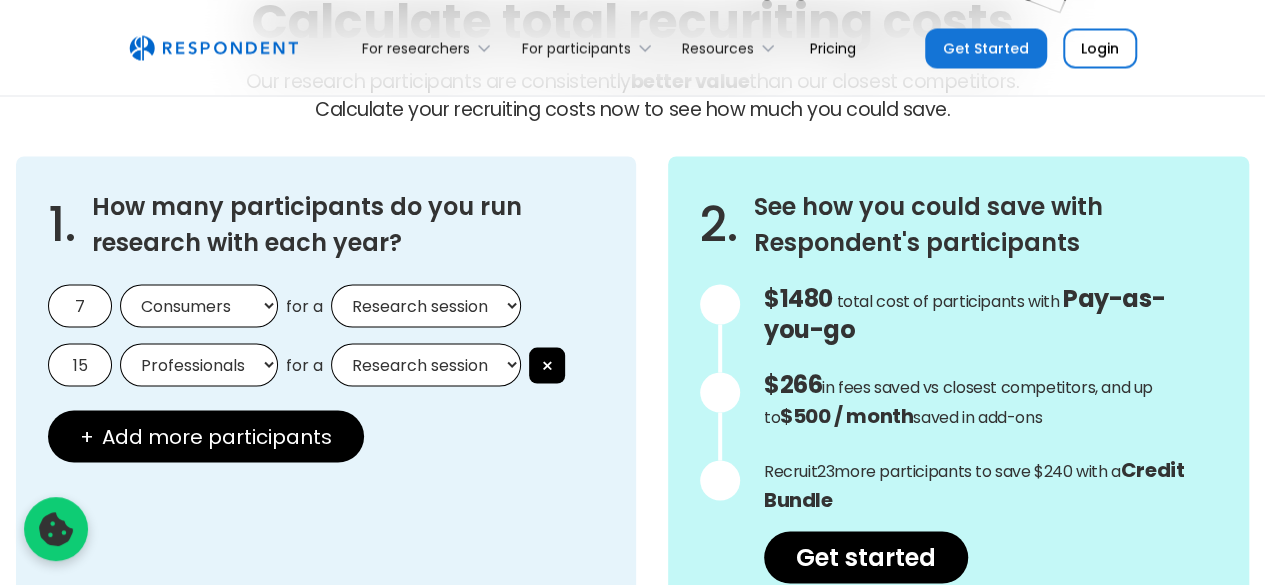 click on "Research session" at bounding box center (426, 305) 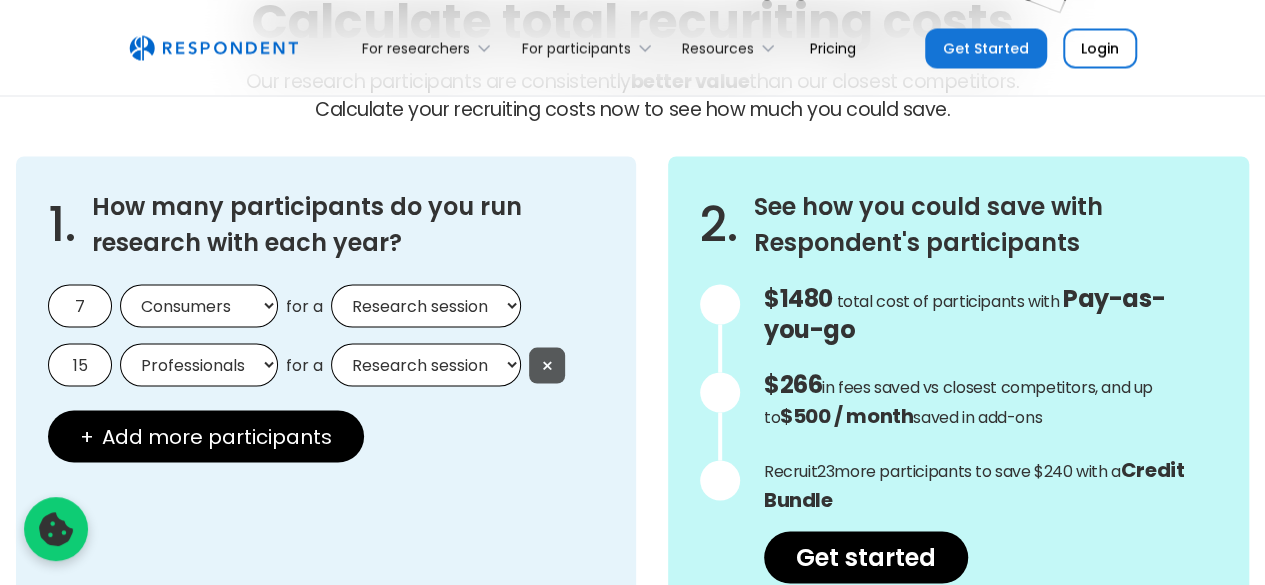 click on "×" at bounding box center [547, 365] 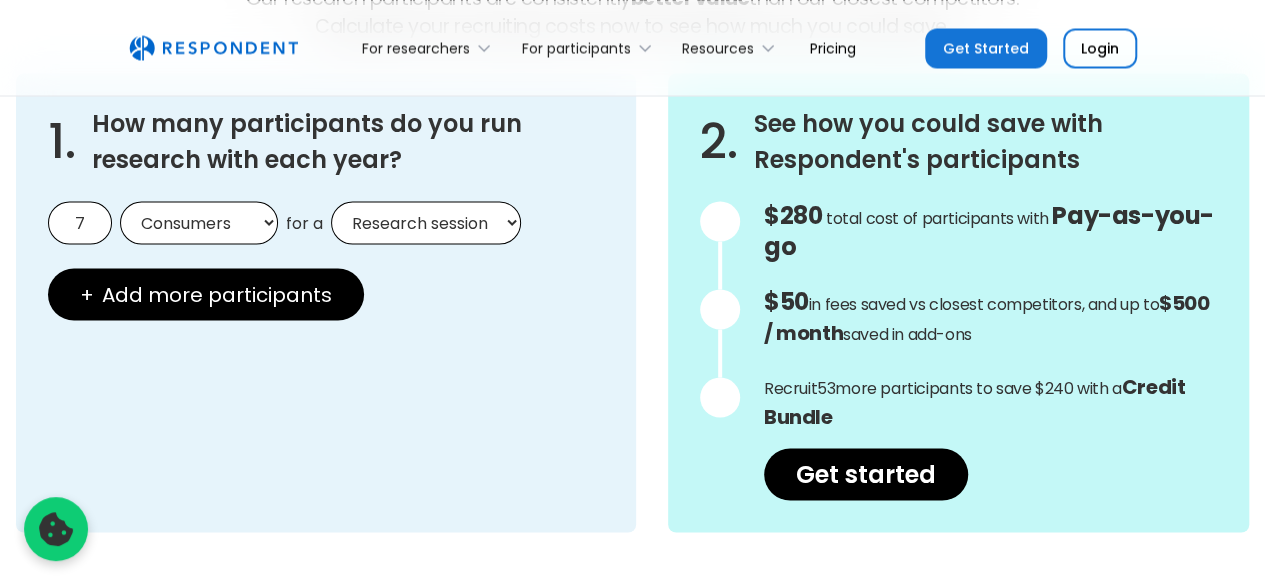 scroll, scrollTop: 1793, scrollLeft: 0, axis: vertical 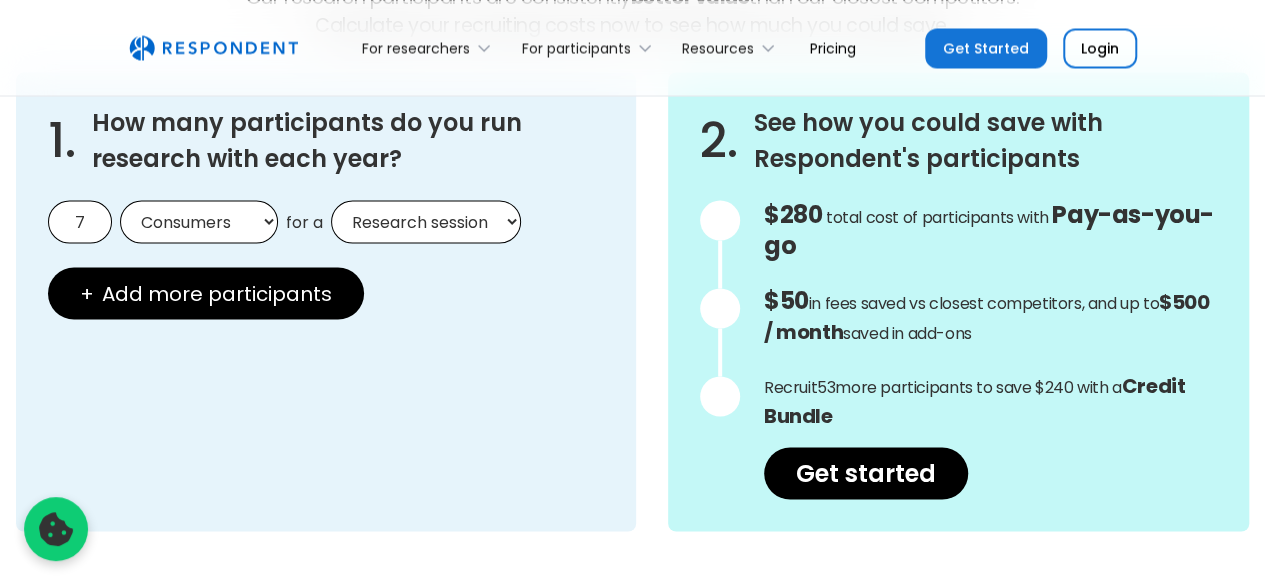 click on "$50
in fees saved vs closest competitors, and up to
$500 / month
saved in add-ons" at bounding box center [990, 316] 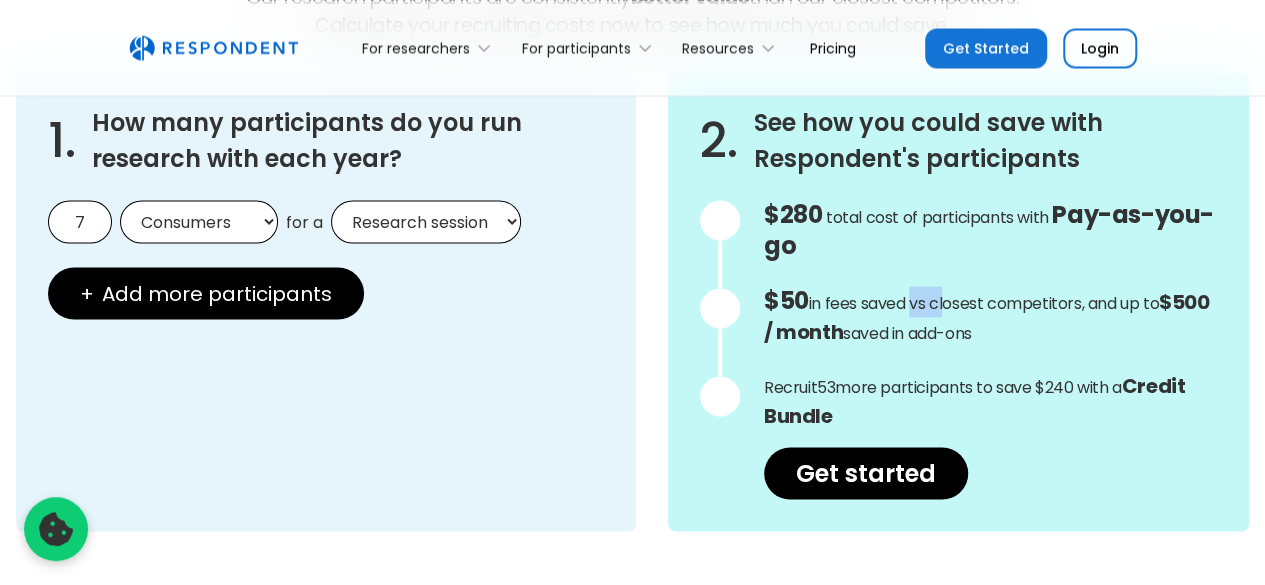 click on "$50
in fees saved vs closest competitors, and up to
$500 / month
saved in add-ons" at bounding box center (990, 316) 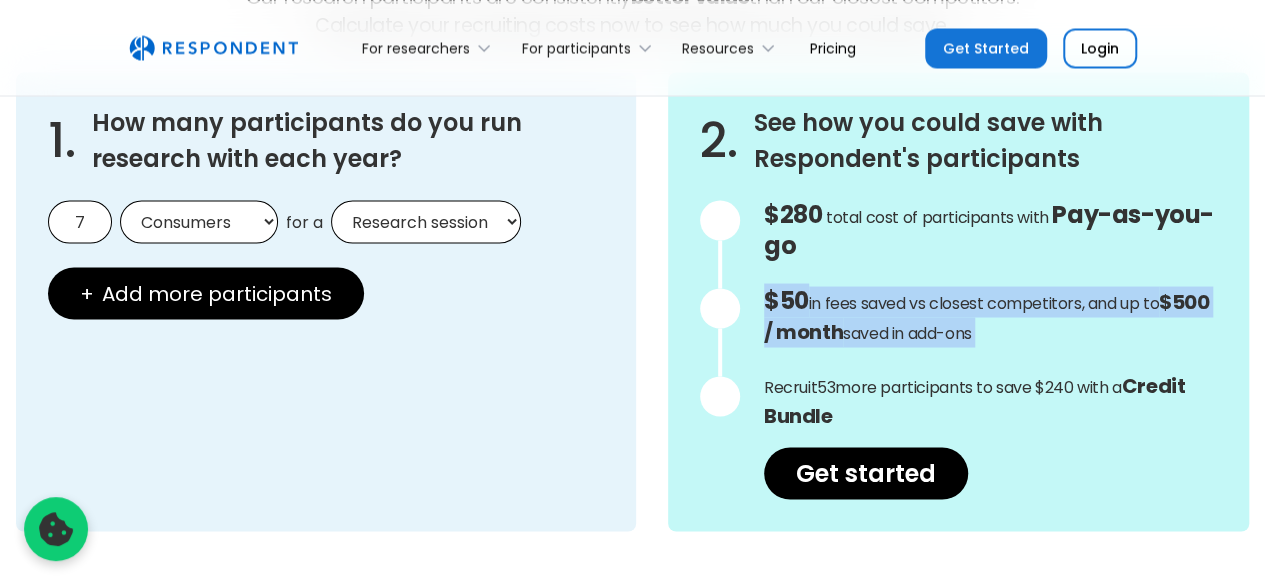 click on "$50
in fees saved vs closest competitors, and up to
$500 / month
saved in add-ons" at bounding box center [990, 316] 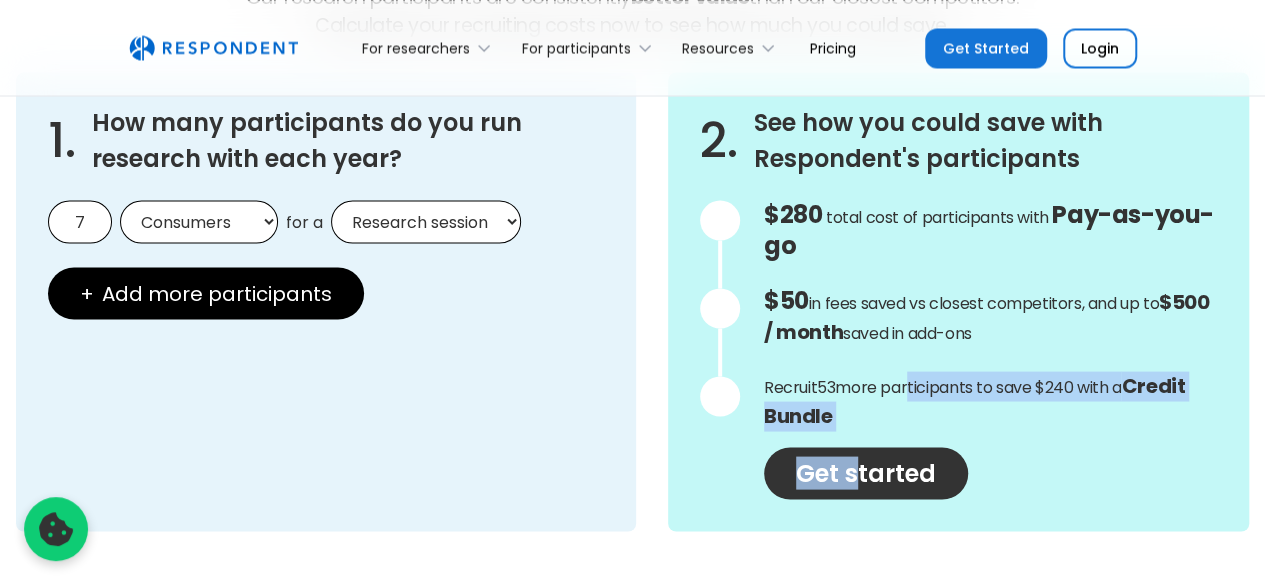 drag, startPoint x: 903, startPoint y: 374, endPoint x: 853, endPoint y: 467, distance: 105.58882 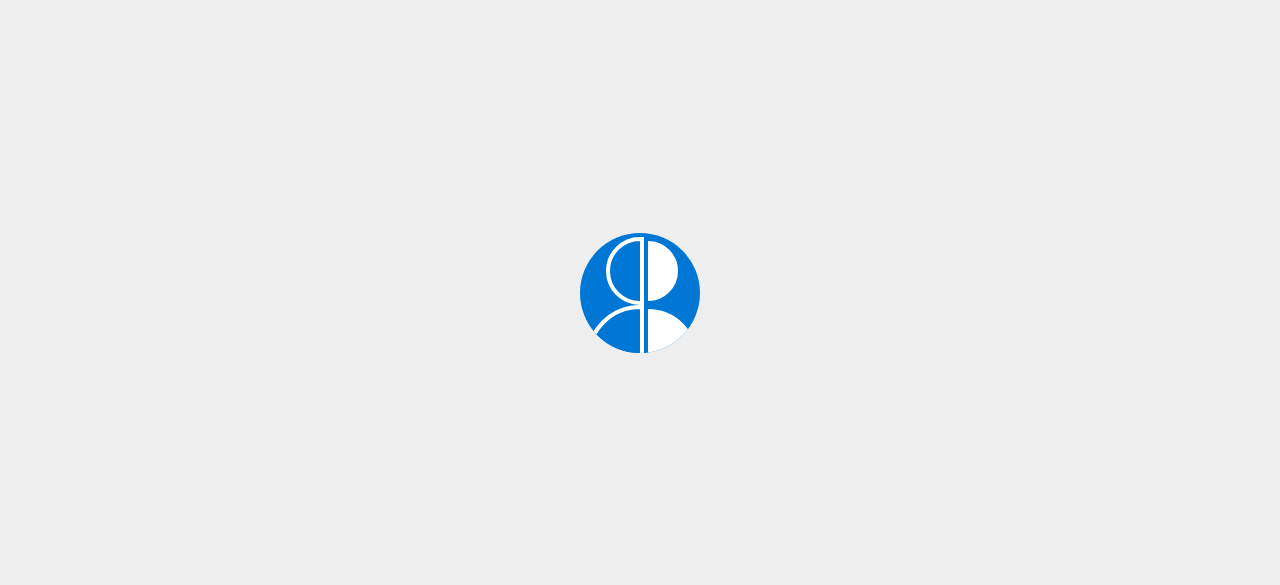 scroll, scrollTop: 0, scrollLeft: 0, axis: both 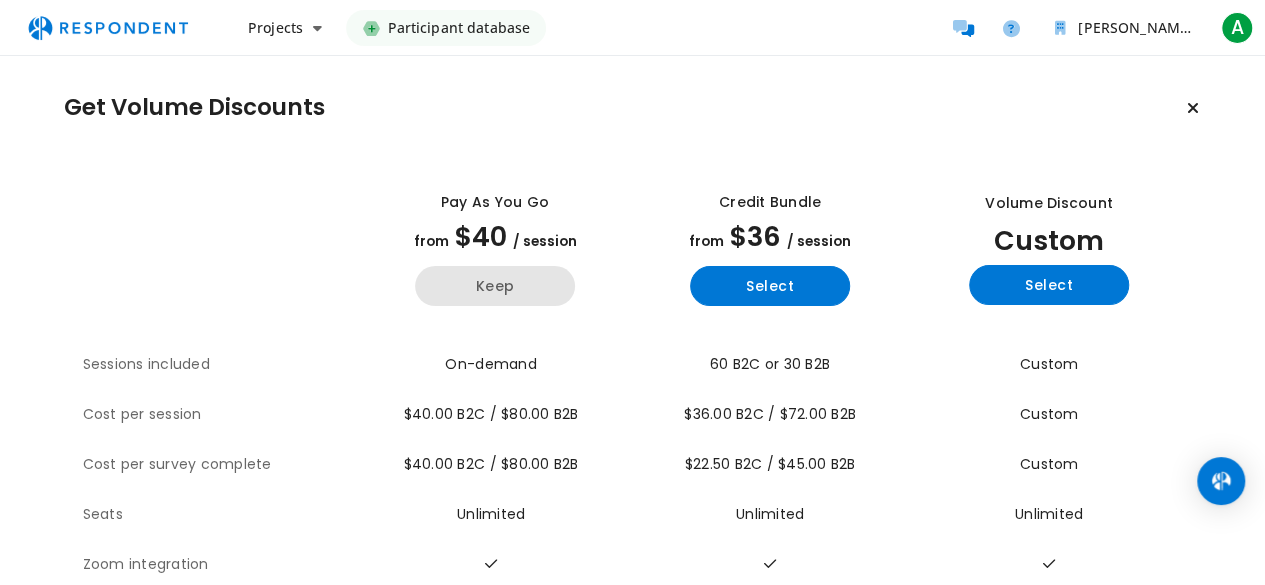 click on "Keep" at bounding box center [495, 286] 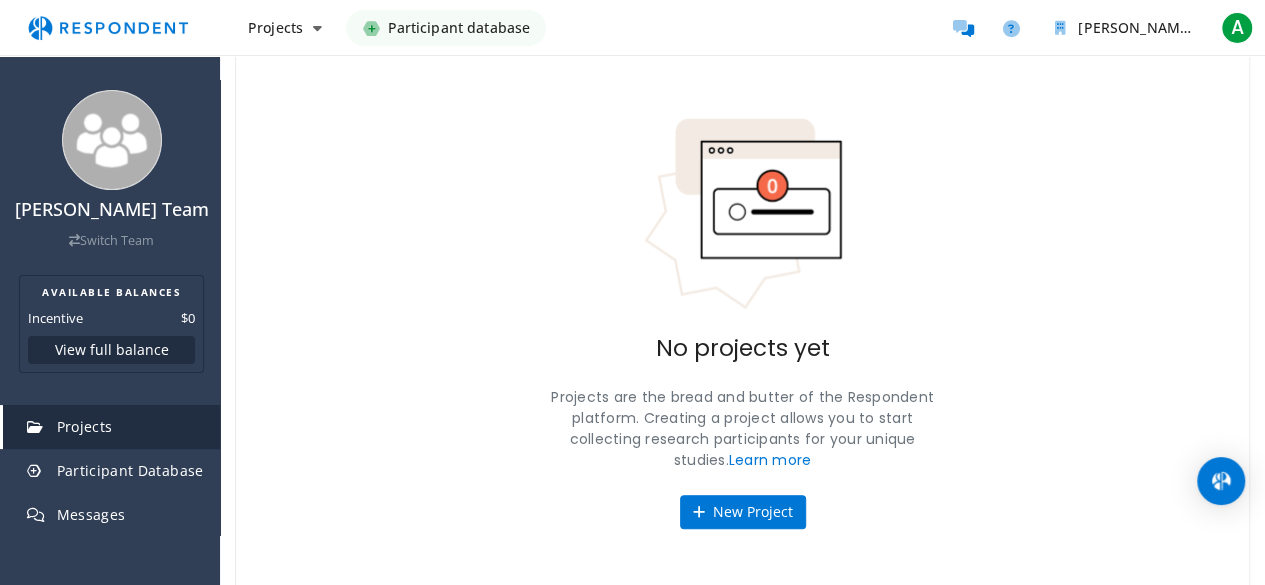 scroll, scrollTop: 133, scrollLeft: 0, axis: vertical 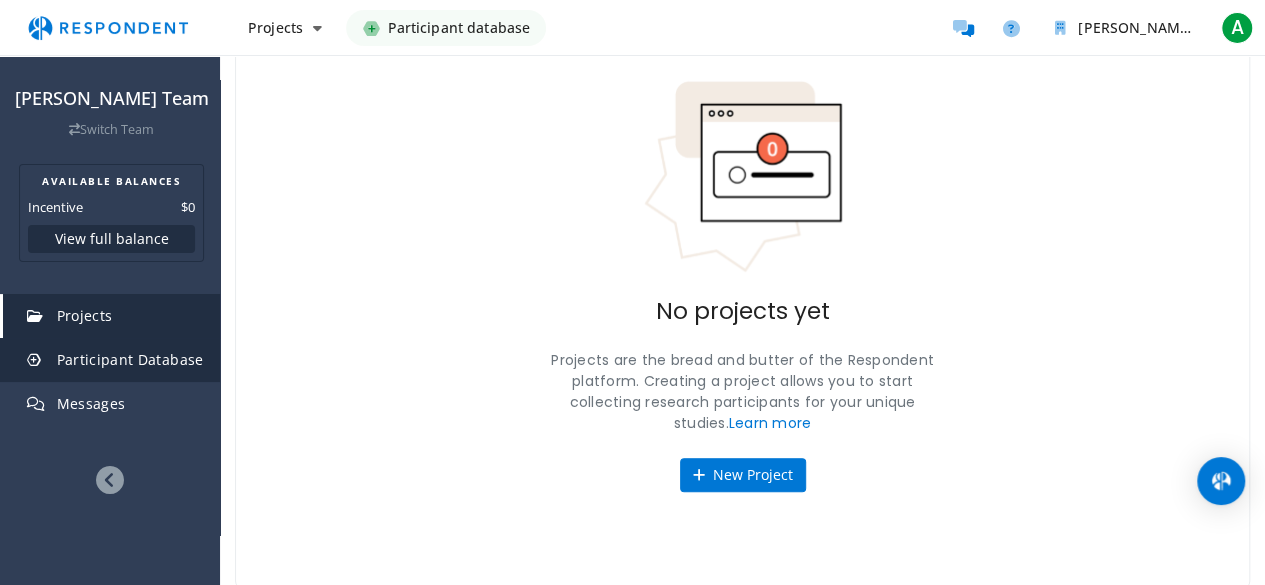 click on "Participant Database" at bounding box center (130, 359) 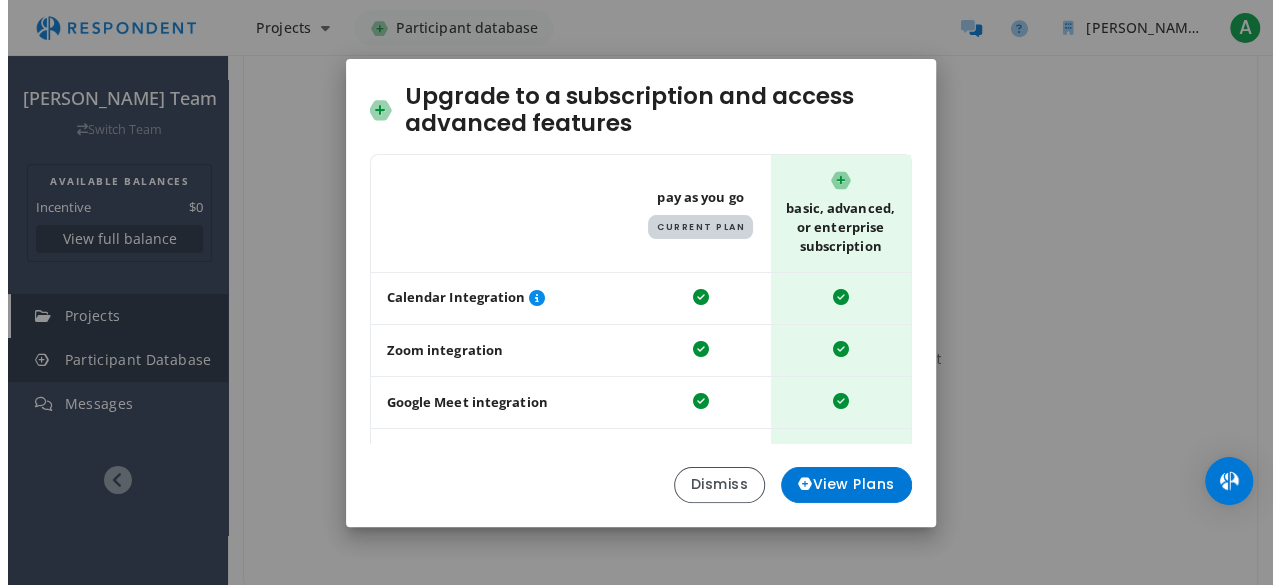 scroll, scrollTop: 0, scrollLeft: 0, axis: both 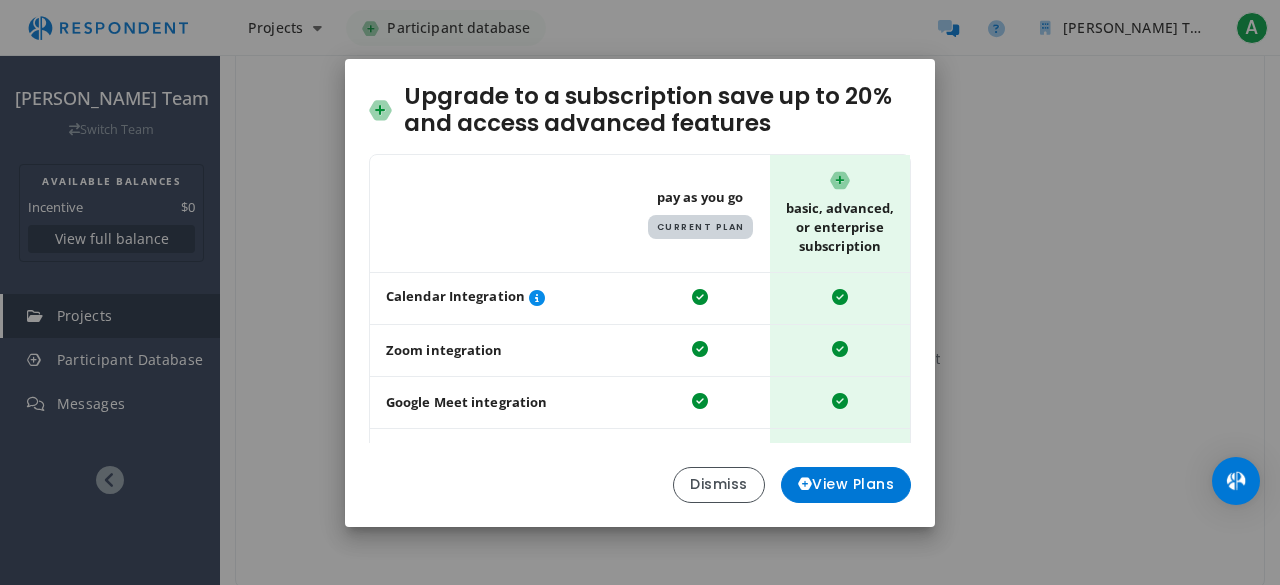 click on "Current Plan" at bounding box center [700, 227] 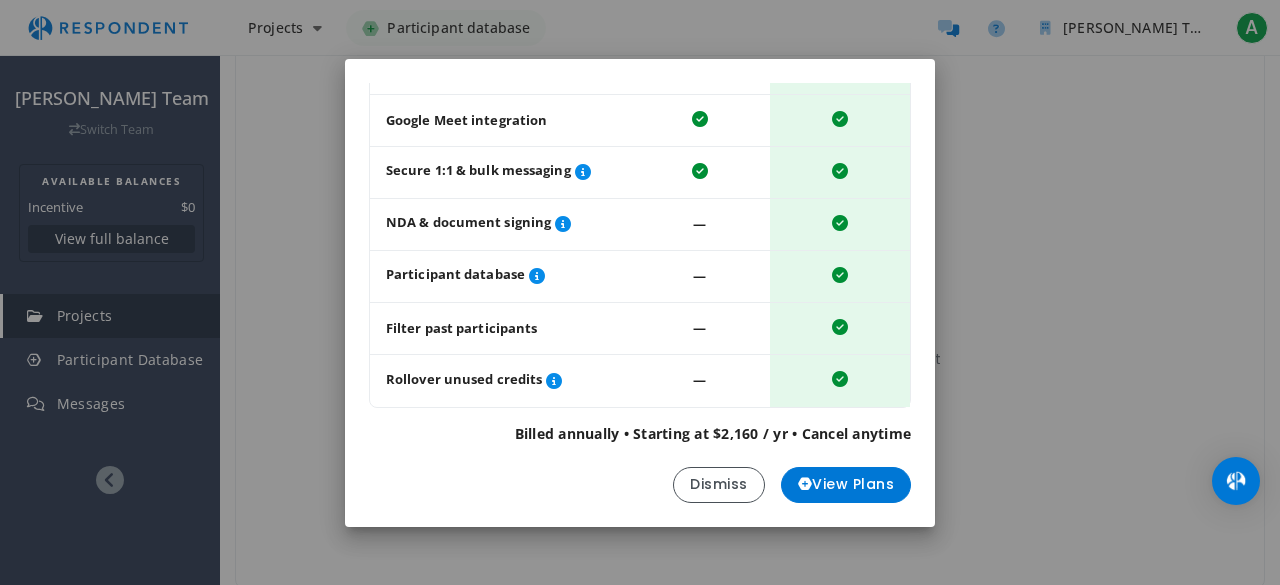 scroll, scrollTop: 0, scrollLeft: 0, axis: both 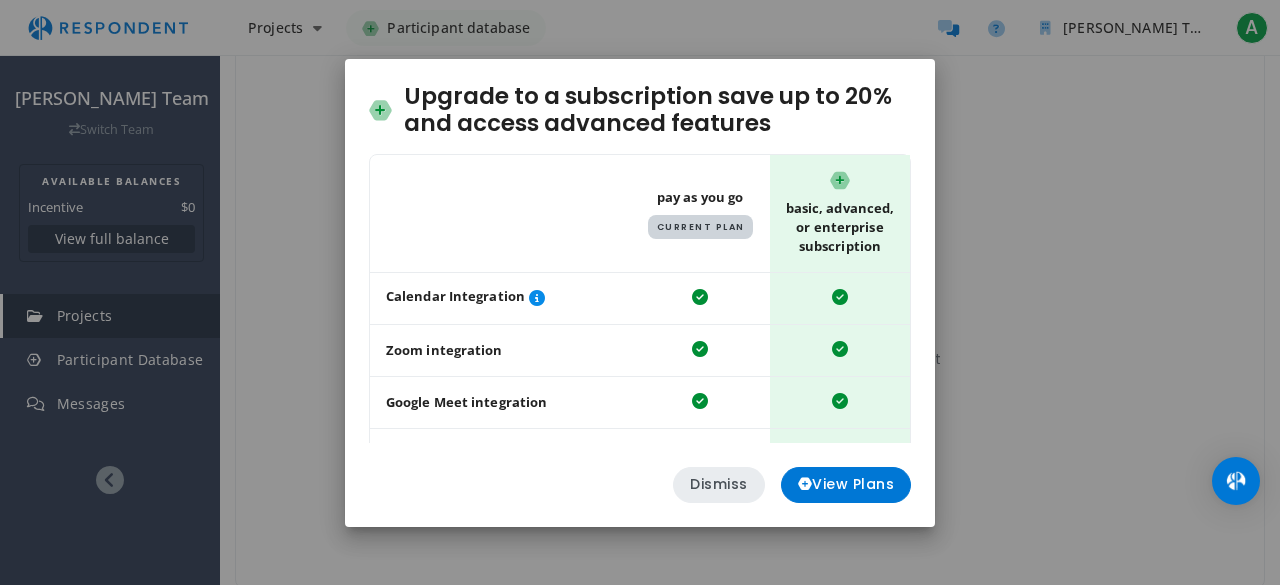 click on "Dismiss" 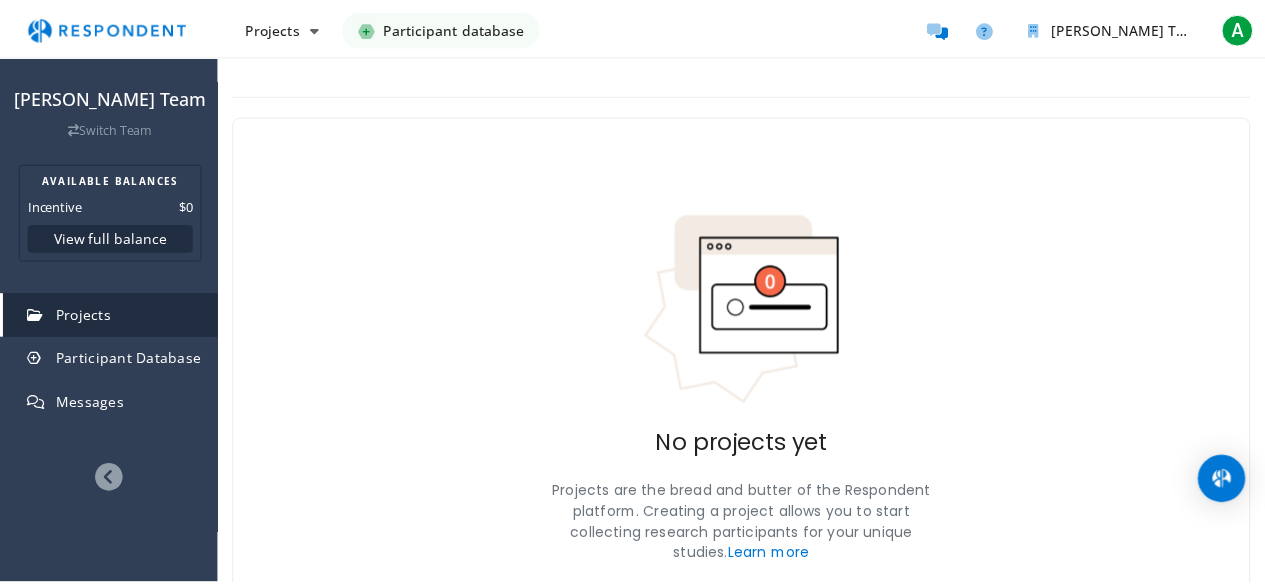 scroll, scrollTop: 133, scrollLeft: 0, axis: vertical 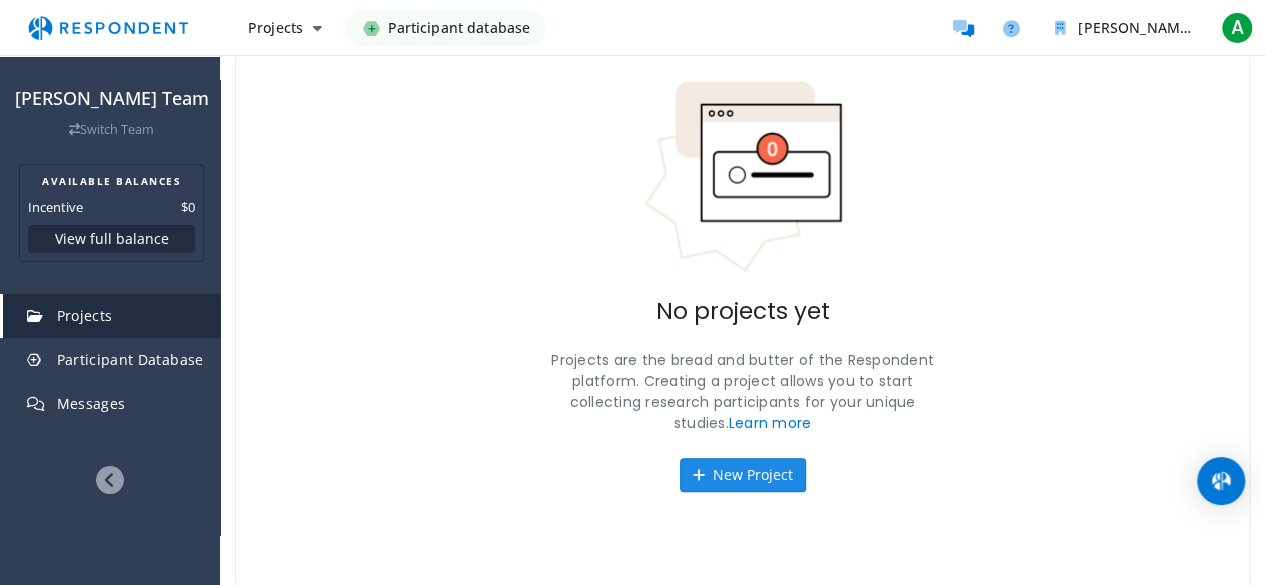 click on "New Project" at bounding box center (743, 475) 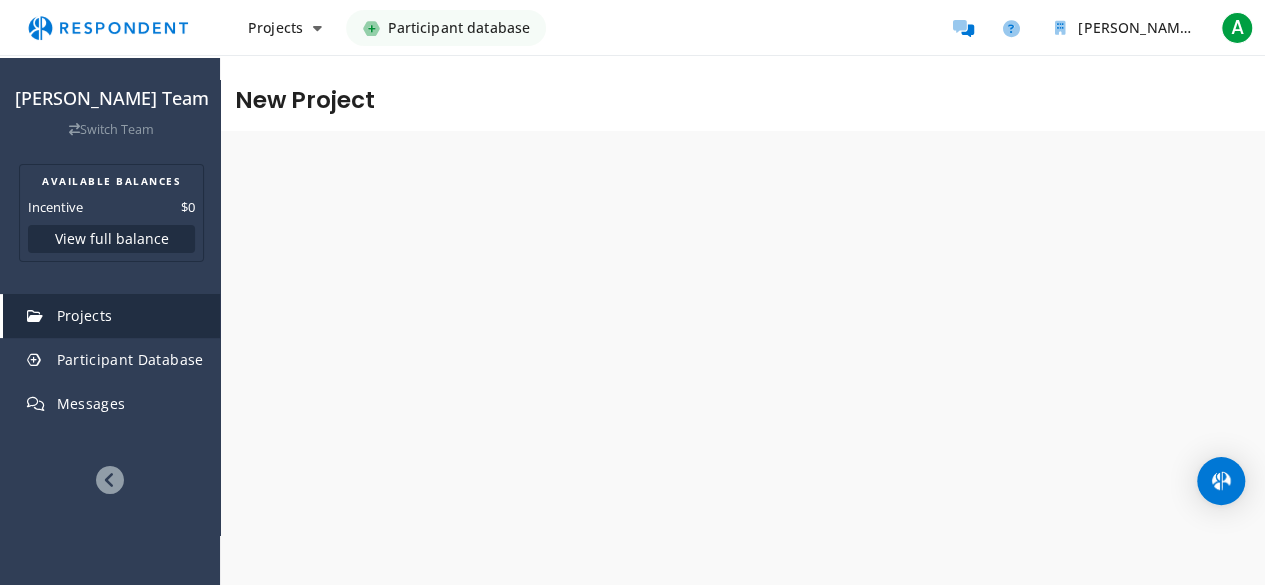 scroll, scrollTop: 0, scrollLeft: 0, axis: both 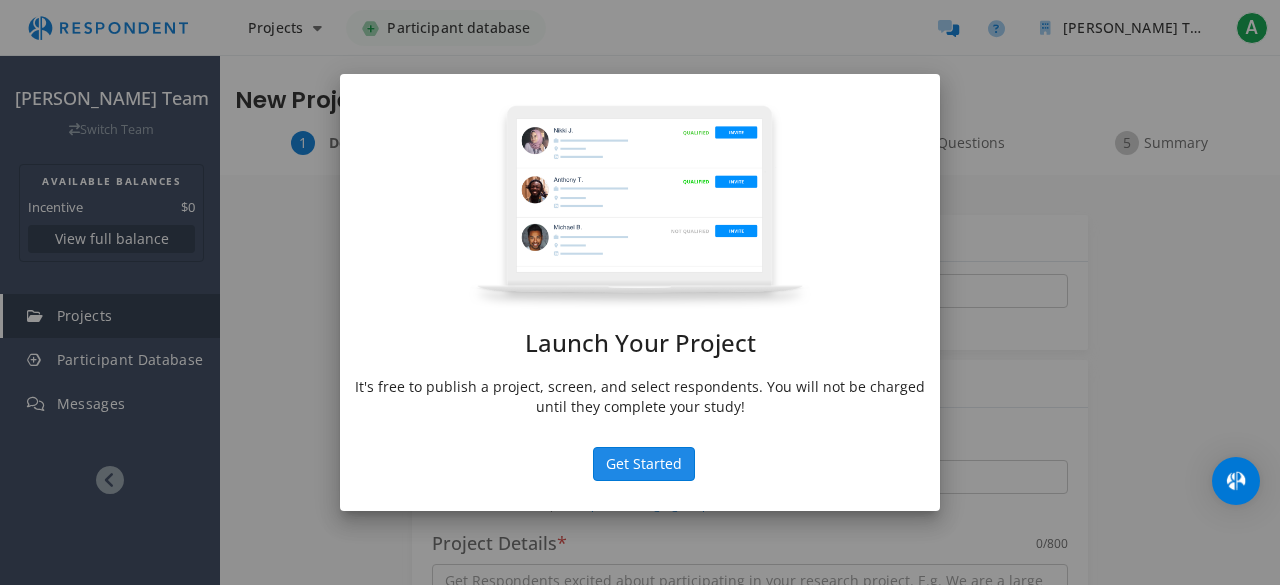click on "Get Started" 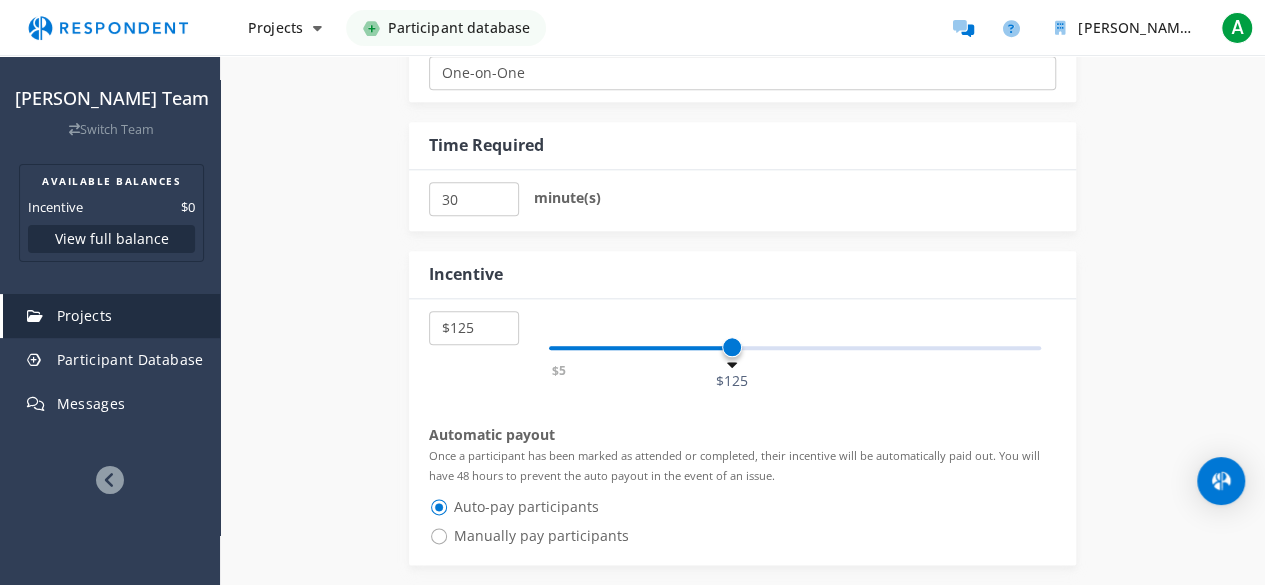scroll, scrollTop: 981, scrollLeft: 0, axis: vertical 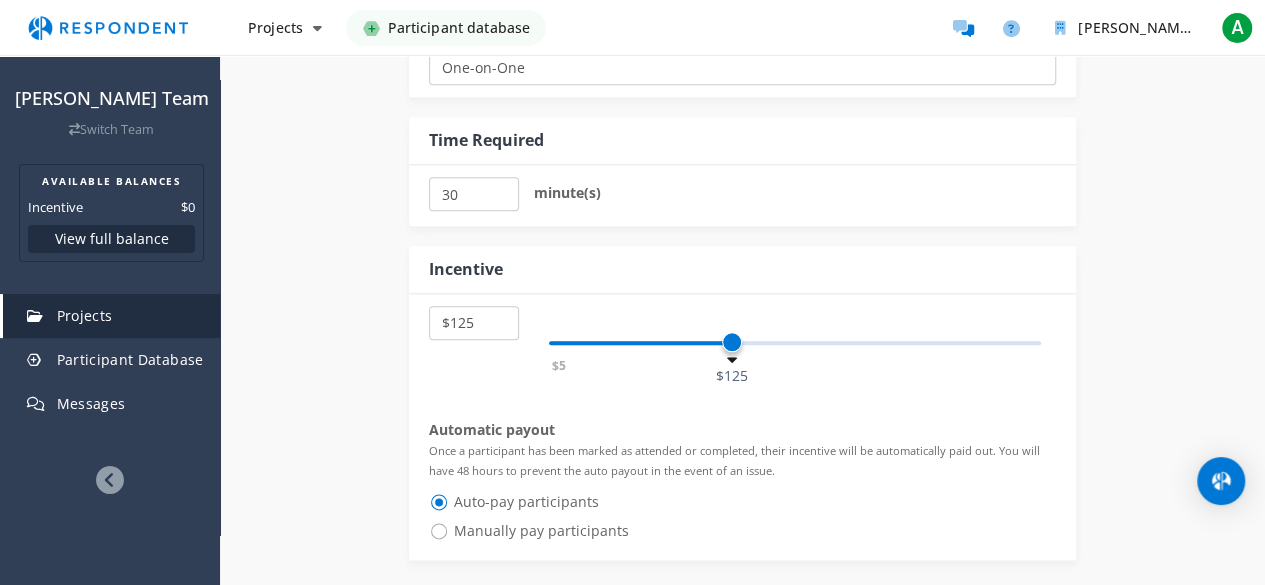 select on "number:65" 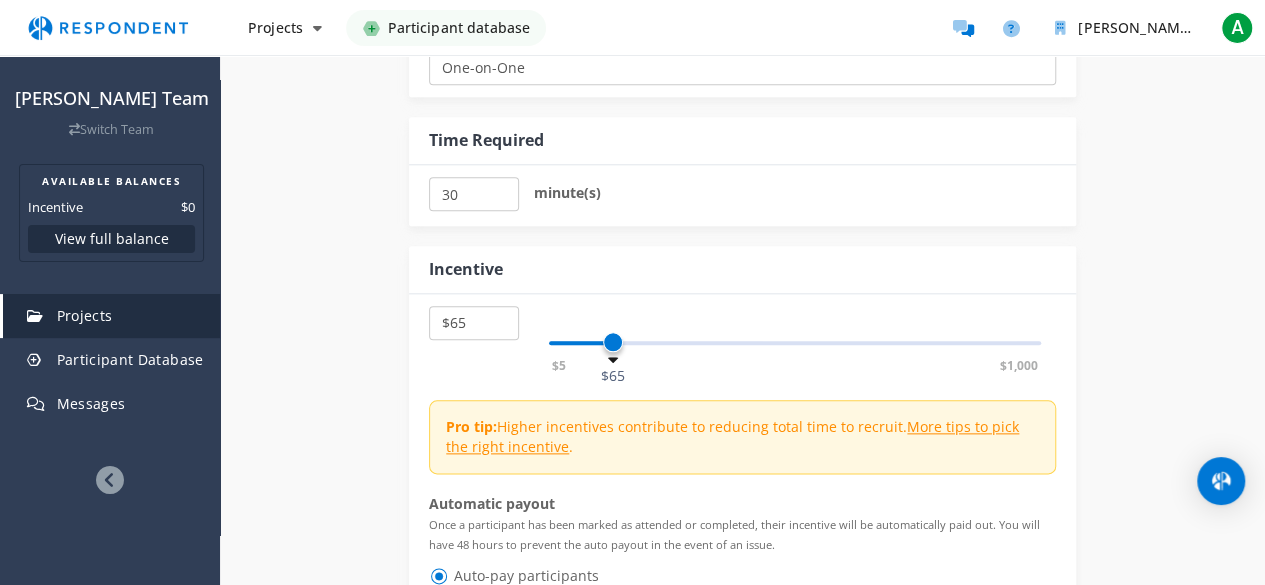 click on "$5   $1,000   $65" at bounding box center (795, 343) 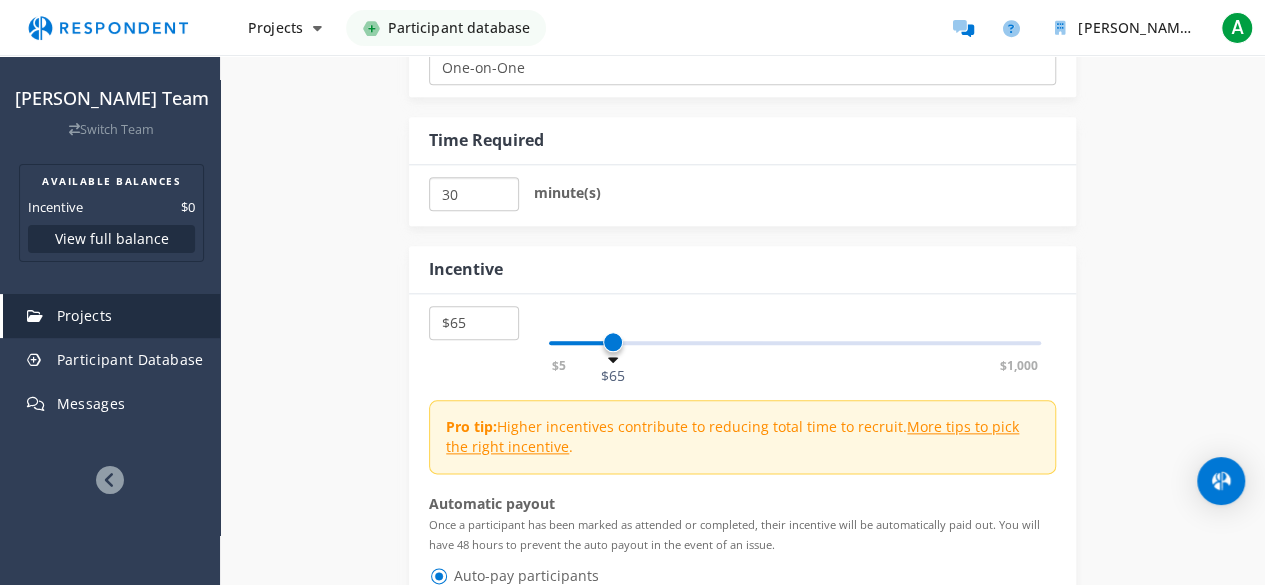 click on "30" at bounding box center [473, 194] 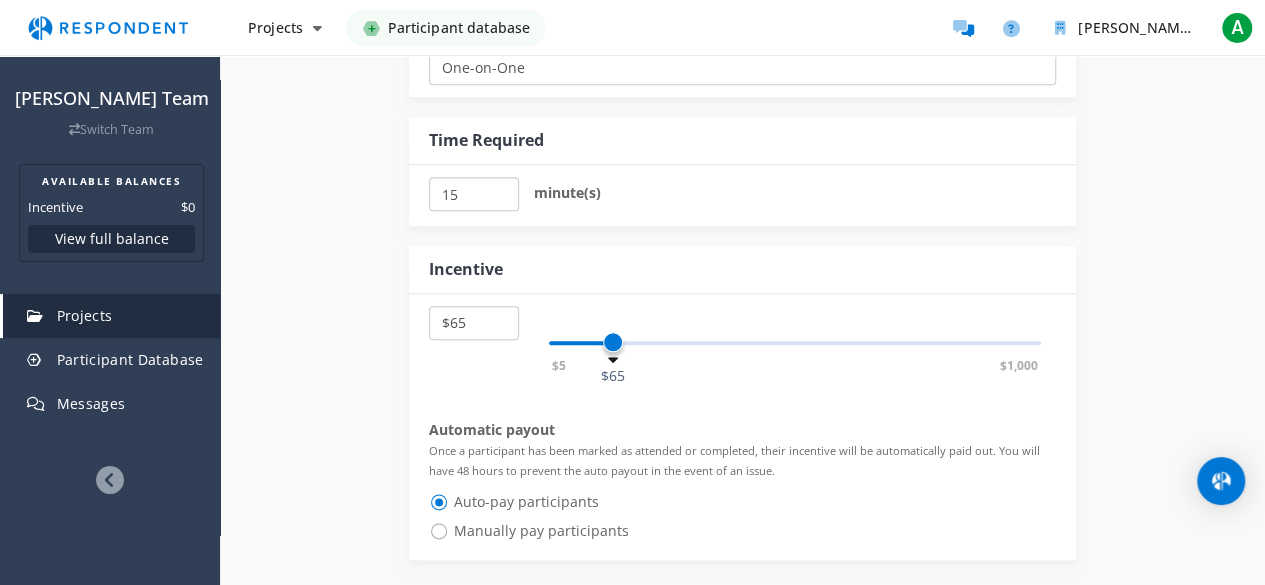 type on "15" 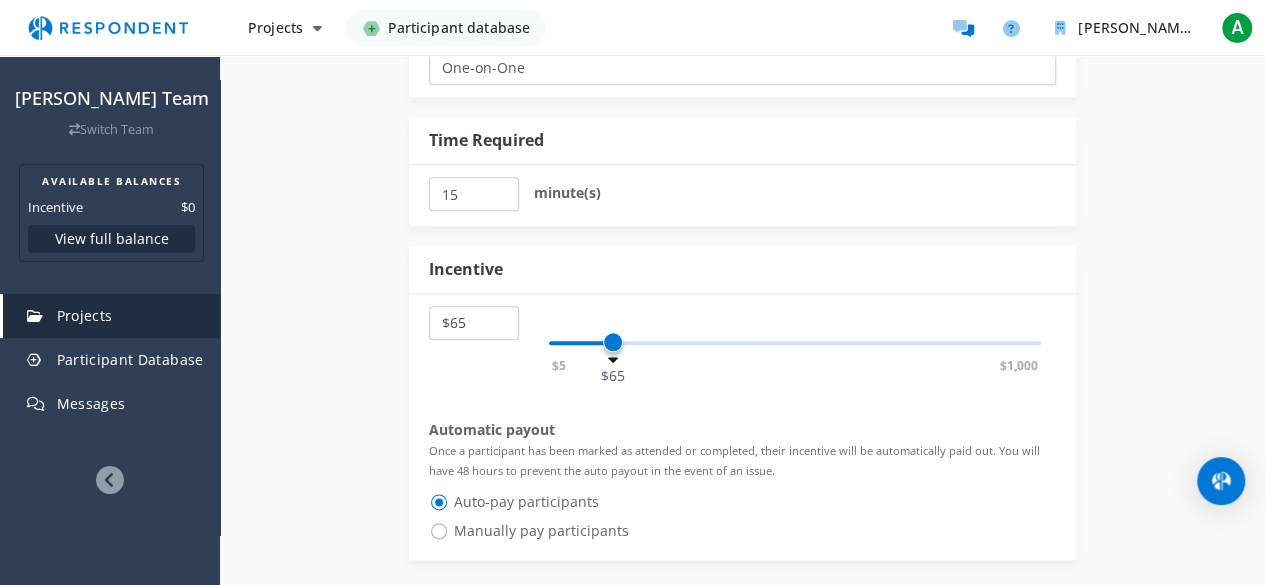 click on "Incentive" at bounding box center [742, 270] 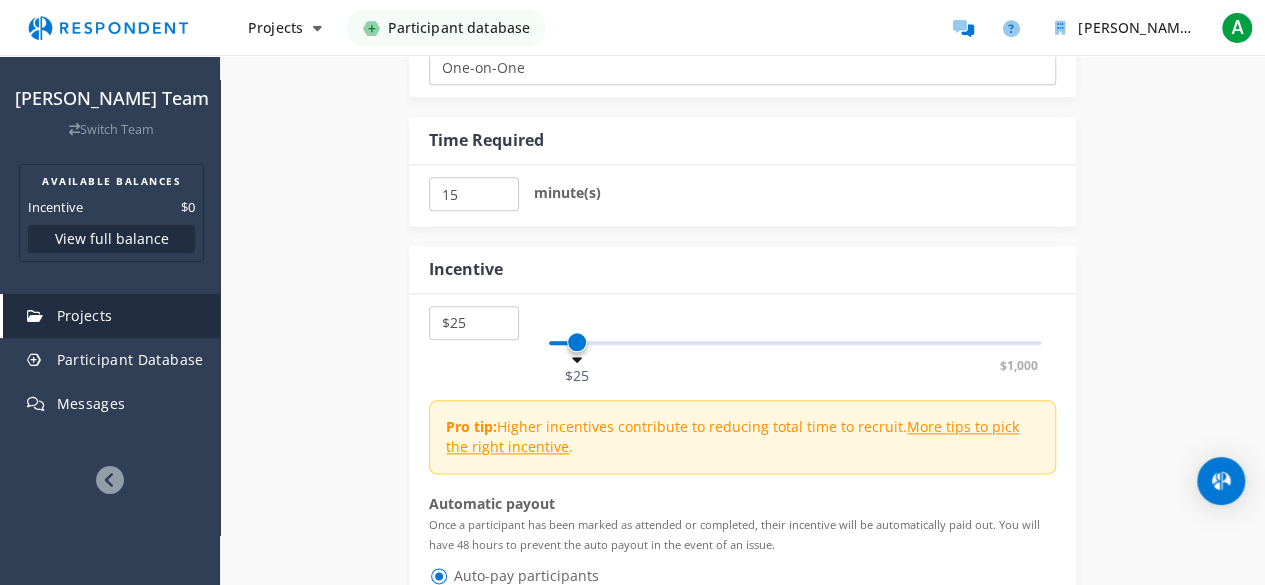 drag, startPoint x: 610, startPoint y: 333, endPoint x: 578, endPoint y: 341, distance: 32.984844 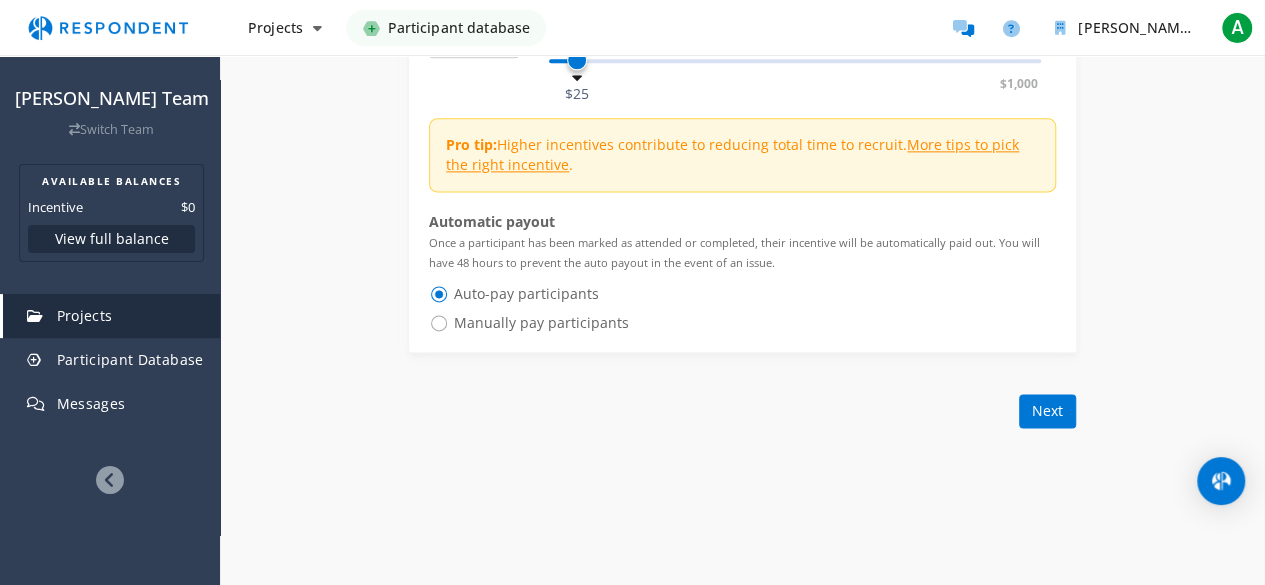 scroll, scrollTop: 1268, scrollLeft: 0, axis: vertical 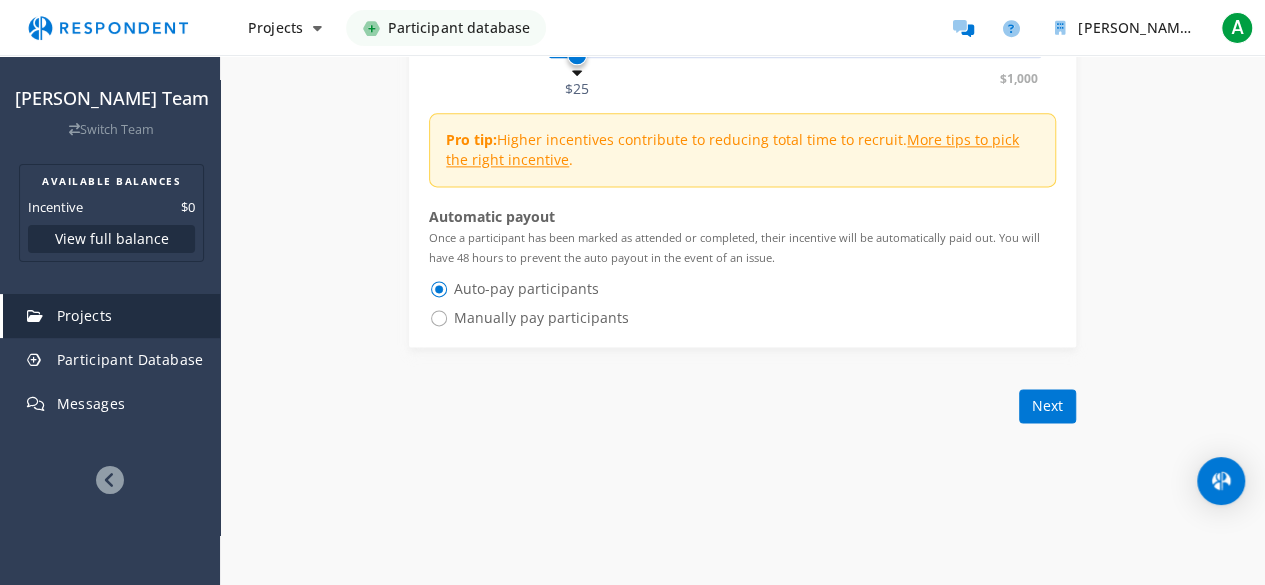 click on "Once a participant has been marked as attended or completed, their incentive will be automatically paid out. You will have 48 hours to prevent the auto payout in the event of an issue." at bounding box center [734, 247] 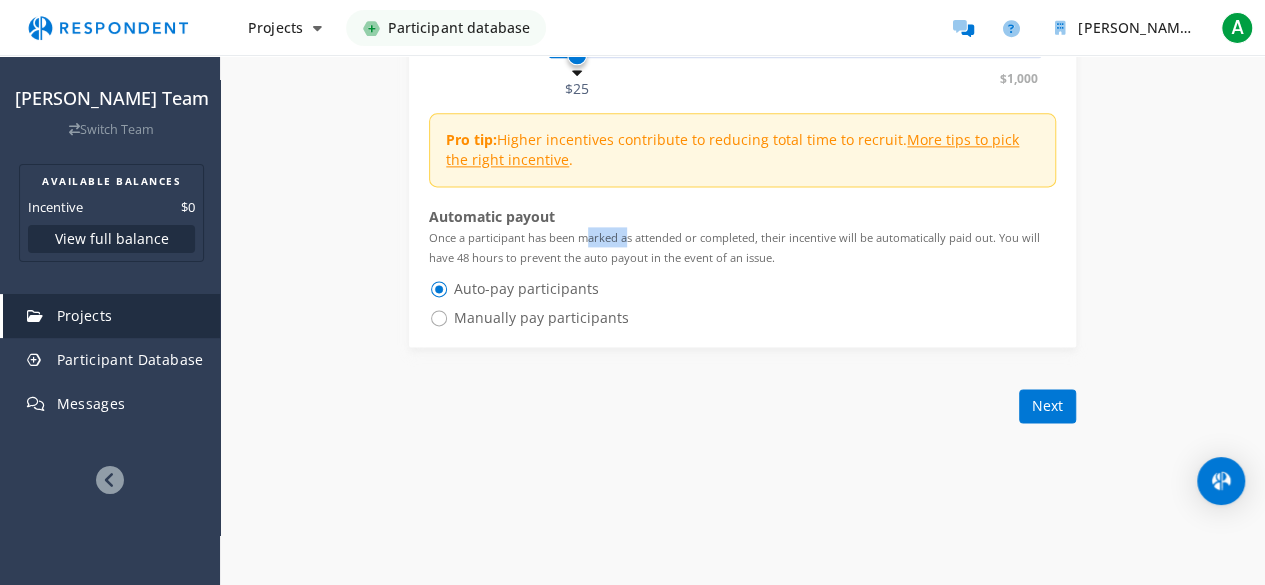 click on "Once a participant has been marked as attended or completed, their incentive will be automatically paid out. You will have 48 hours to prevent the auto payout in the event of an issue." at bounding box center [734, 247] 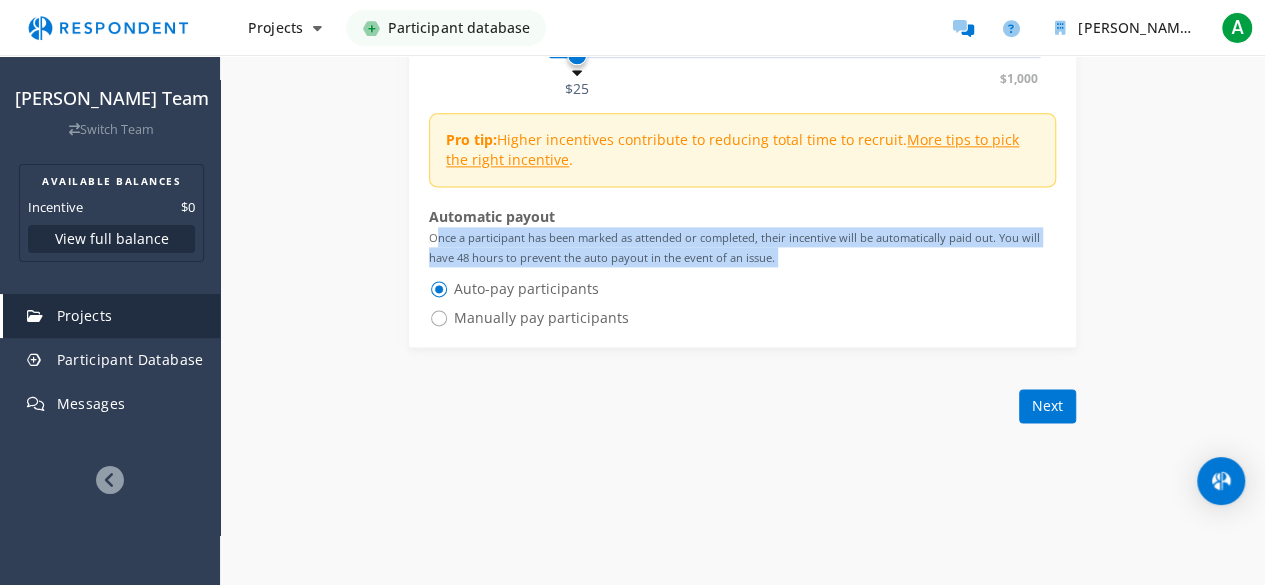 click on "Once a participant has been marked as attended or completed, their incentive will be automatically paid out. You will have 48 hours to prevent the auto payout in the event of an issue." at bounding box center (734, 247) 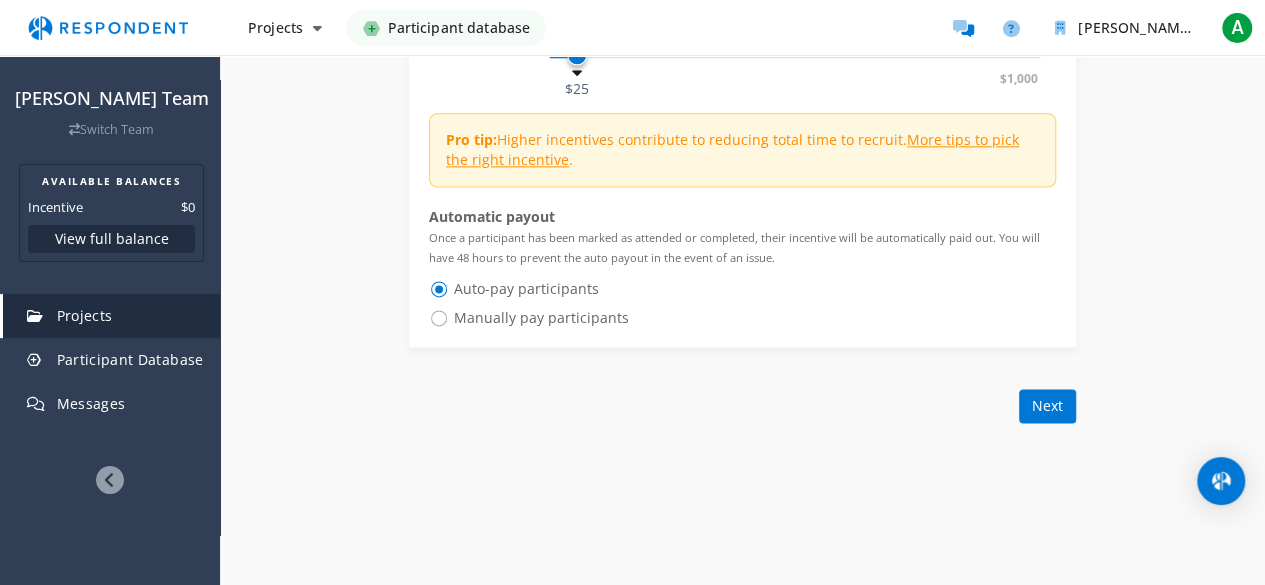click on "Automatic payout      Once a participant has been marked as attended or completed, their incentive will be automatically paid out. You will have 48 hours to prevent the auto payout in the event of an issue.            Auto-pay participants             Manually pay participants" at bounding box center (742, 271) 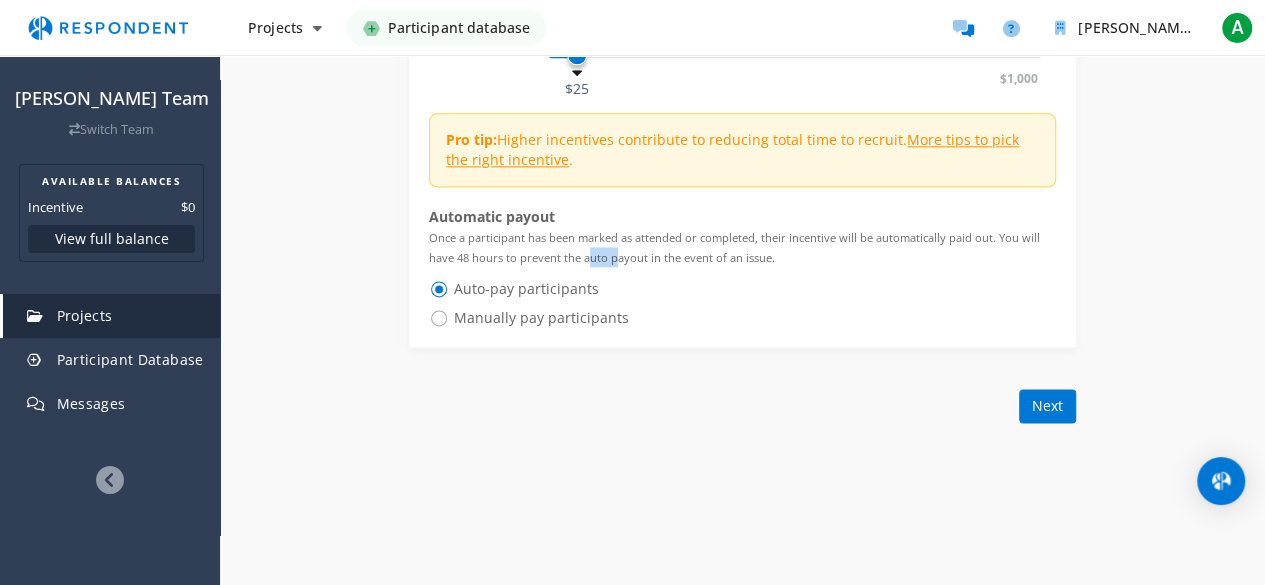 click on "Once a participant has been marked as attended or completed, their incentive will be automatically paid out. You will have 48 hours to prevent the auto payout in the event of an issue." at bounding box center [742, 247] 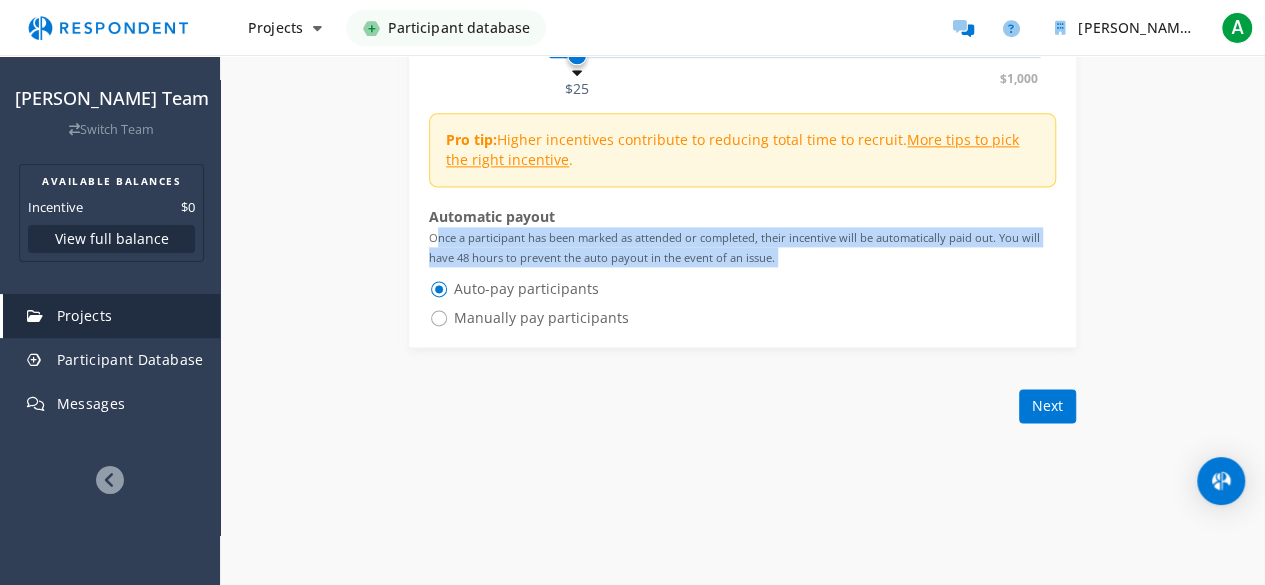 click on "Once a participant has been marked as attended or completed, their incentive will be automatically paid out. You will have 48 hours to prevent the auto payout in the event of an issue." at bounding box center (742, 247) 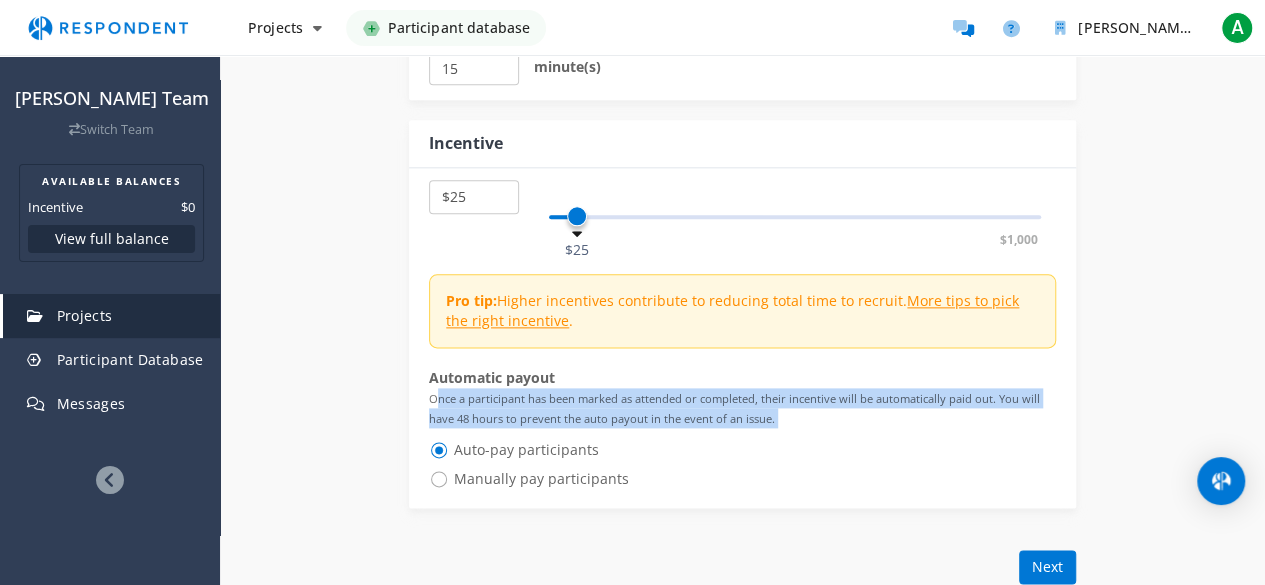 scroll, scrollTop: 1106, scrollLeft: 0, axis: vertical 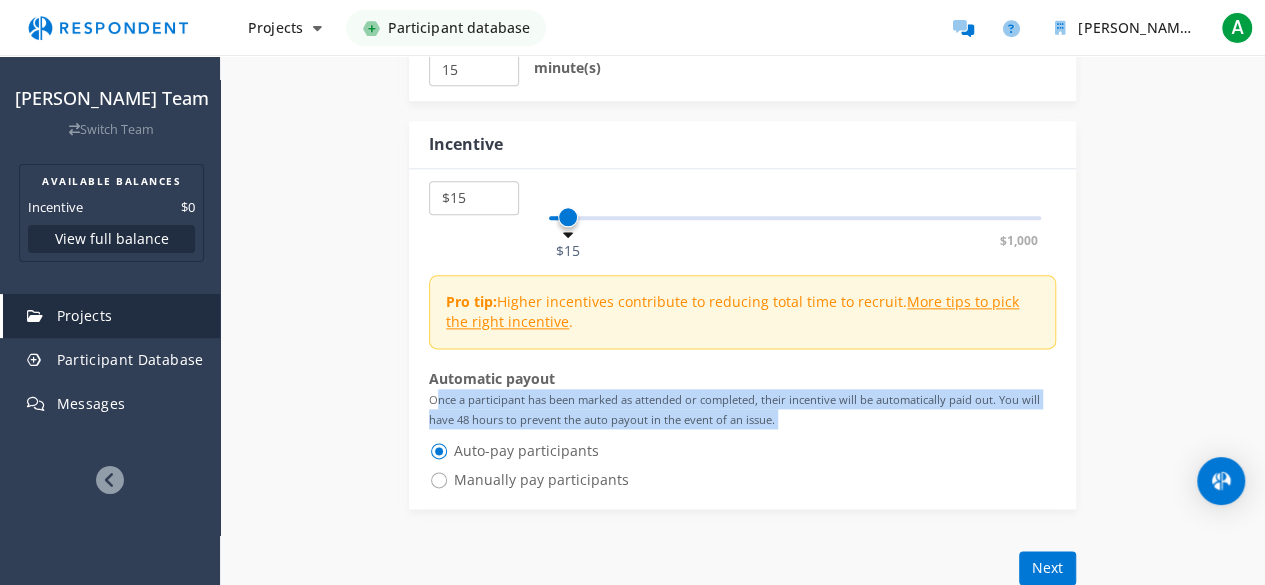 click at bounding box center [568, 217] 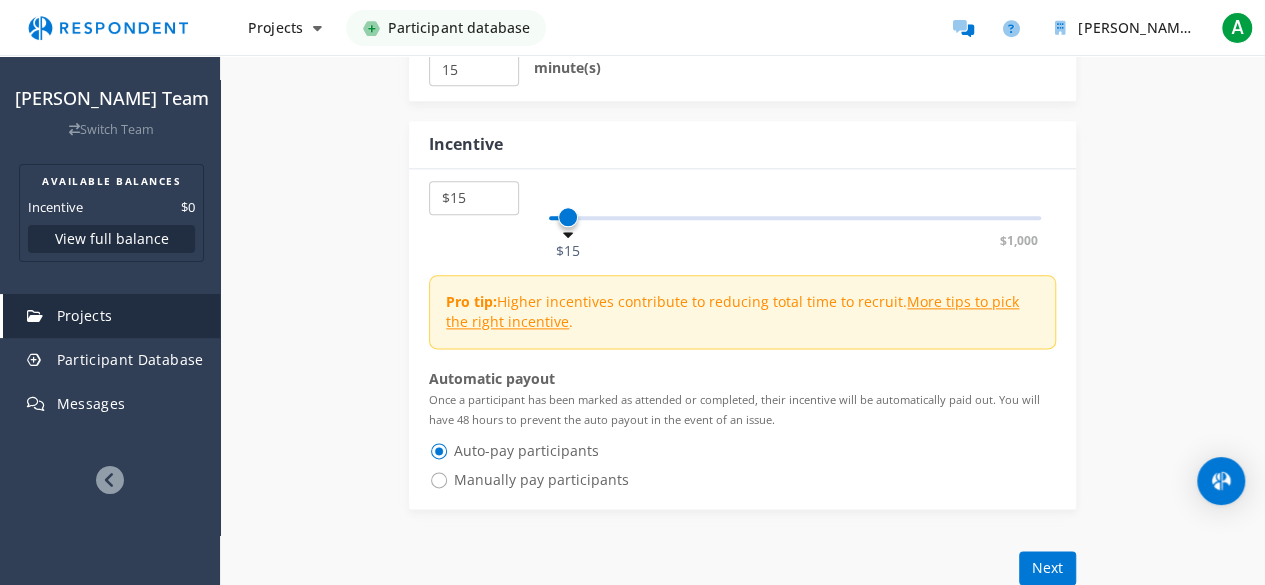 click on "Incentive" at bounding box center [742, 145] 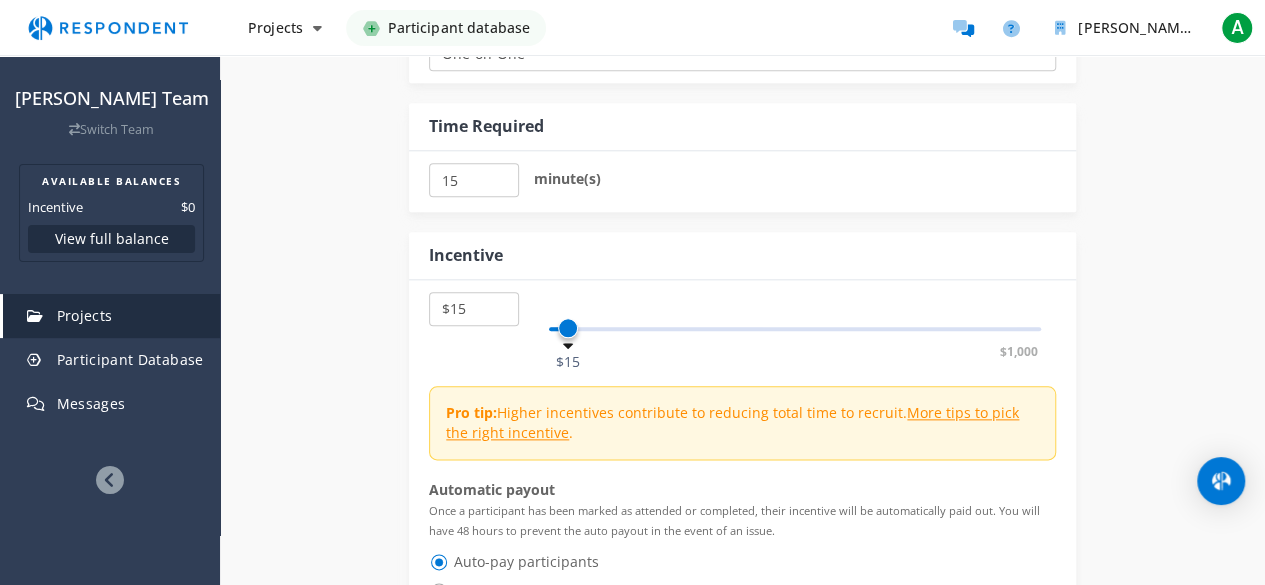 scroll, scrollTop: 999, scrollLeft: 0, axis: vertical 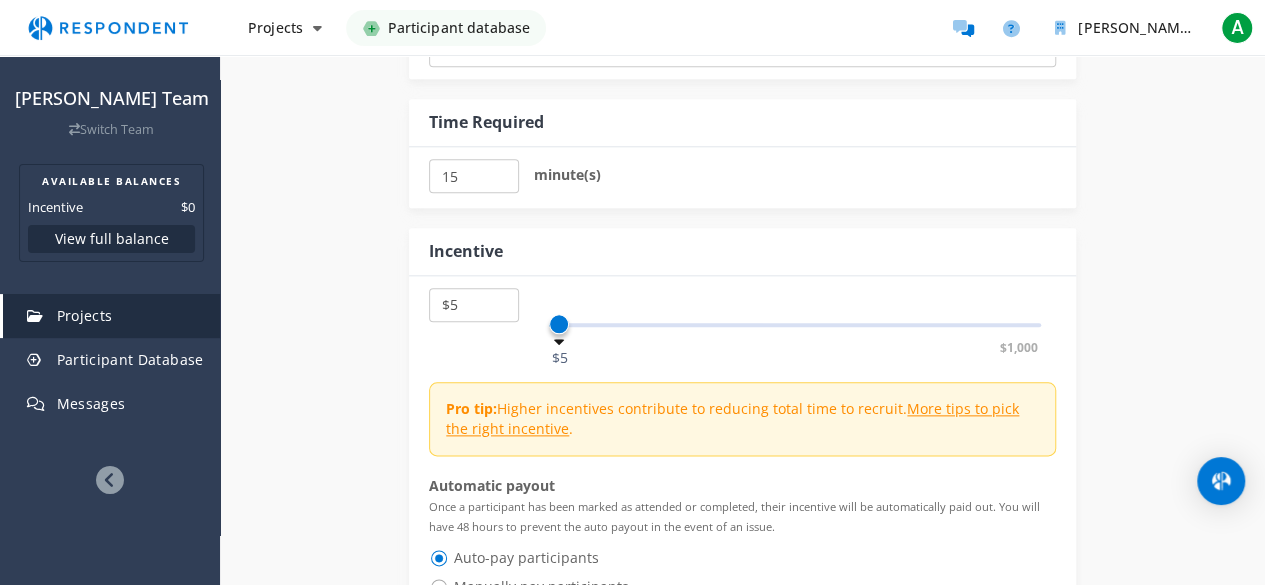select on "number:10" 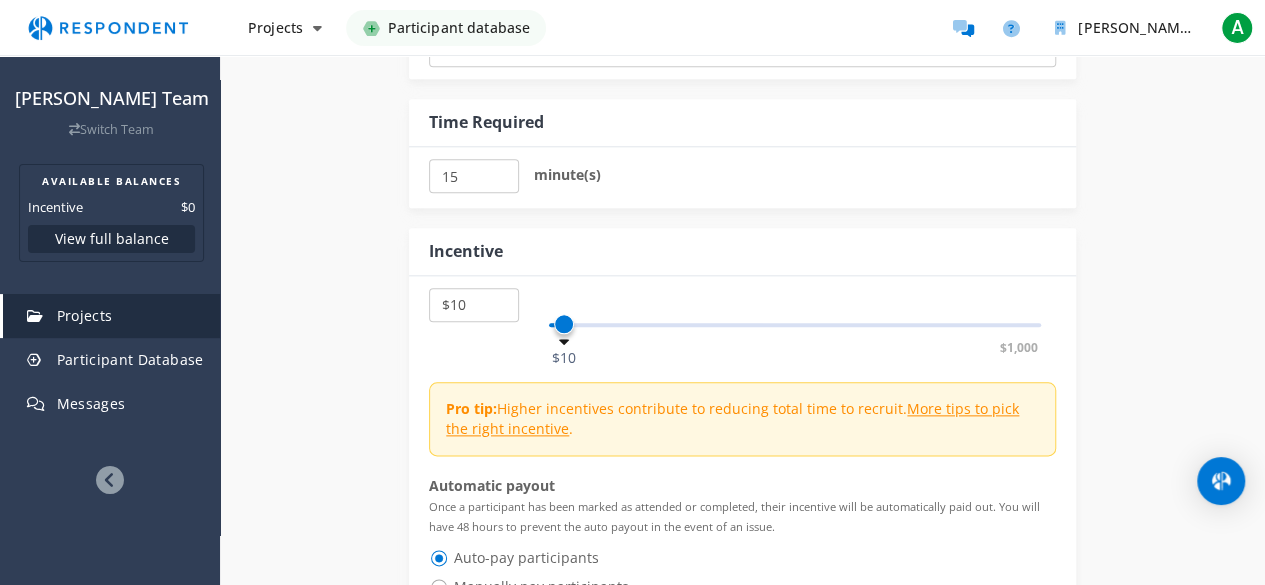 click at bounding box center (564, 324) 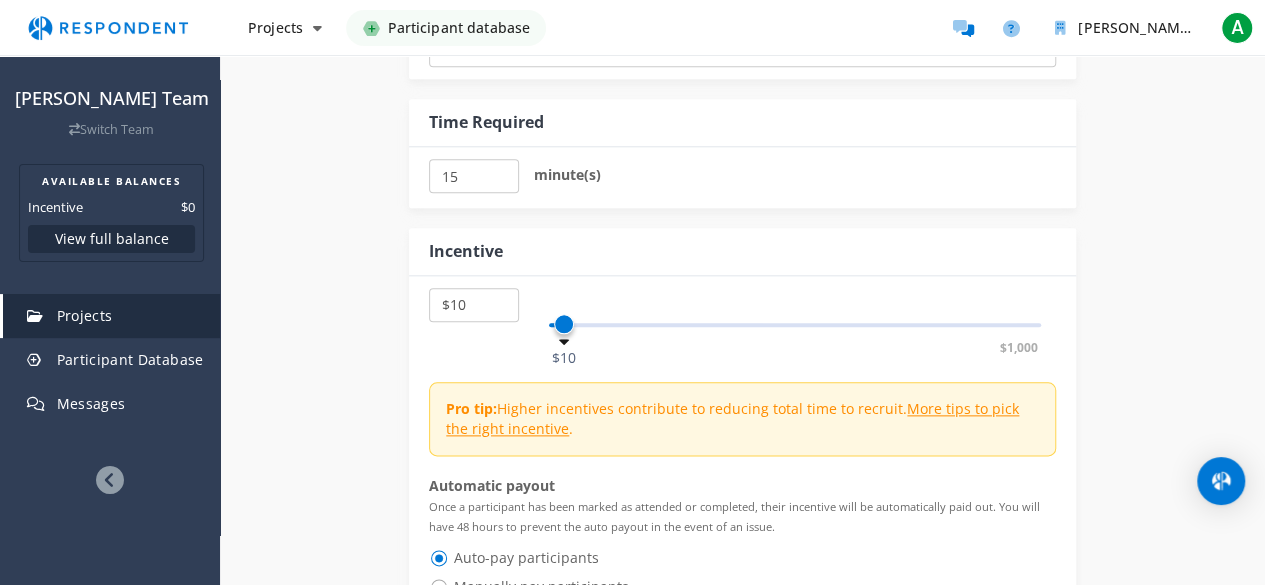 click on "$5   $10   $15   $20   $25   $30   $35   $40   $45   $50   $55   $60   $65   $70   $75   $80   $85   $90   $95   $100   $105   $110   $115   $120   $125   $130   $135   $140   $145   $150   $155   $160   $165   $170   $175   $180   $185   $190   $195   $200   $205   $210   $215   $220   $225   $230   $235   $240   $245   $250   $255   $260   $265   $270   $275   $280   $285   $290   $295   $300   $305   $310   $315   $320   $325   $330   $335   $340   $345   $350   $355   $360   $365   $370   $375   $380   $385   $390   $395   $400   $405   $410   $415   $420   $425   $430   $435   $440   $445   $450   $455   $460   $465   $470   $475   $480   $485   $490   $495   $500   $600   $700   $800   $900   $1,000                  $5   $1,000   $10" at bounding box center [742, 315] 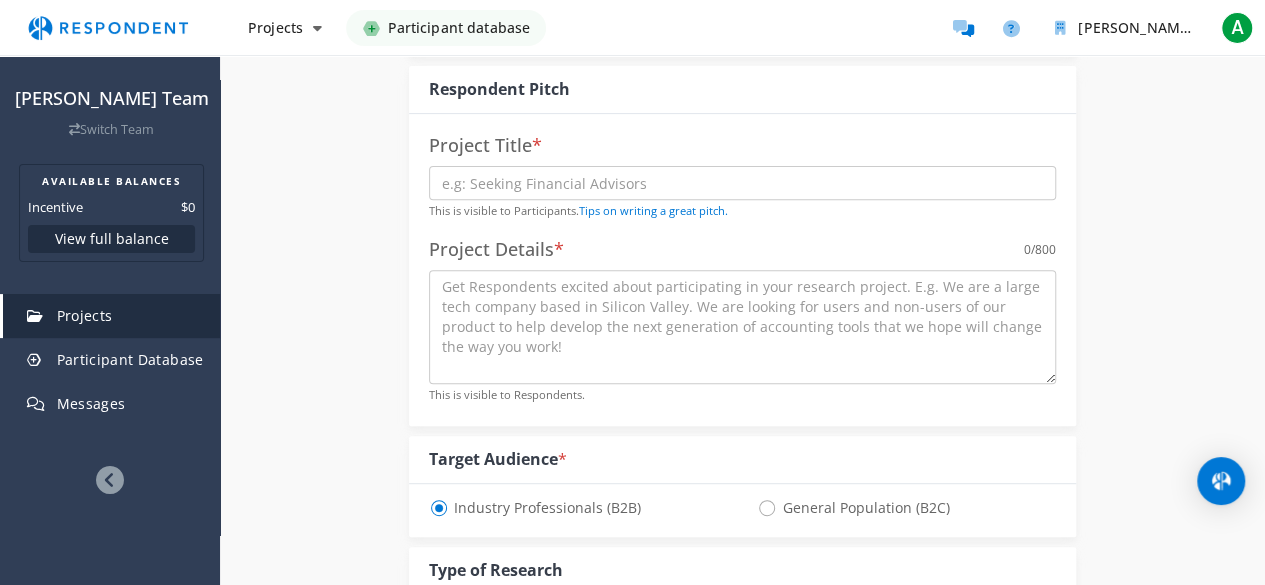 scroll, scrollTop: 292, scrollLeft: 0, axis: vertical 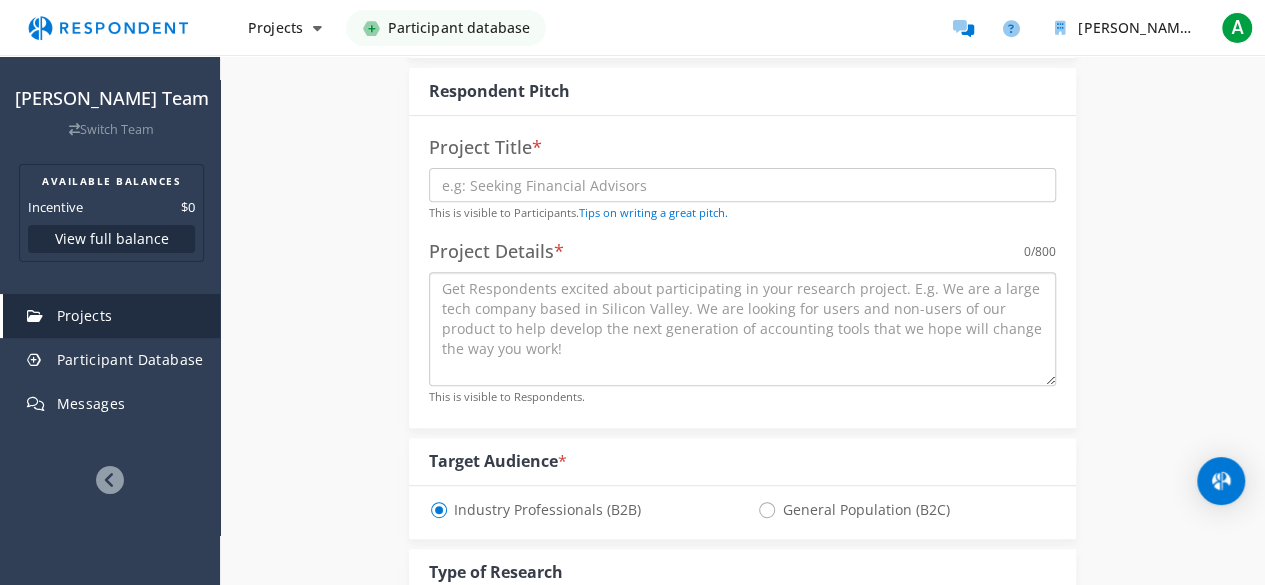click at bounding box center [742, 329] 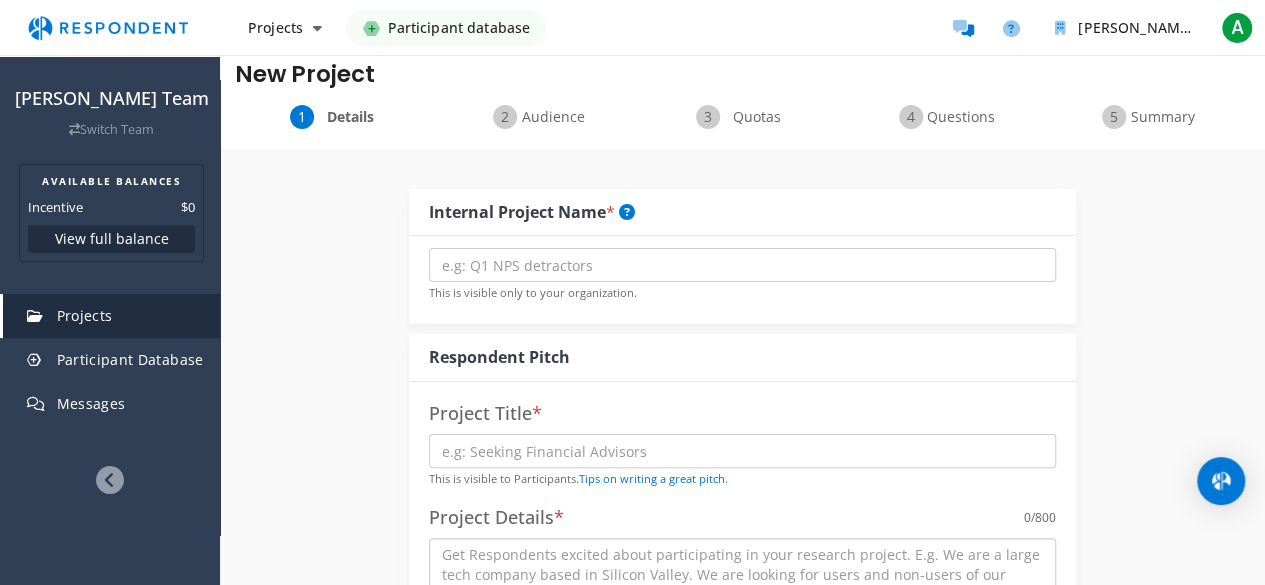 scroll, scrollTop: 0, scrollLeft: 0, axis: both 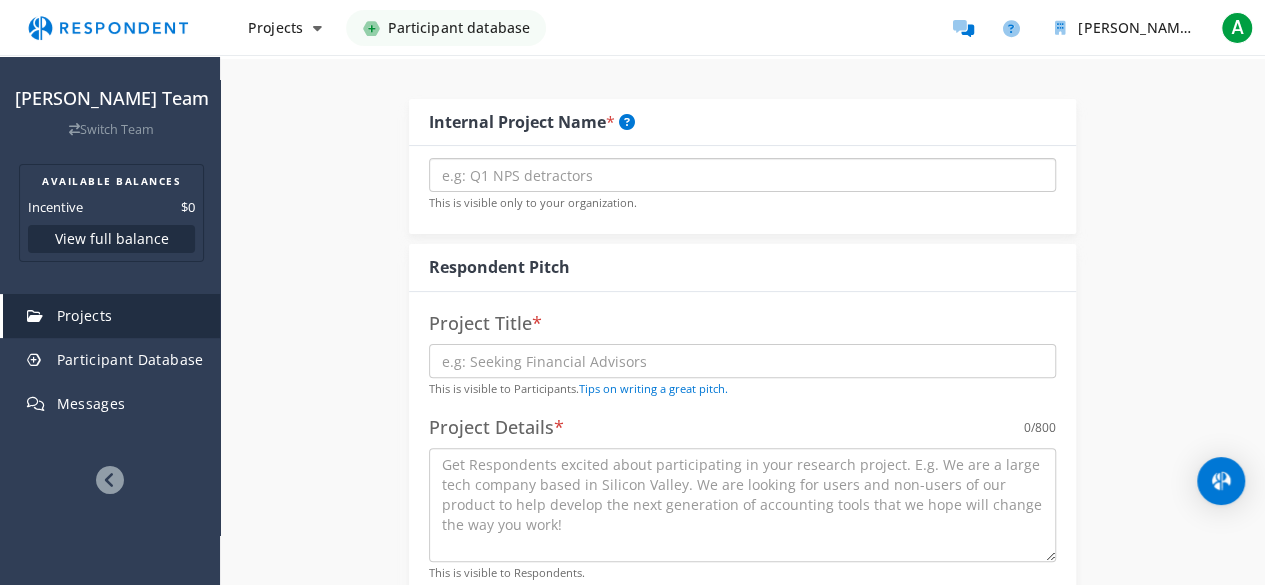 click at bounding box center [742, 175] 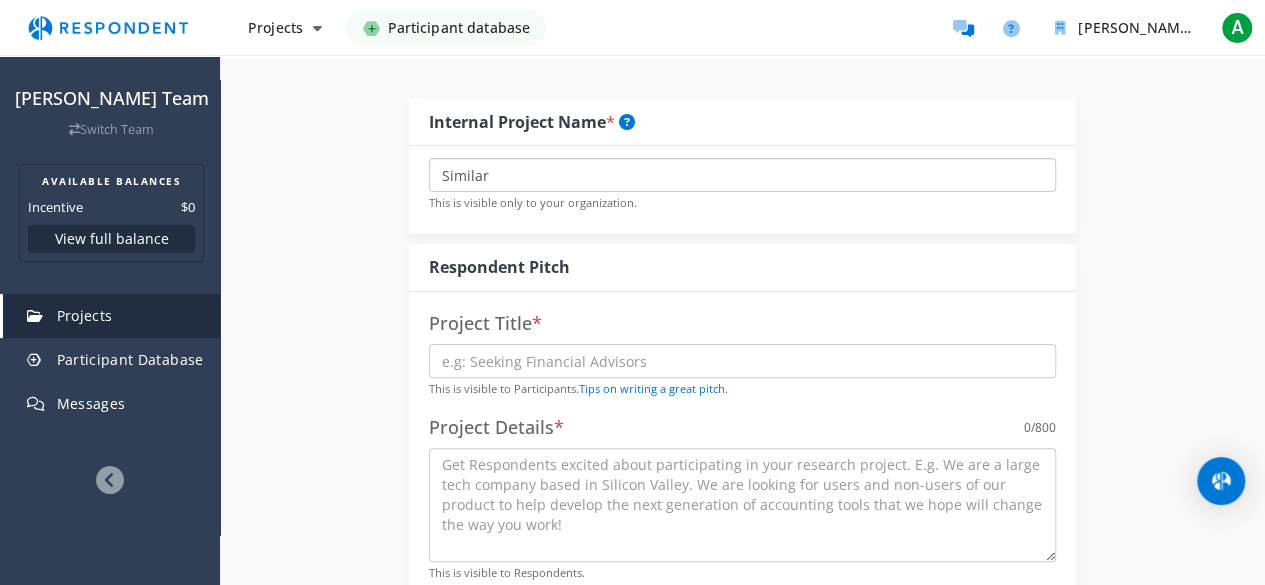 type on "Similar" 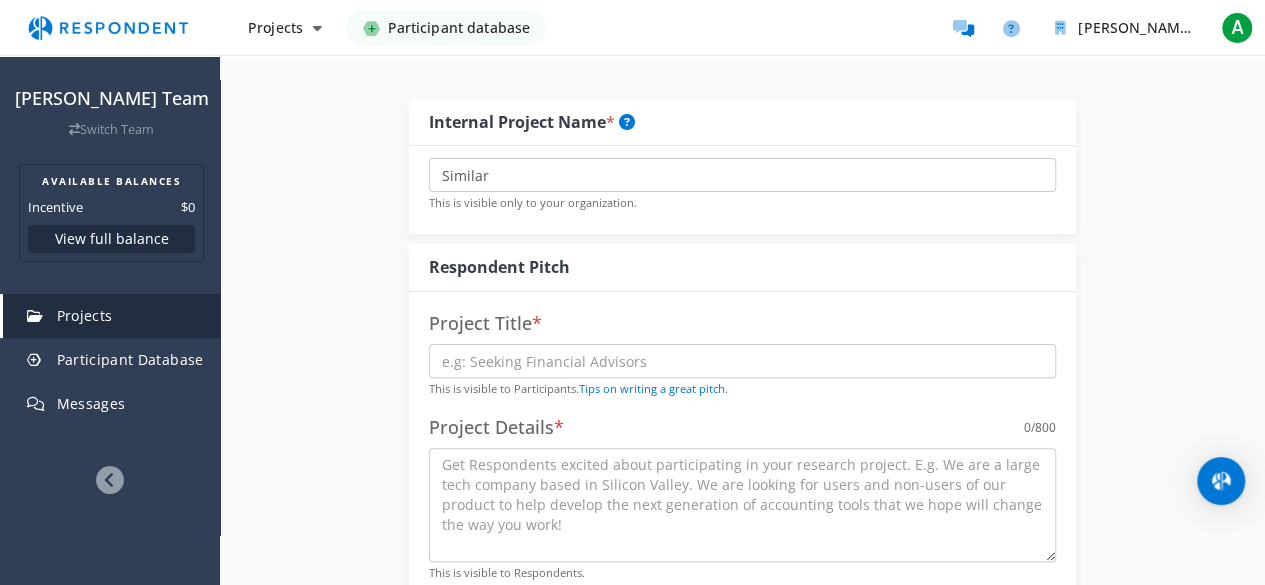 click on "Internal Project Name  *               Similar      This is visible only to your organization.              Respondent Pitch       Project Title  *          This is visible to Participants.  Tips on writing a great pitch.             Project Details  *      0   /800             This is visible to Respondents." at bounding box center (742, 351) 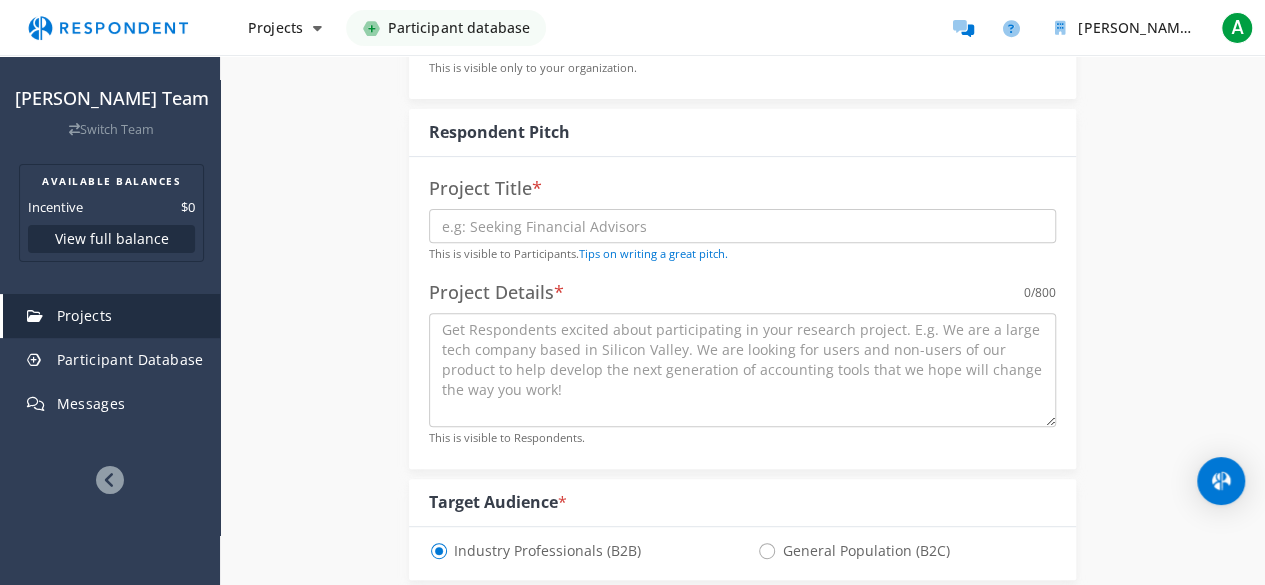 scroll, scrollTop: 252, scrollLeft: 0, axis: vertical 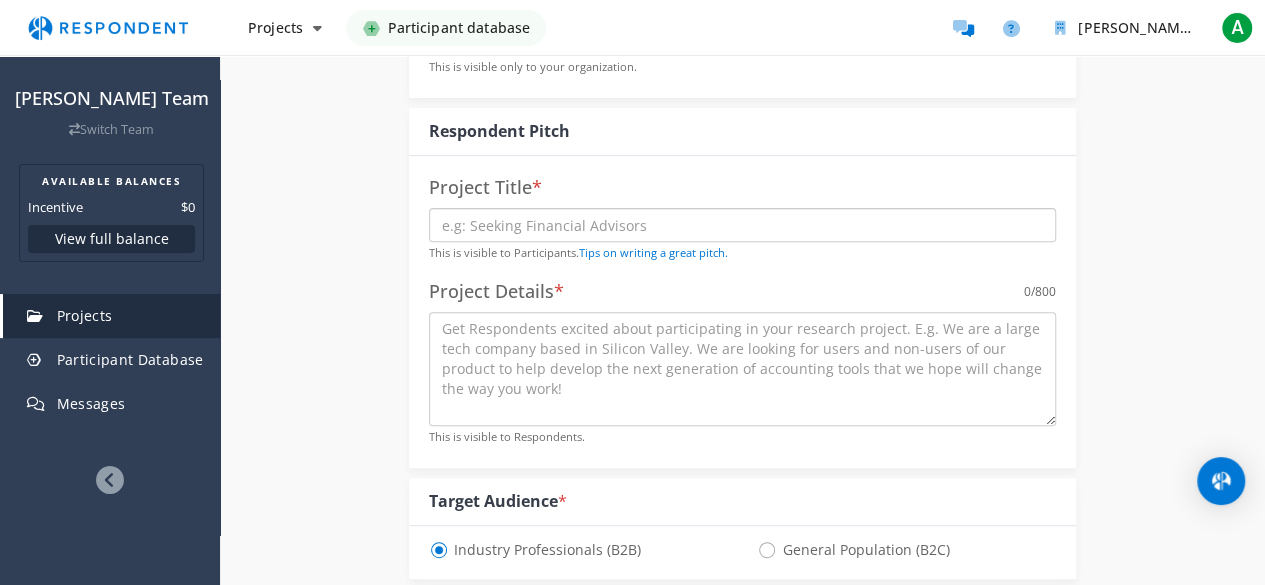click at bounding box center (742, 225) 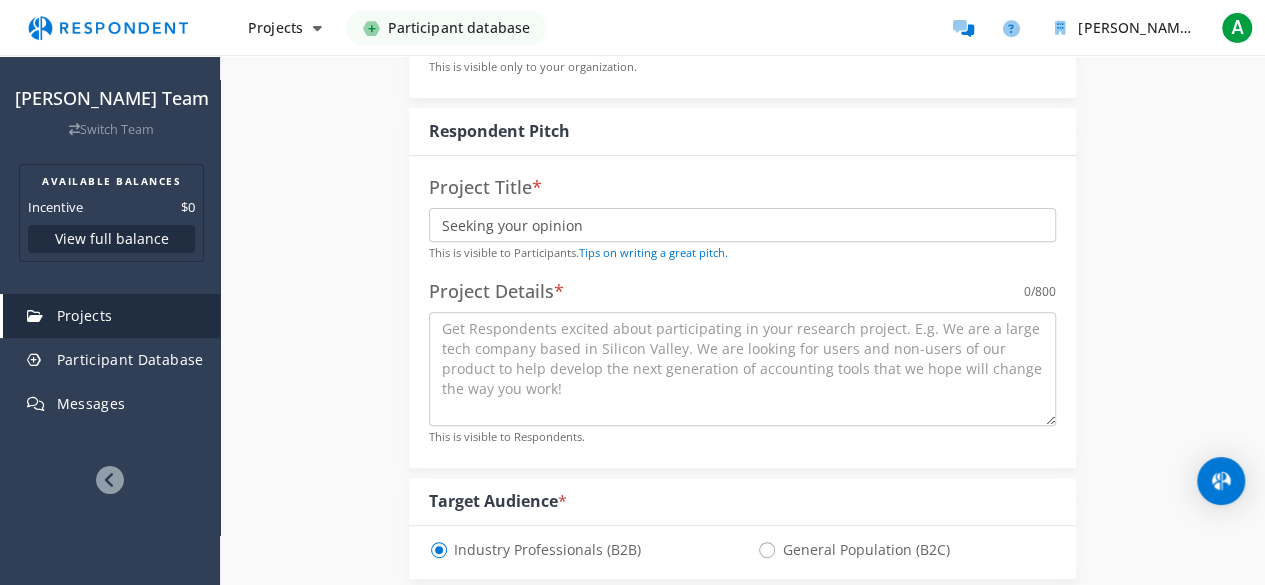 click on "Internal Project Name  *               Similar      This is visible only to your organization.              Respondent Pitch       Project Title  *     Seeking your opinion      This is visible to Participants.  Tips on writing a great pitch.             Project Details  *      0   /800             This is visible to Respondents.                   Target Audience  *                 Industry Professionals (B2B)             General Population (B2C)                       Type of Research             Remote             In-Person                     Research Methodology           One-on-One Focus Group Unmoderated Study Survey Diary Study               Show participants' account email addresses      If participants start the project, we will share their account email addresses with you so that you can verify that they have completed the unmoderated study on the platform of your choice.  Learn more...                           Time Required           15       minute(s)" at bounding box center [742, 697] 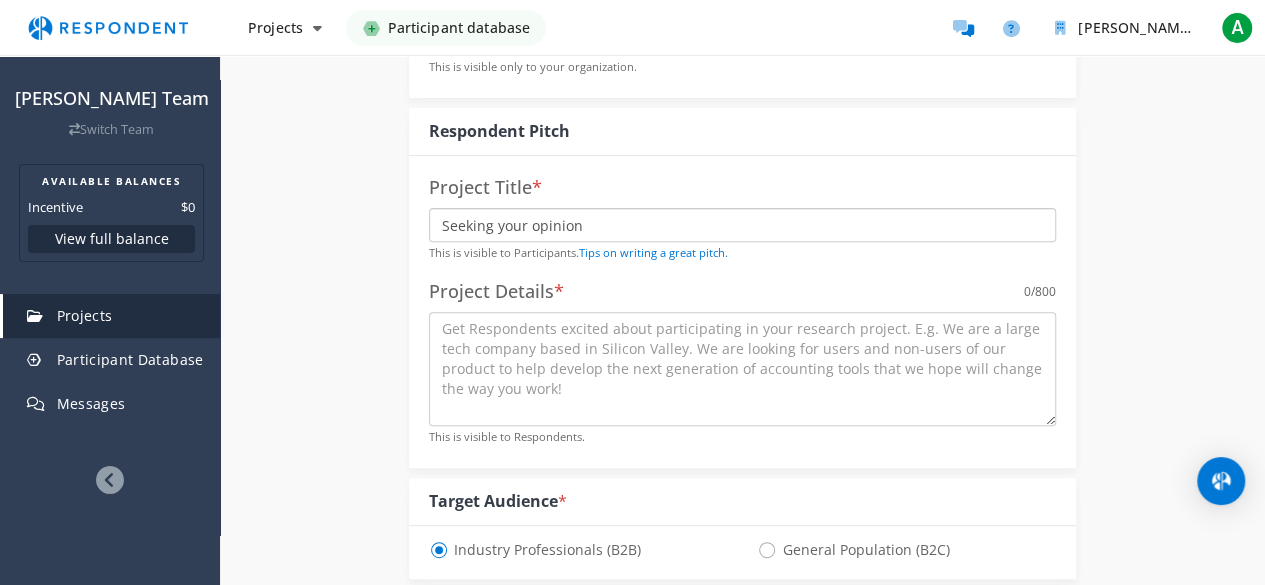 click on "Seeking your opinion" at bounding box center [742, 225] 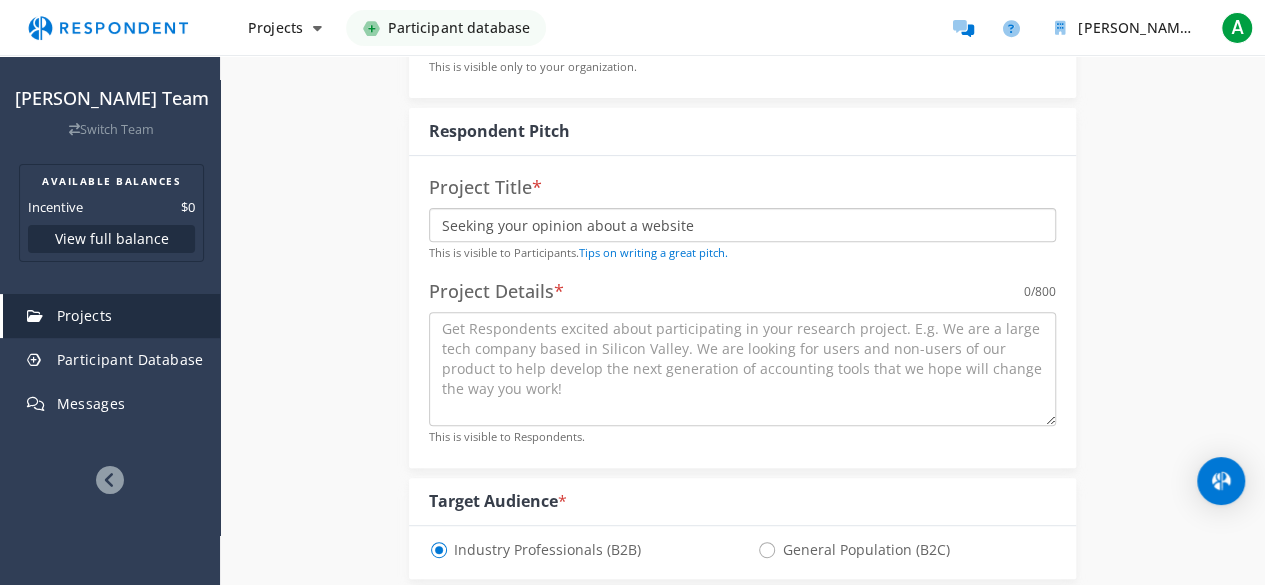 type on "Seeking your opinion about a website" 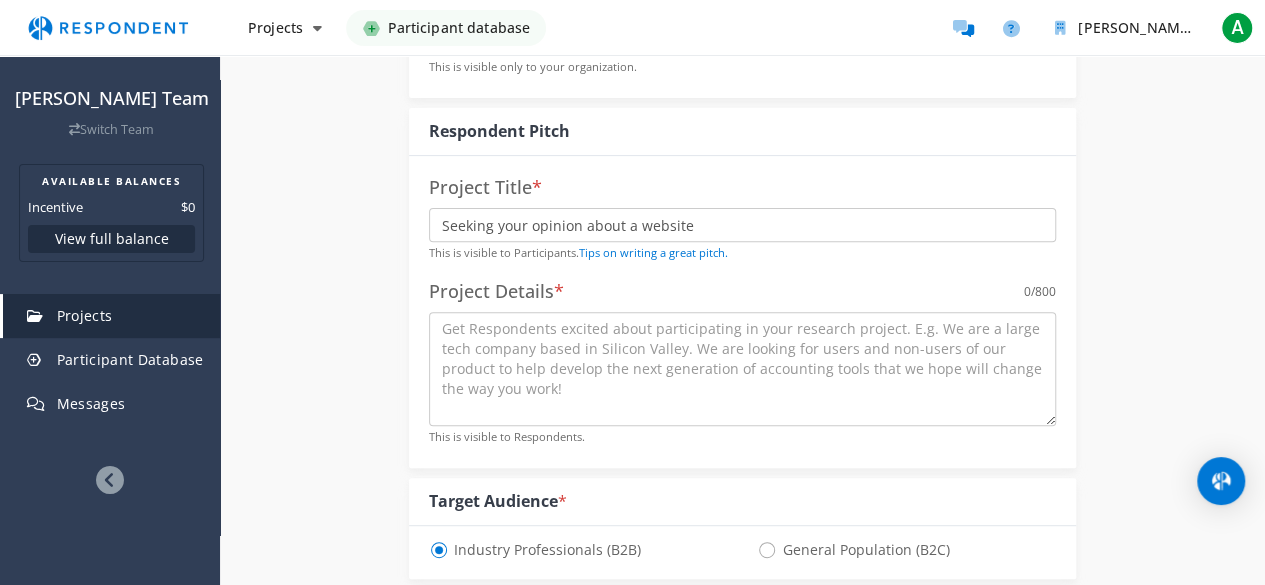 click on "Project Title  *     Seeking your opinion about a website      This is visible to Participants.  Tips on writing a great pitch.             Project Details  *      0   /800             This is visible to Respondents." at bounding box center (742, 312) 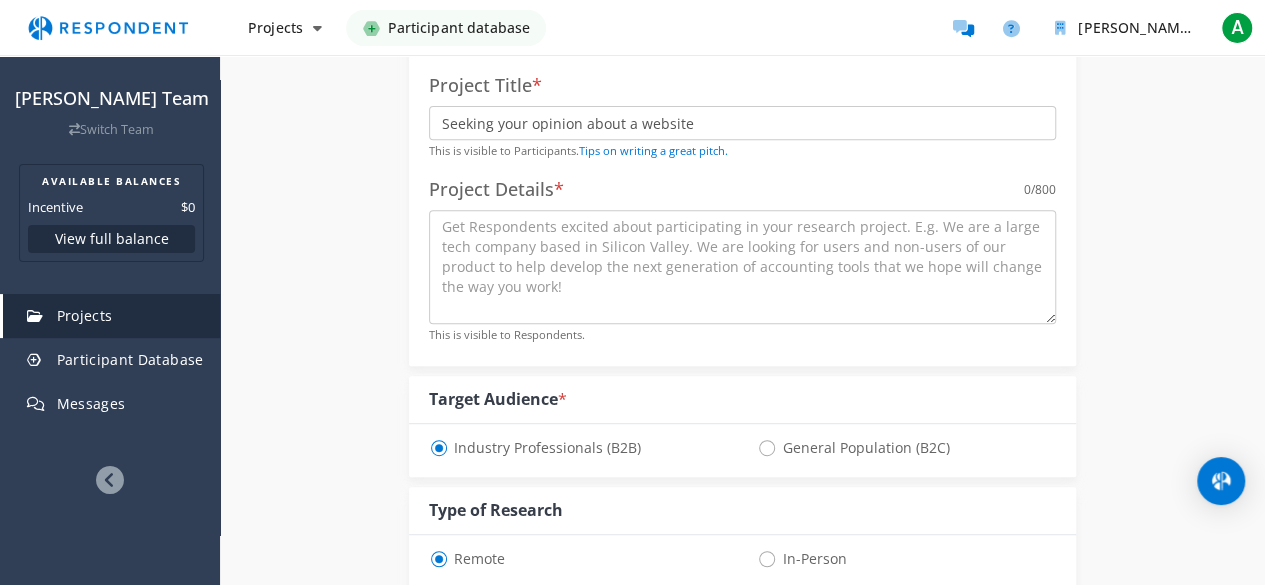 scroll, scrollTop: 358, scrollLeft: 0, axis: vertical 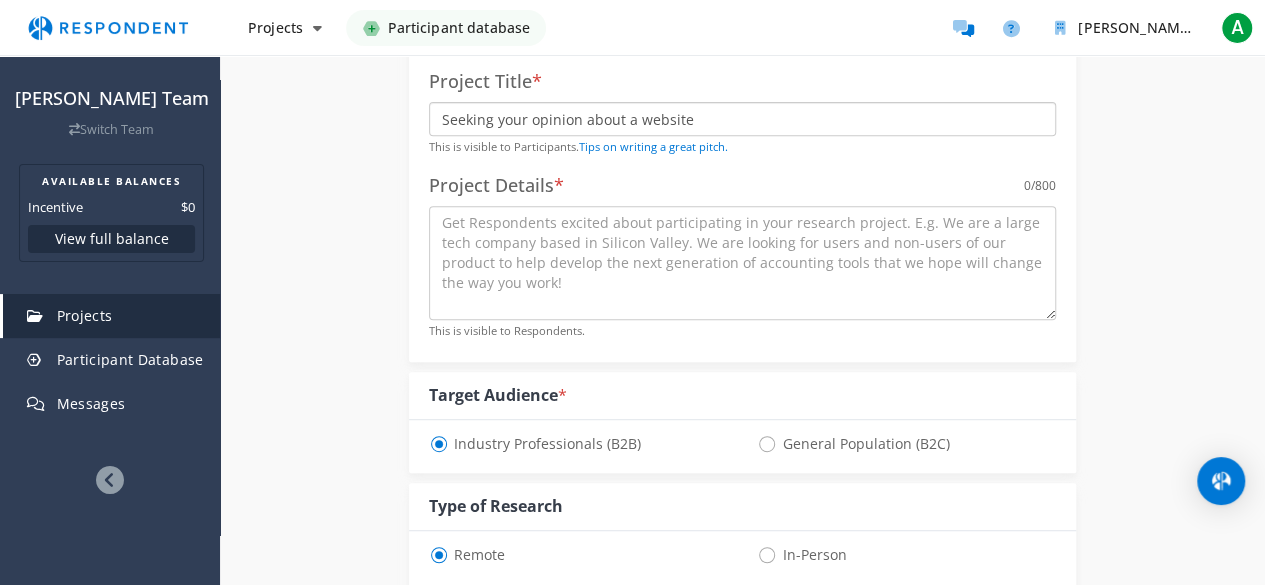 click on "Seeking your opinion about a website" at bounding box center [742, 119] 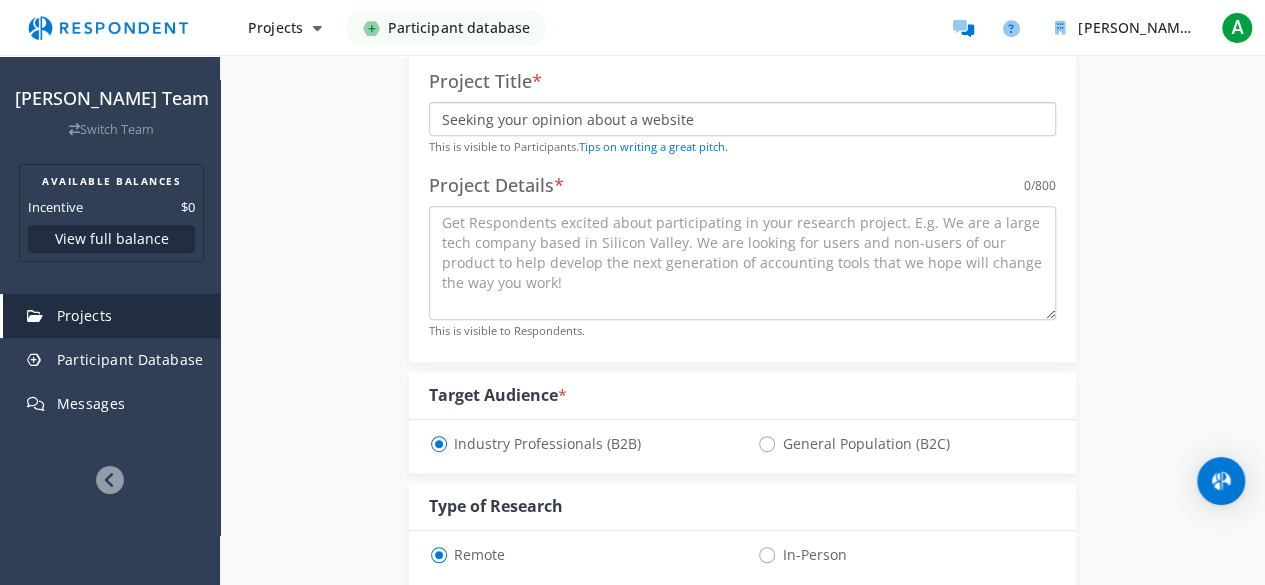 click on "Seeking your opinion about a website" at bounding box center (742, 119) 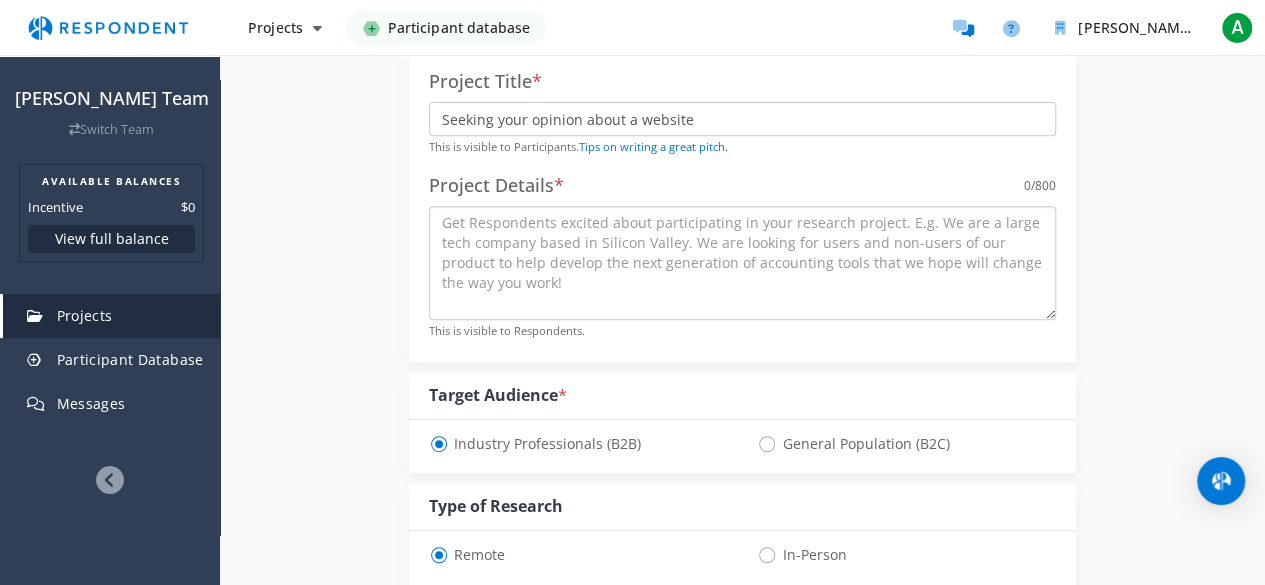 click at bounding box center (742, 263) 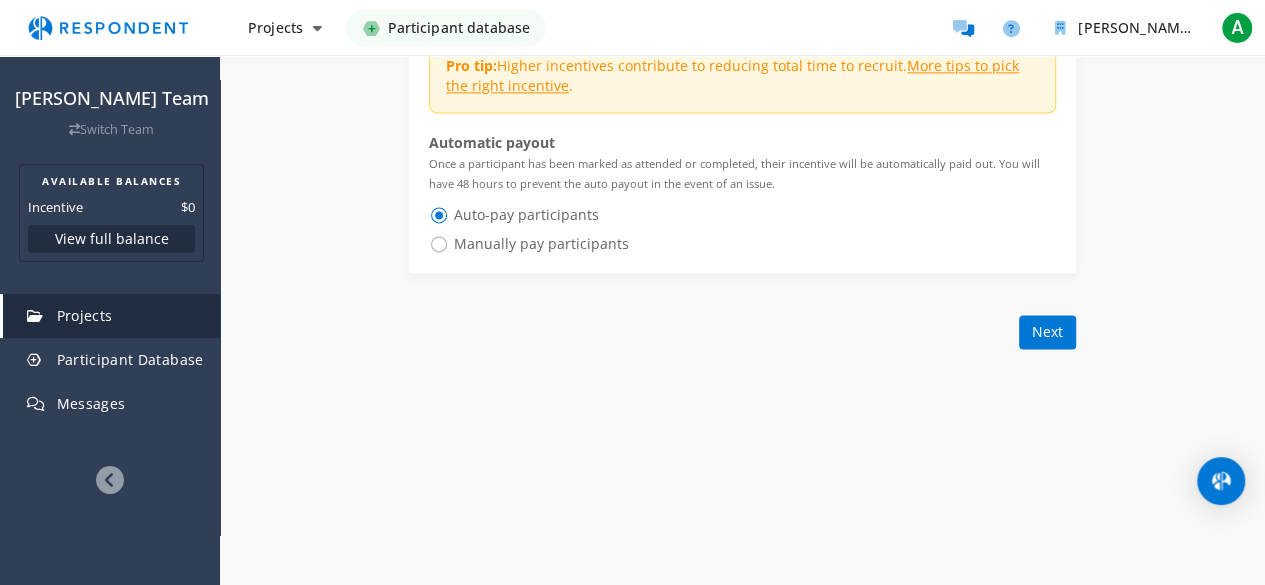 scroll, scrollTop: 1343, scrollLeft: 0, axis: vertical 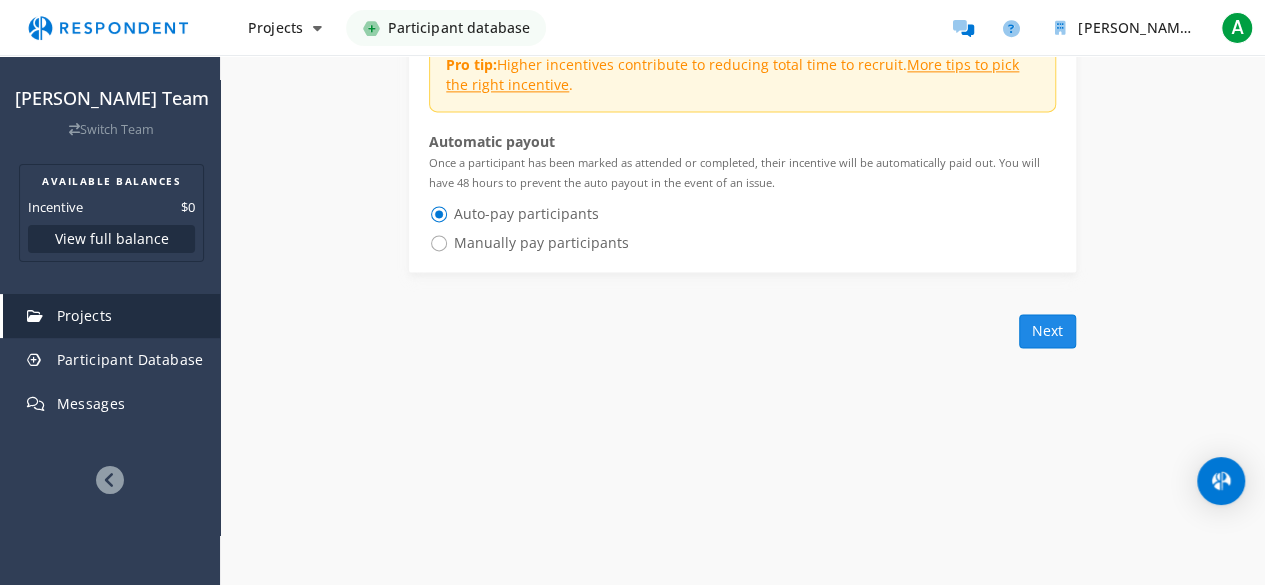 type on "We'll show you a website and ask what you think about it." 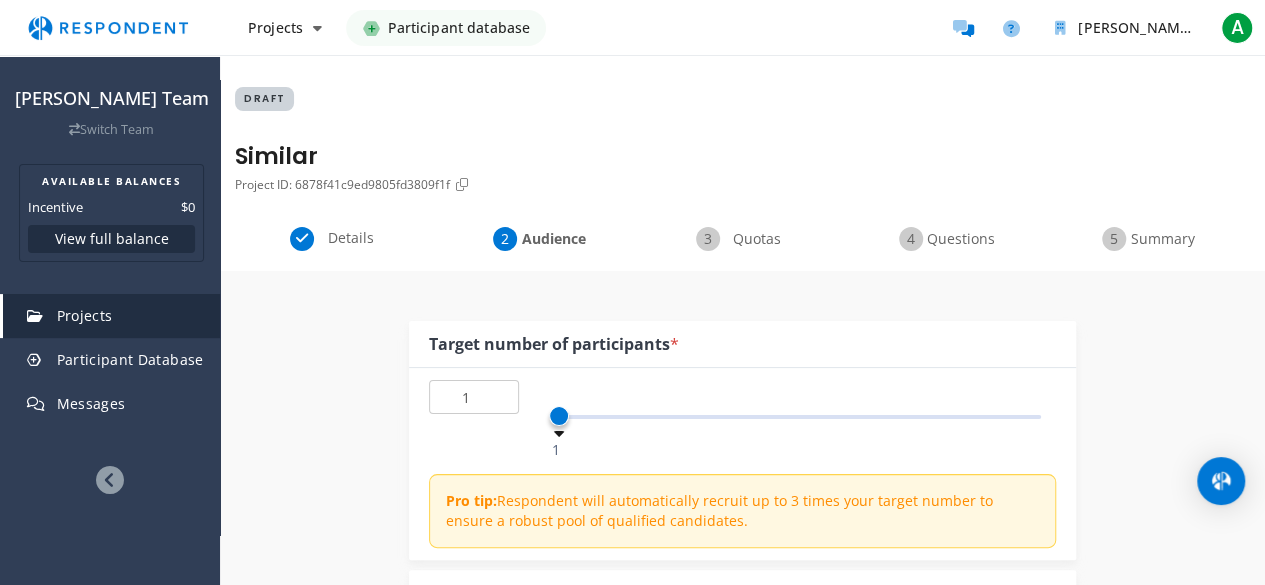 scroll, scrollTop: 50, scrollLeft: 0, axis: vertical 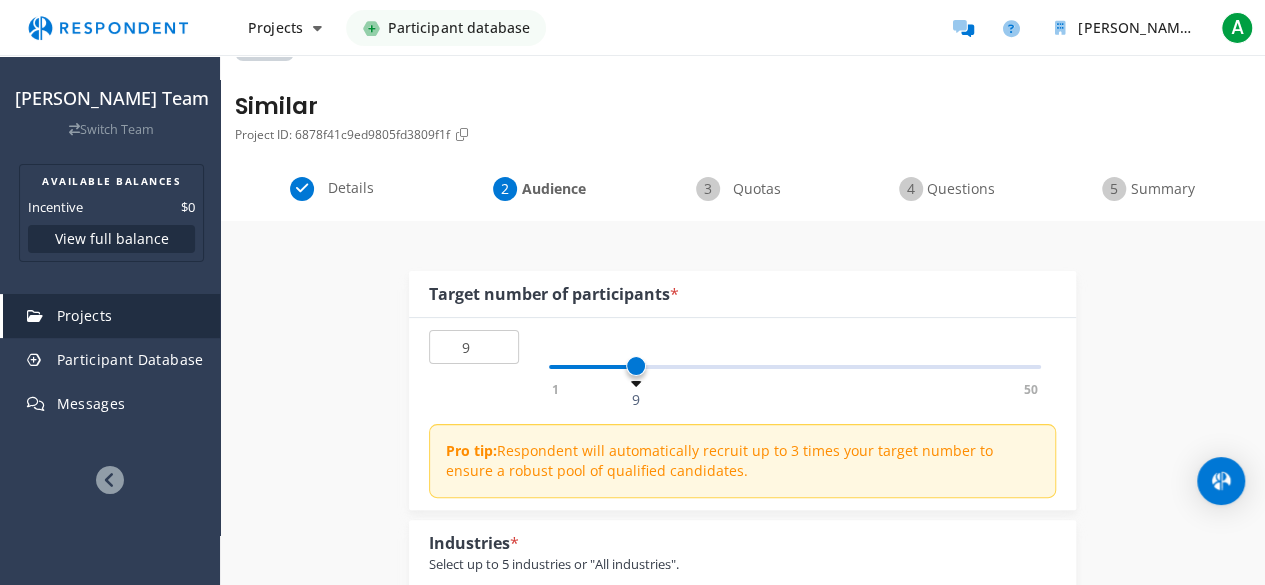 click on "1   50   9" 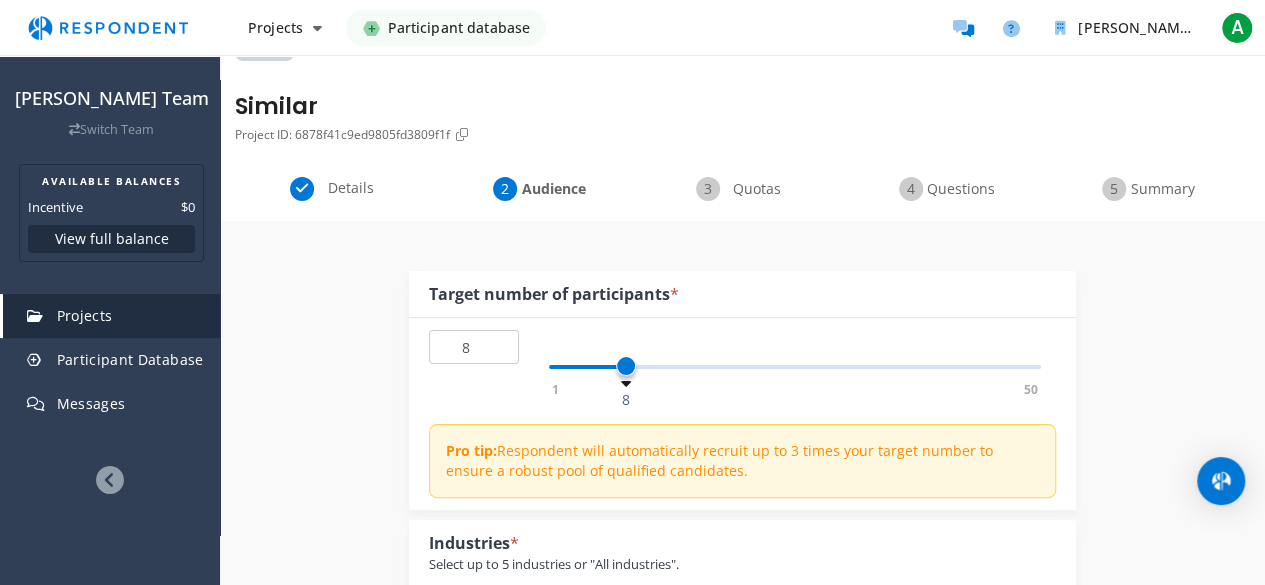 type on "7" 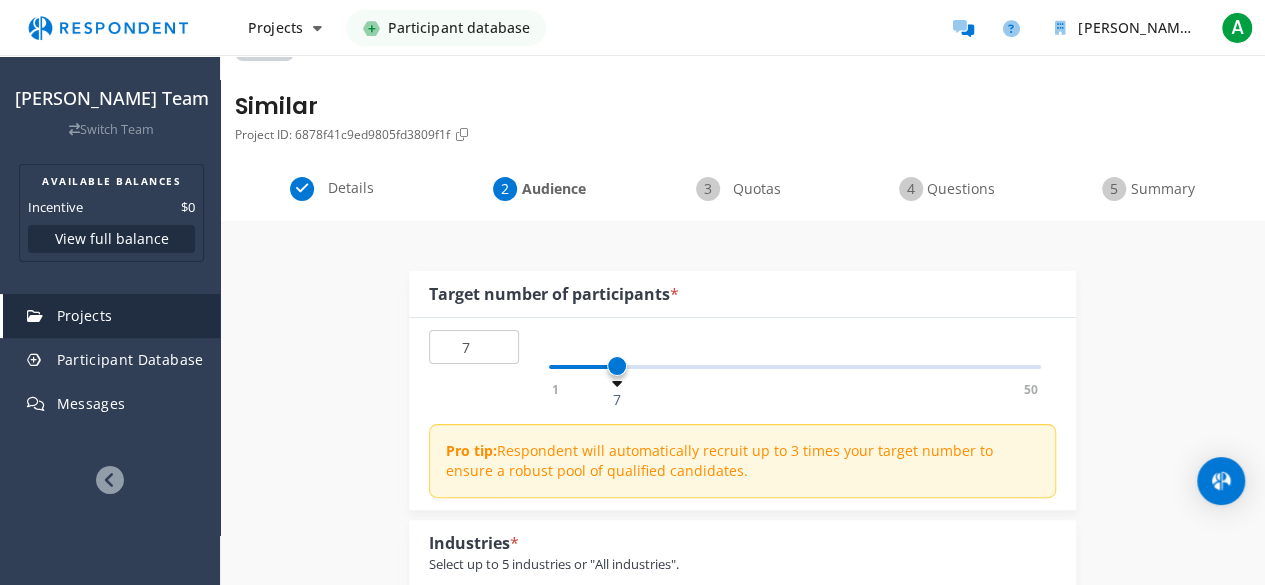drag, startPoint x: 636, startPoint y: 362, endPoint x: 614, endPoint y: 365, distance: 22.203604 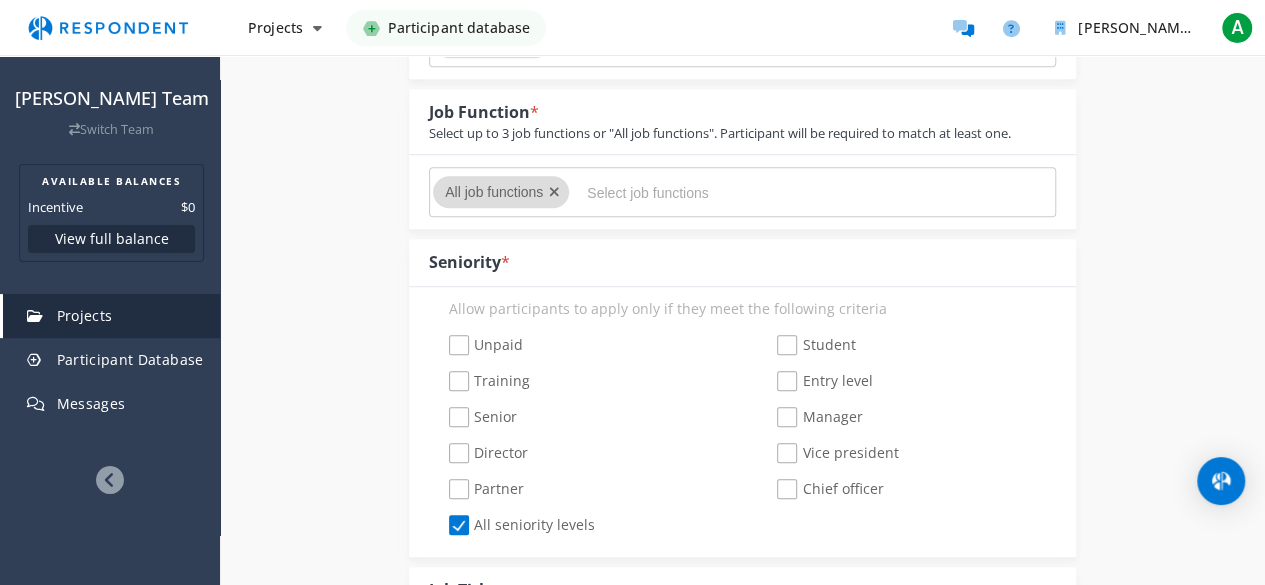 scroll, scrollTop: 645, scrollLeft: 0, axis: vertical 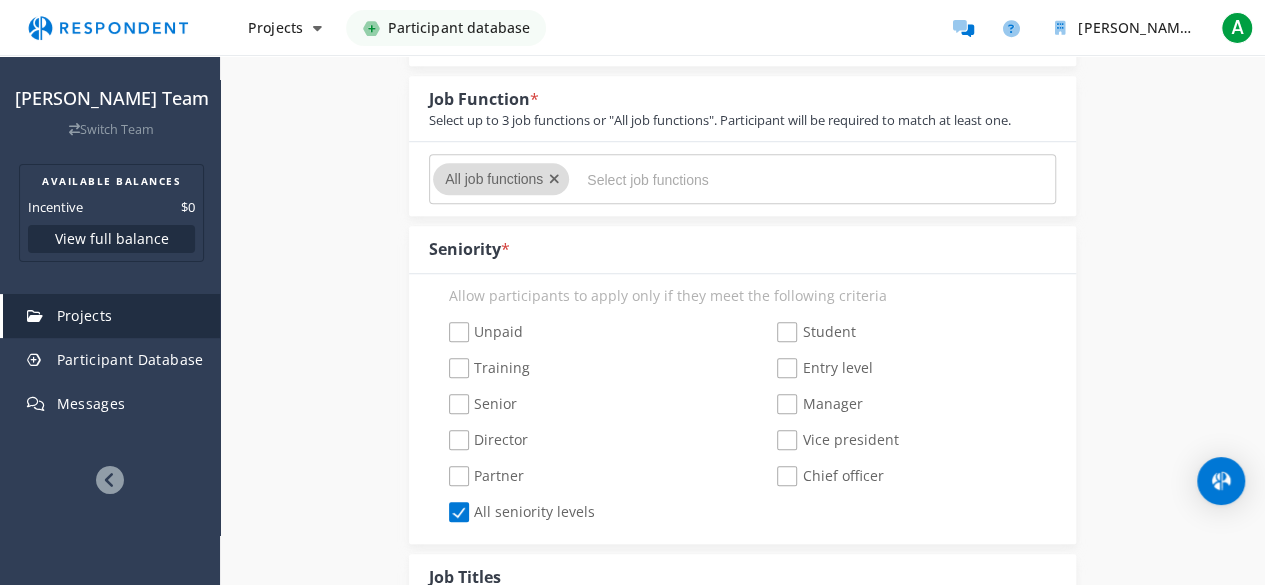 click on "Unpaid" 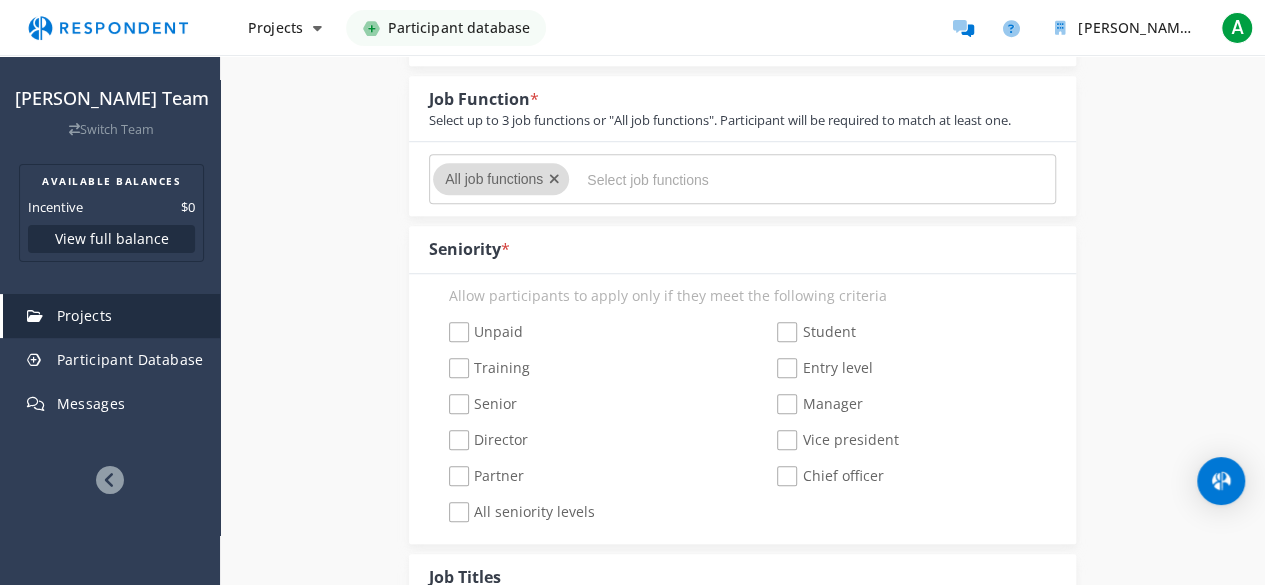 checkbox on "true" 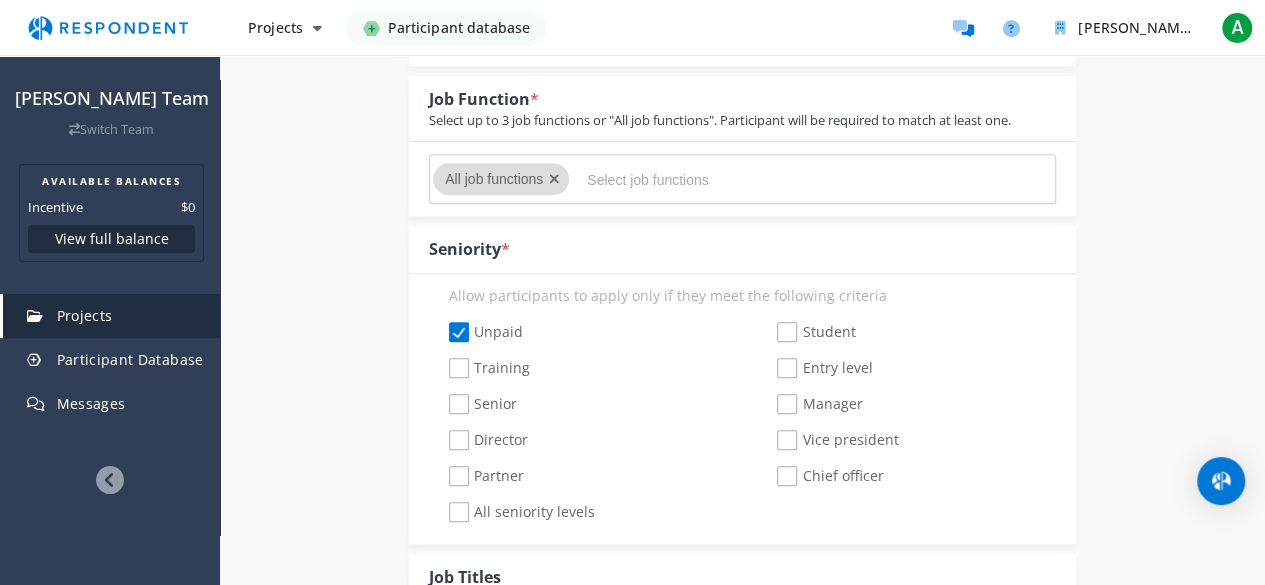 checkbox on "false" 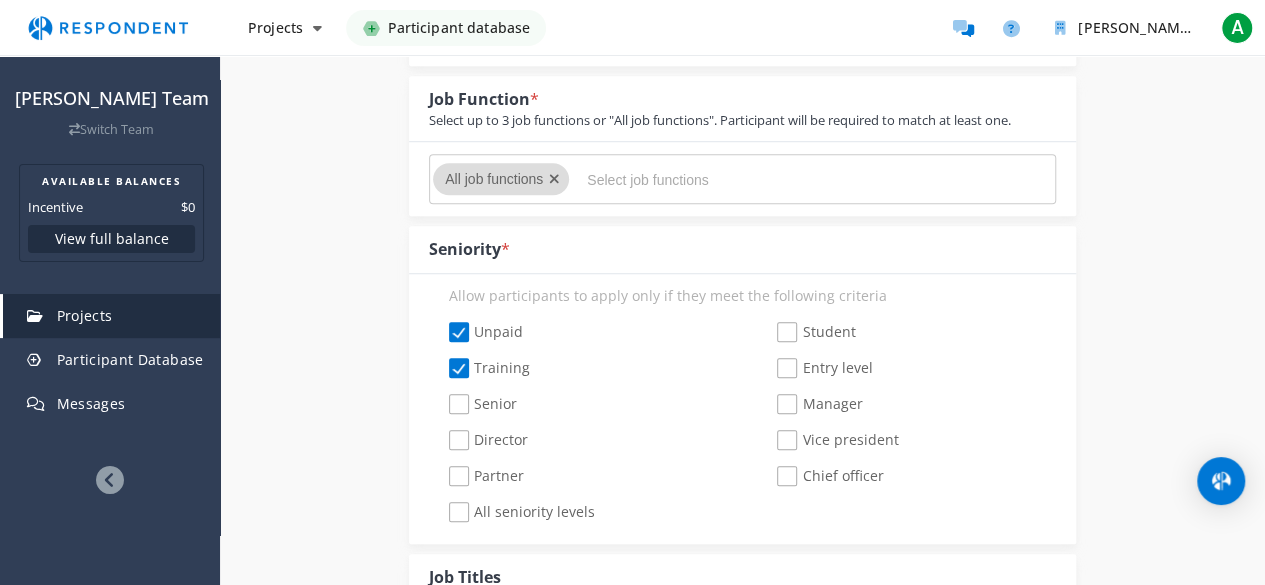 click on "Student" 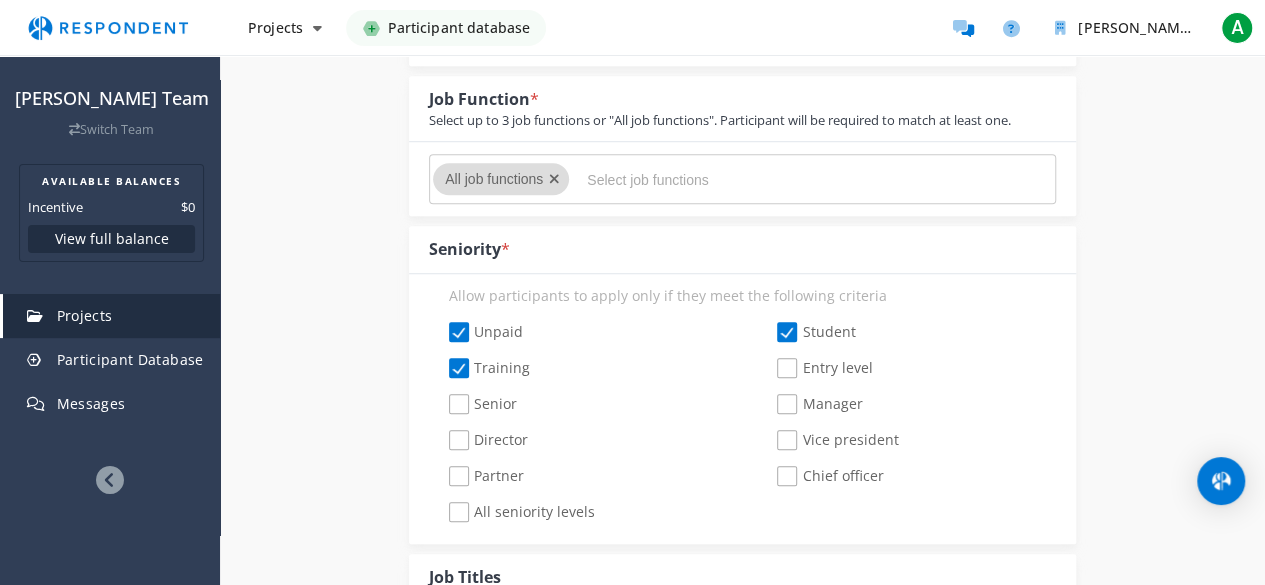 click on "Entry level" 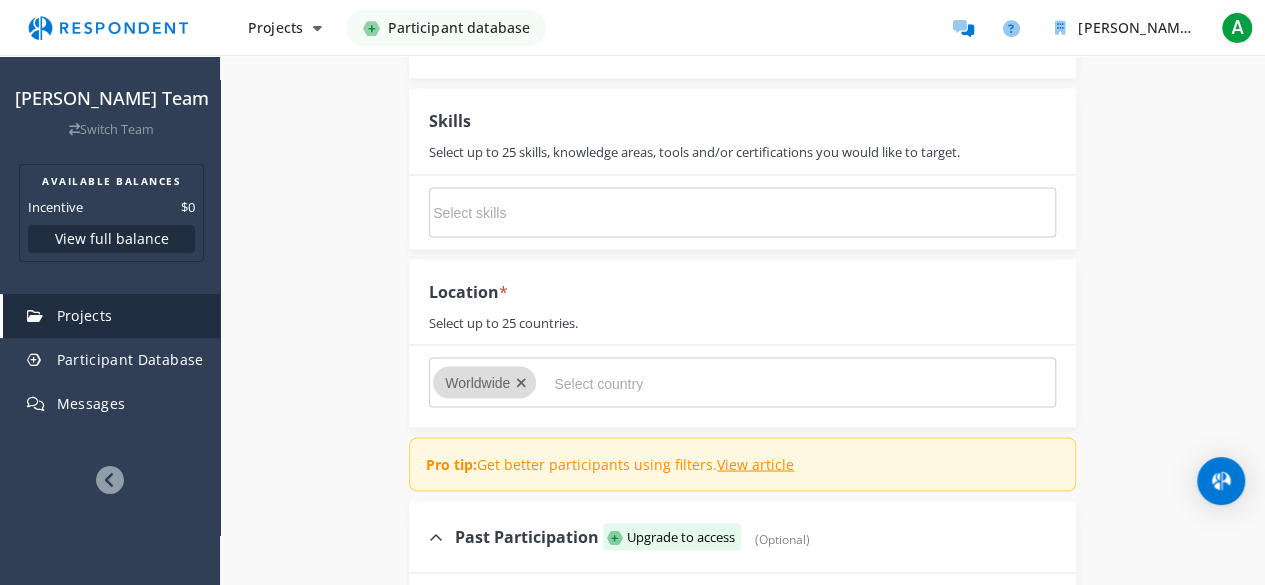 scroll, scrollTop: 1527, scrollLeft: 0, axis: vertical 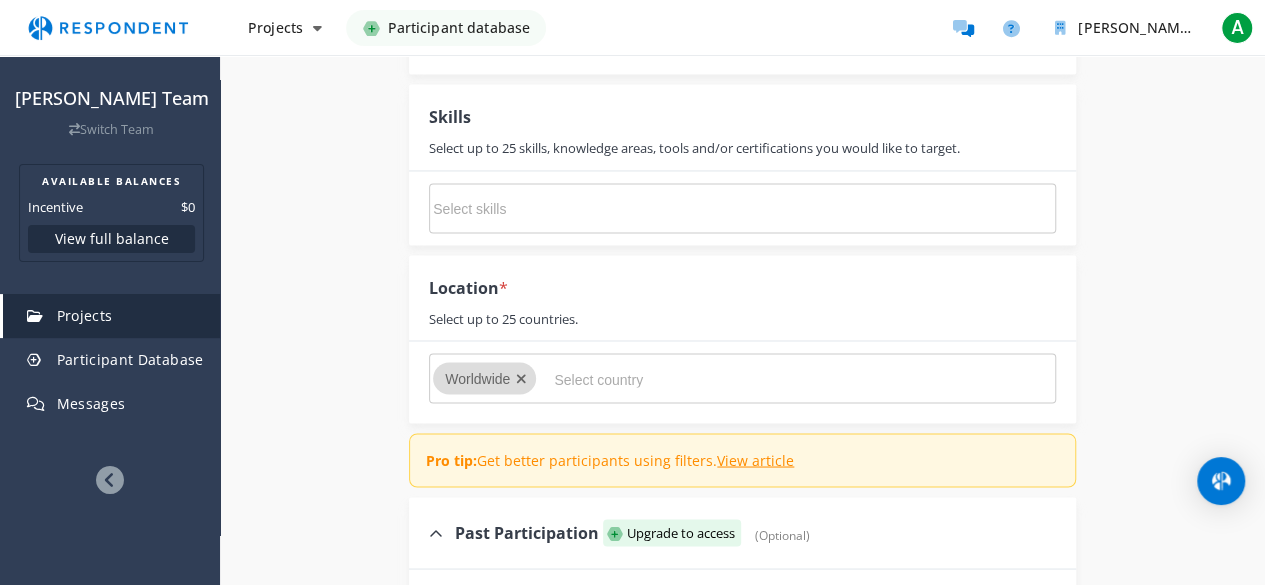 click at bounding box center [521, 378] 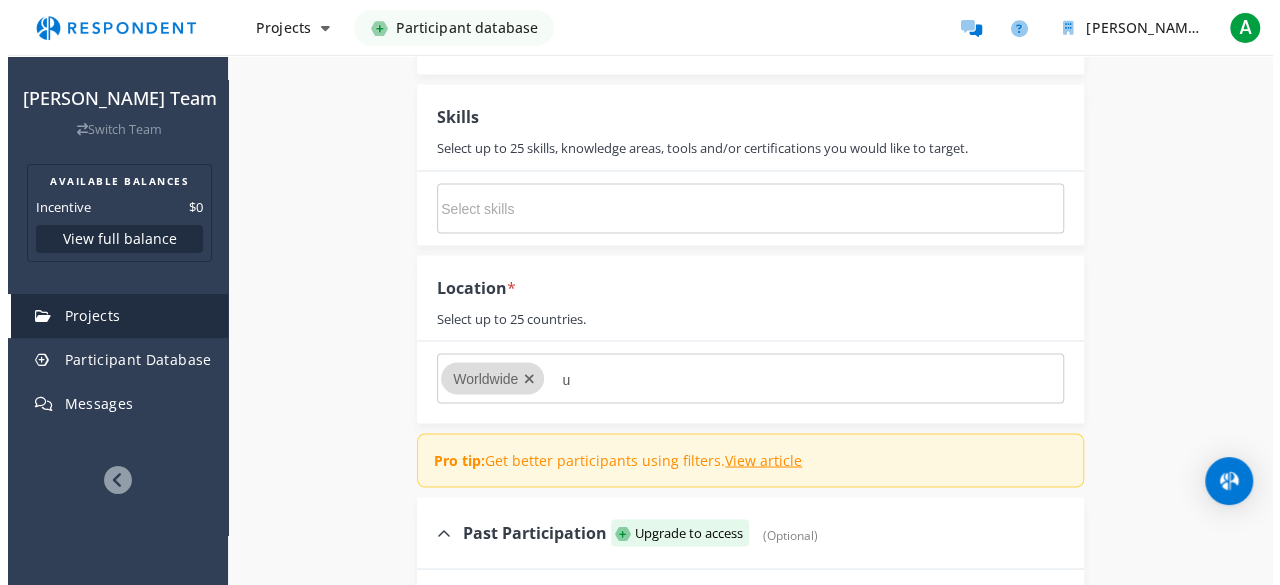 scroll, scrollTop: 0, scrollLeft: 0, axis: both 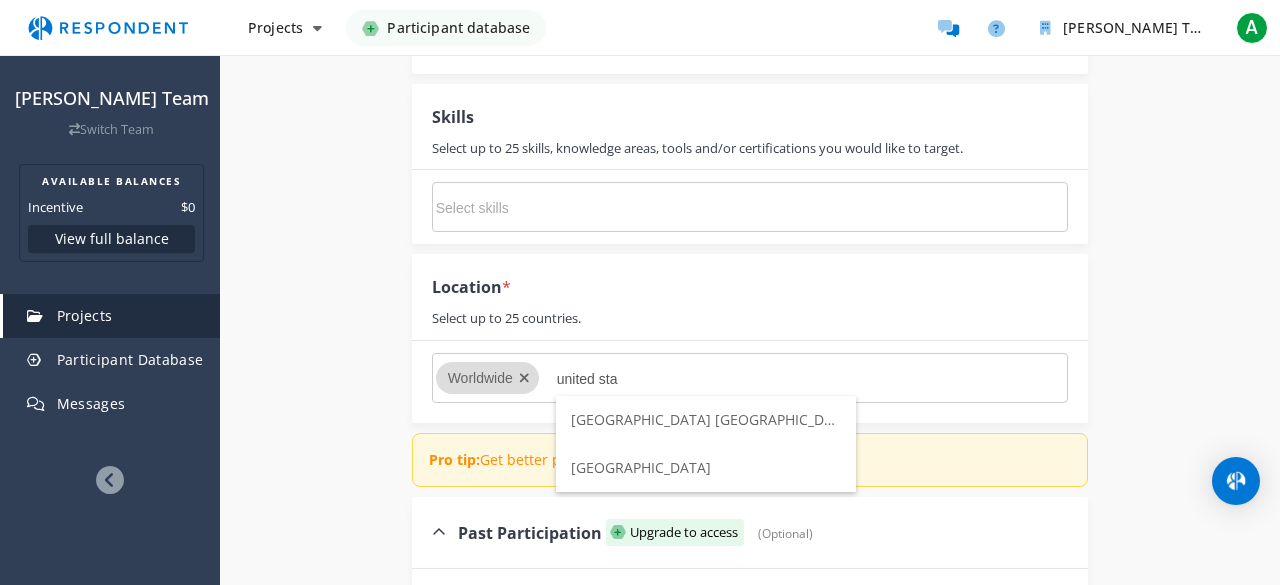 type on "united sta" 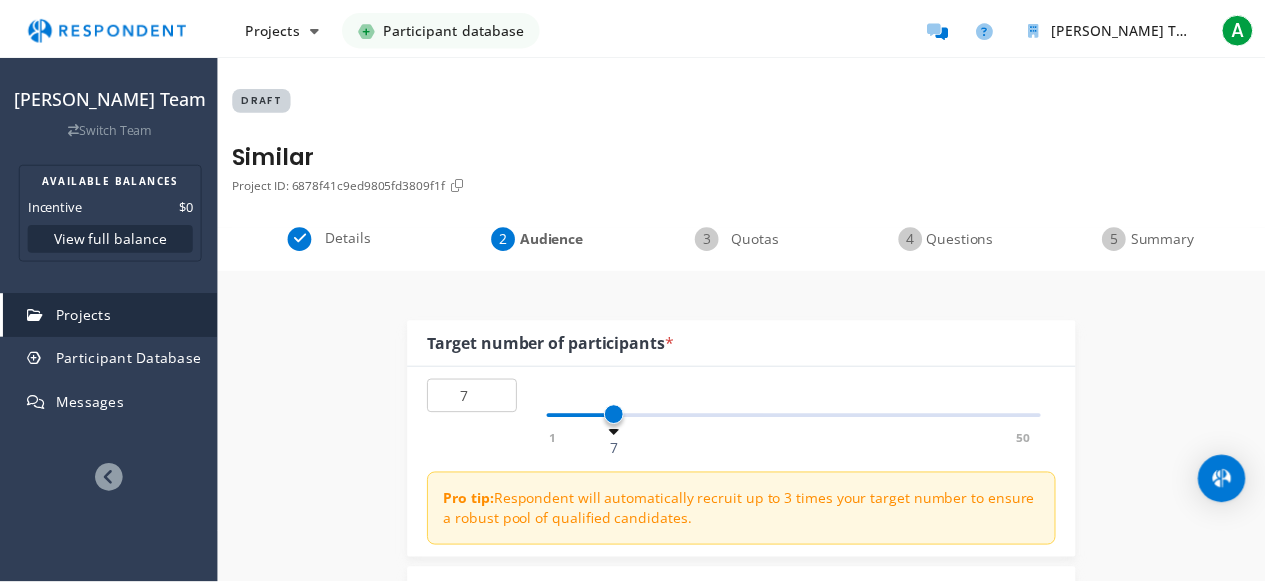scroll, scrollTop: 1527, scrollLeft: 0, axis: vertical 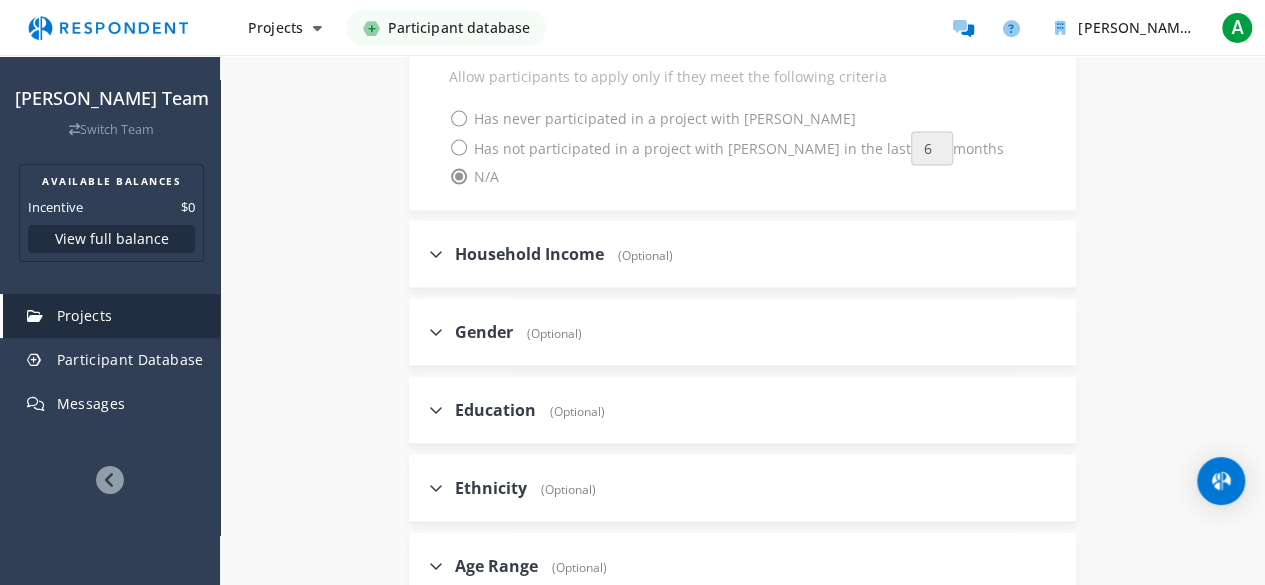 click on "Household Income" 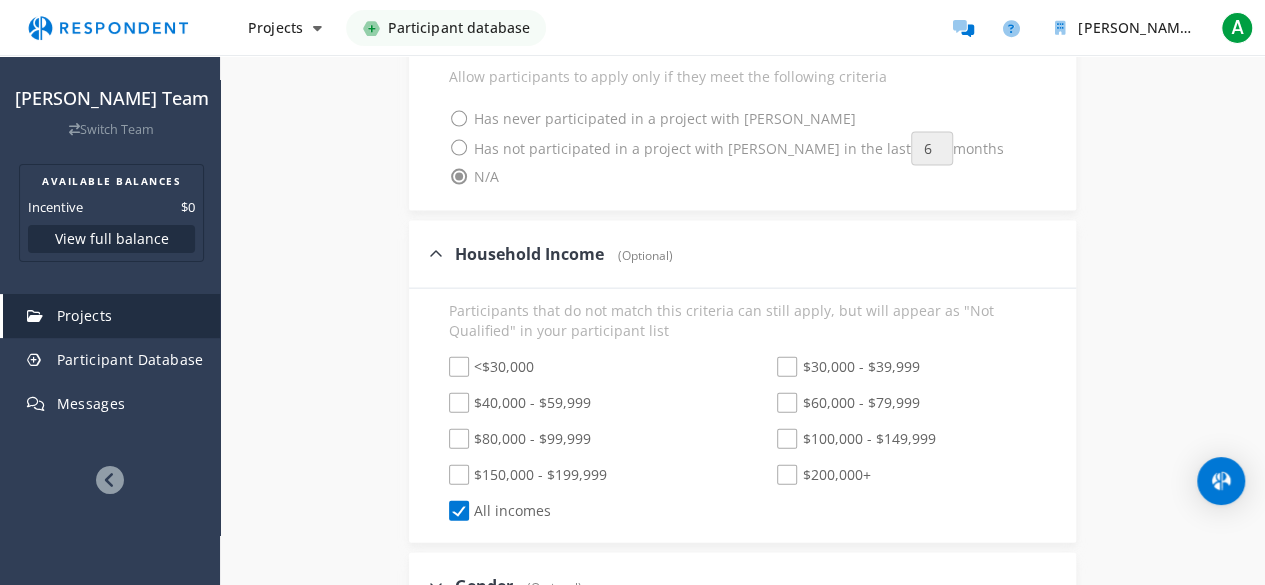 click on "<$30,000" 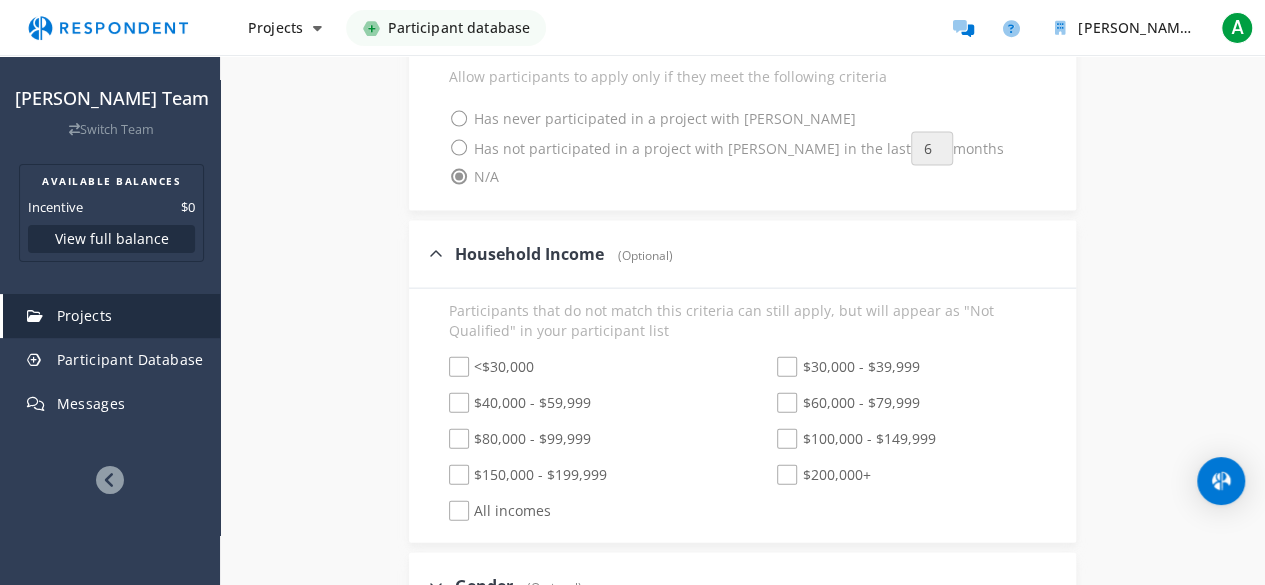 checkbox on "true" 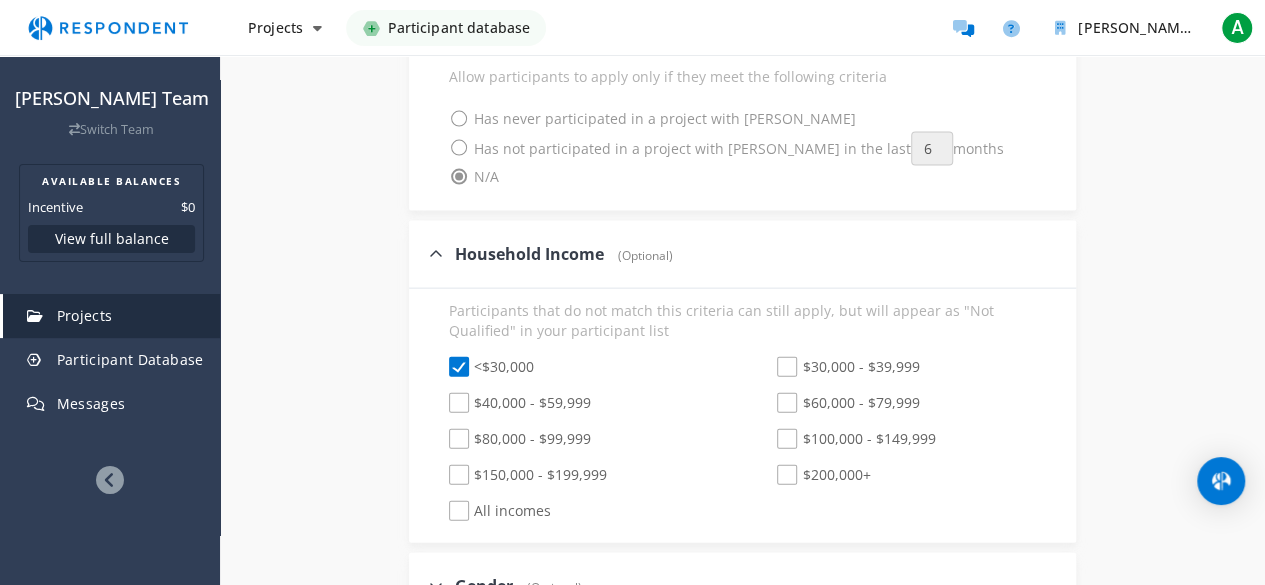 checkbox on "false" 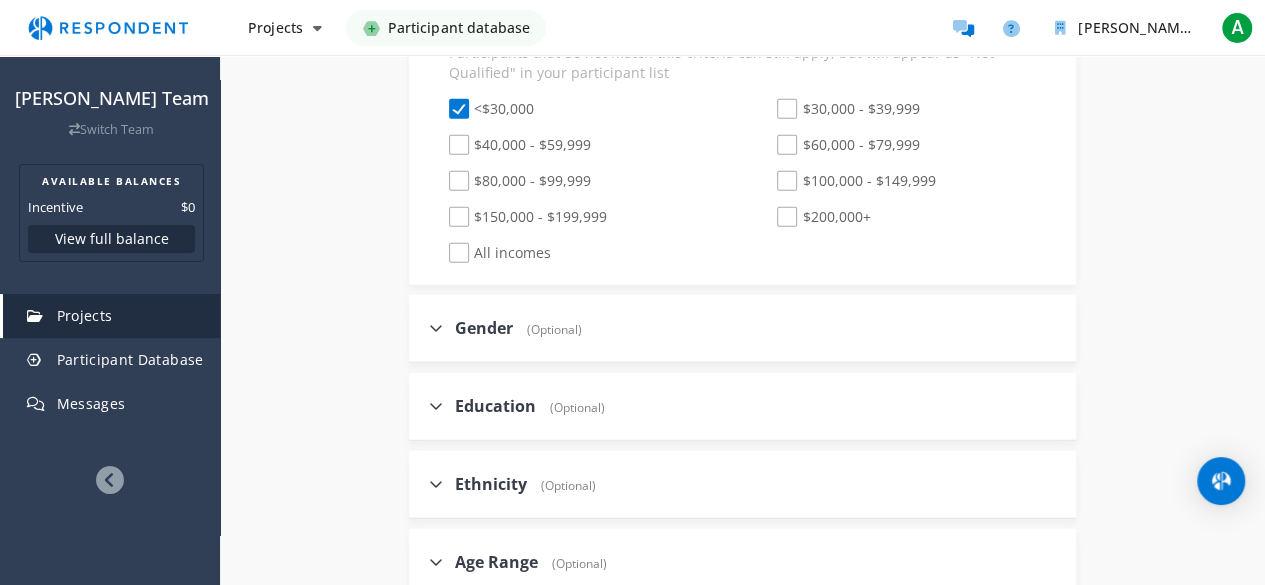 scroll, scrollTop: 2369, scrollLeft: 0, axis: vertical 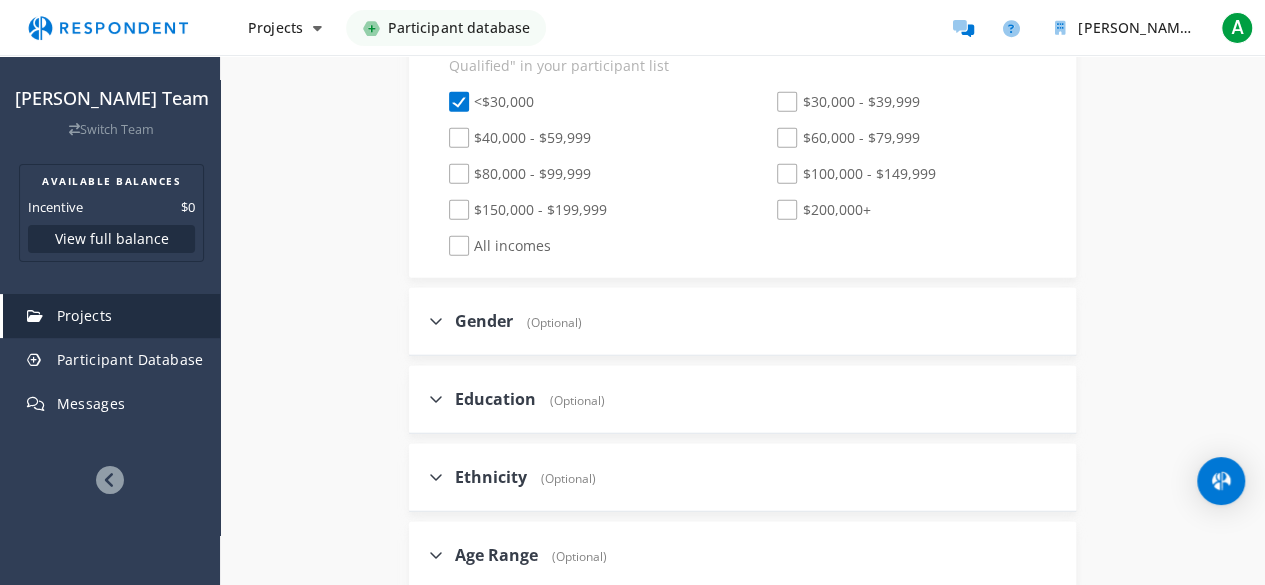 click on "Gender" 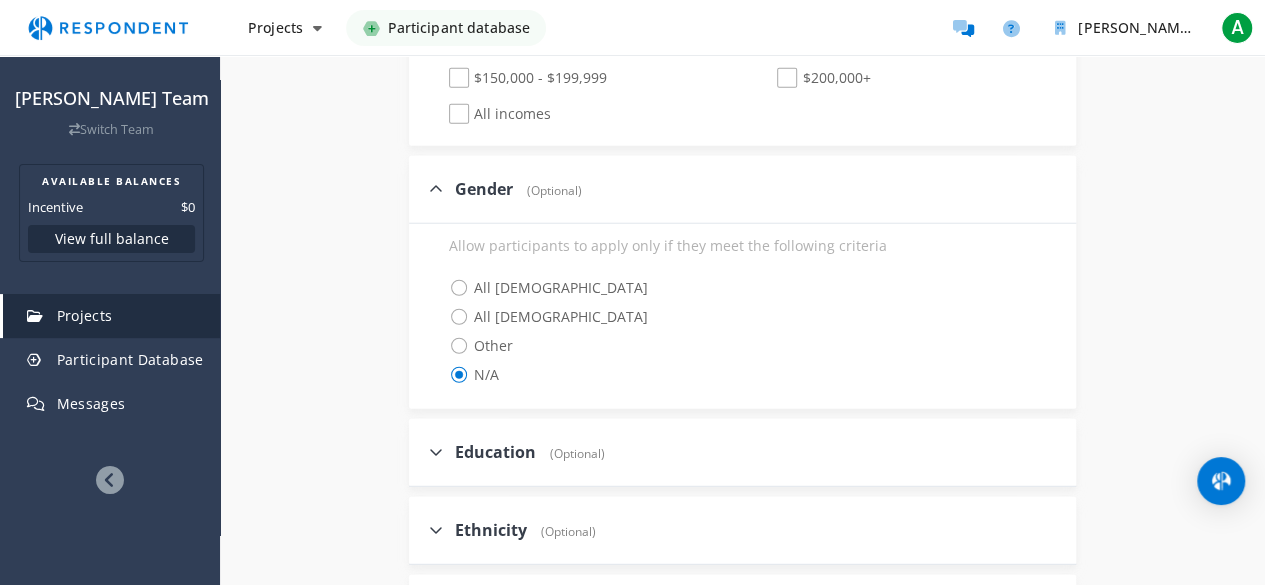 scroll, scrollTop: 2518, scrollLeft: 0, axis: vertical 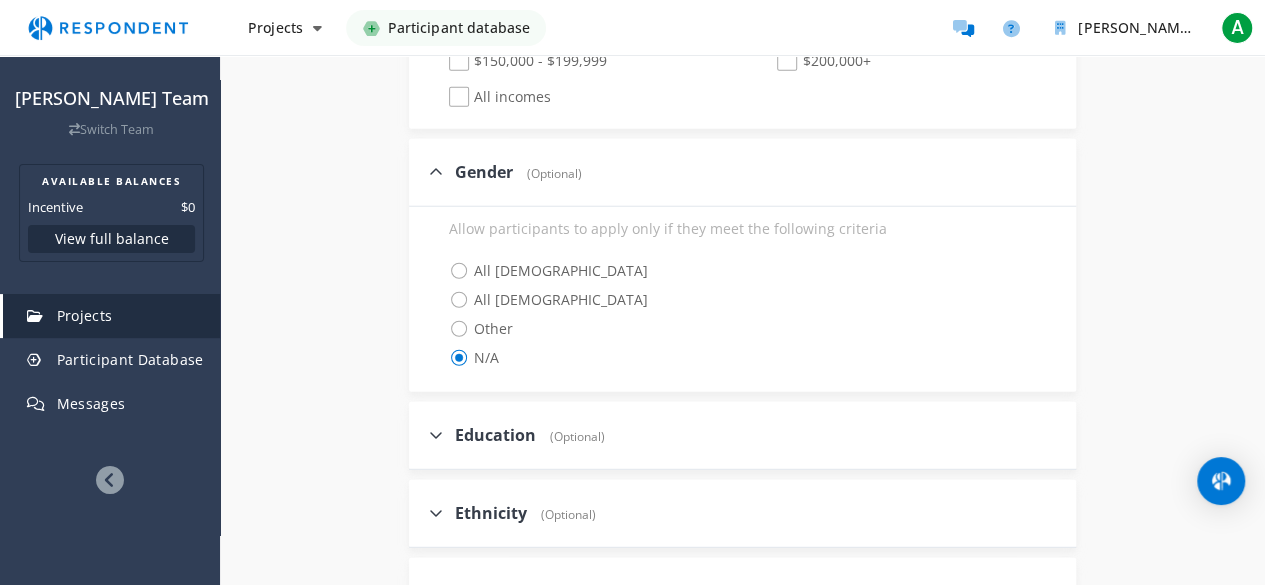 click on "Education    (Optional)" 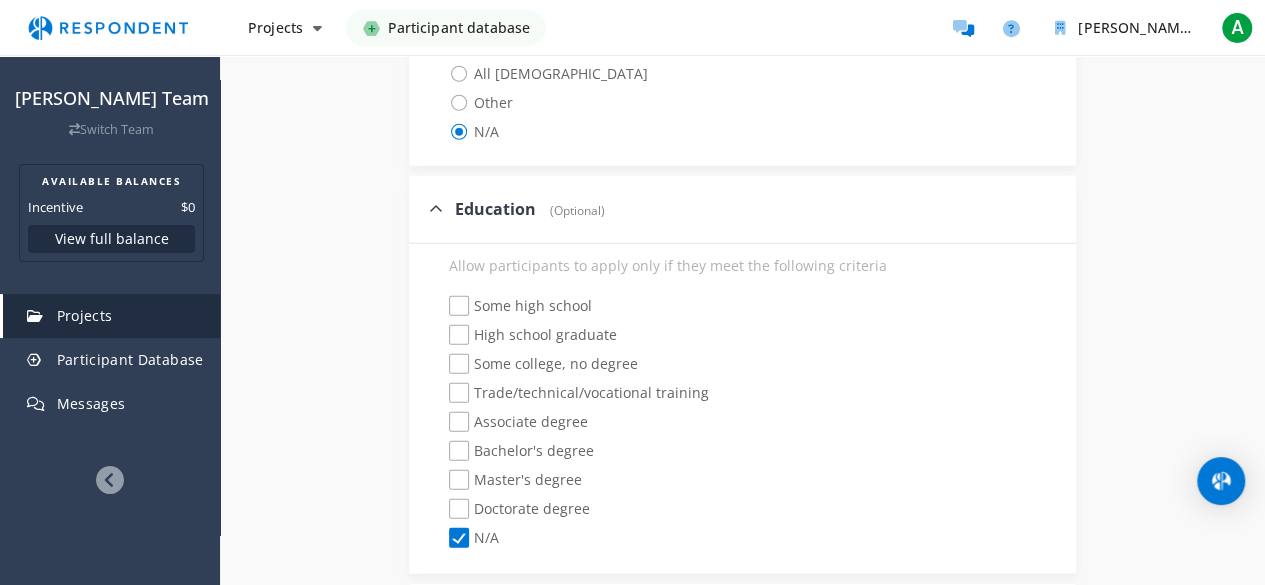 scroll, scrollTop: 2745, scrollLeft: 0, axis: vertical 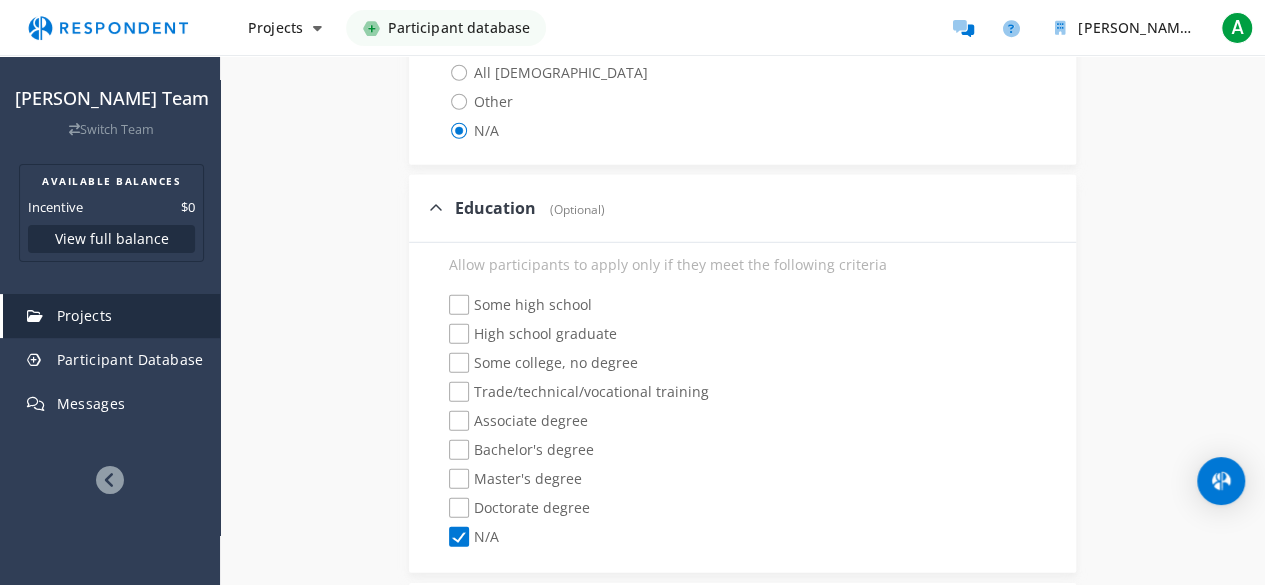 click on "High school graduate" 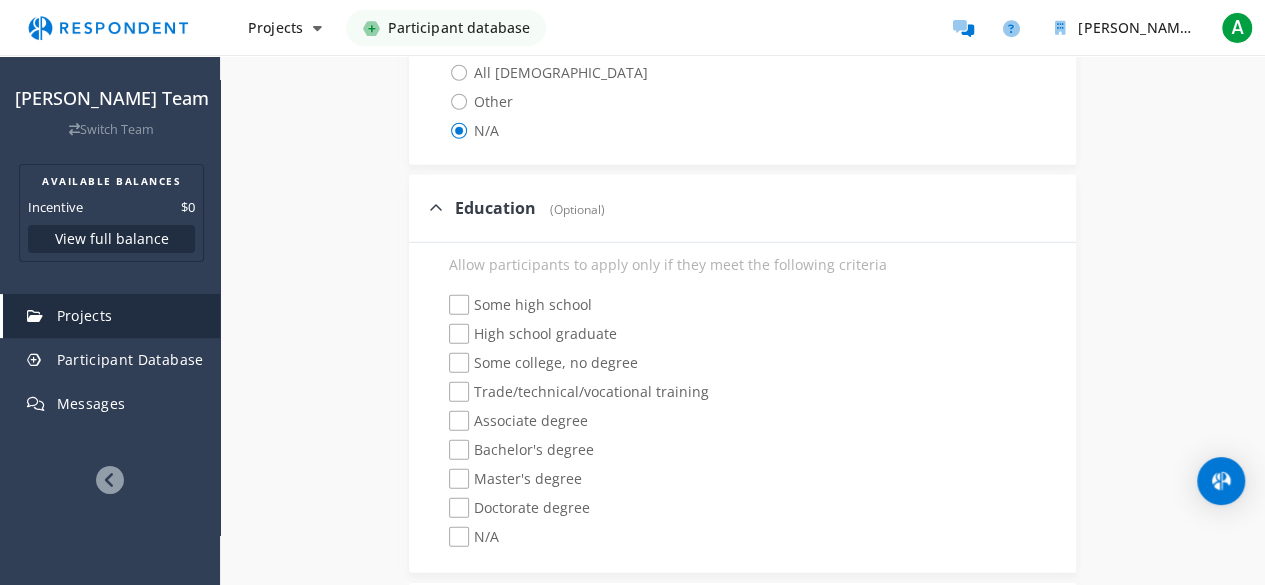 checkbox on "true" 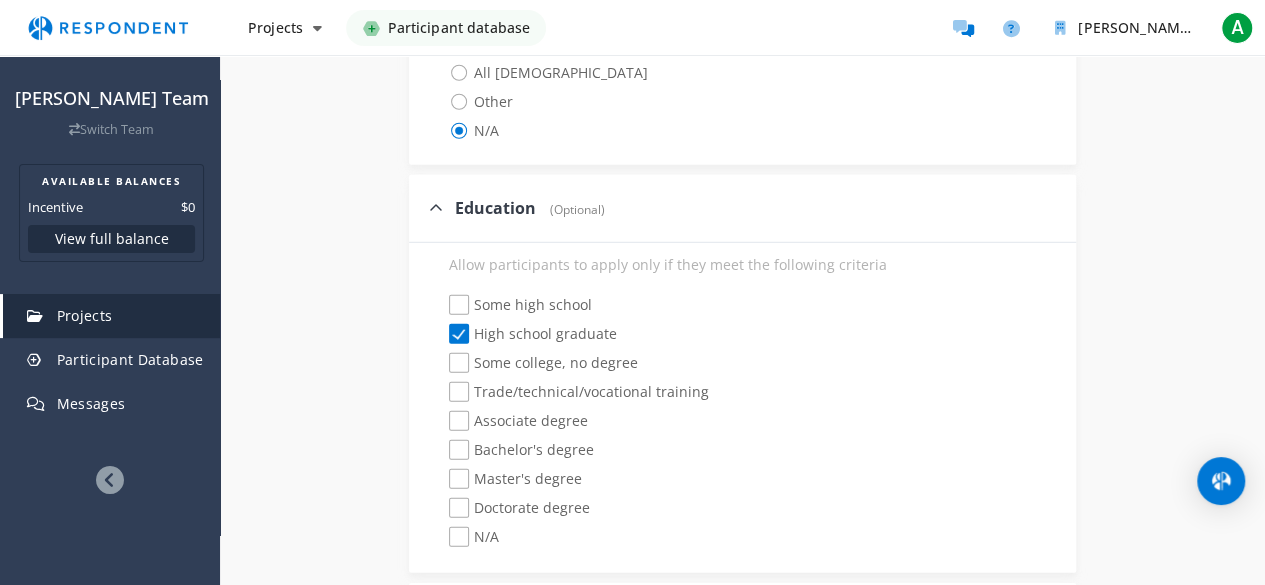checkbox on "false" 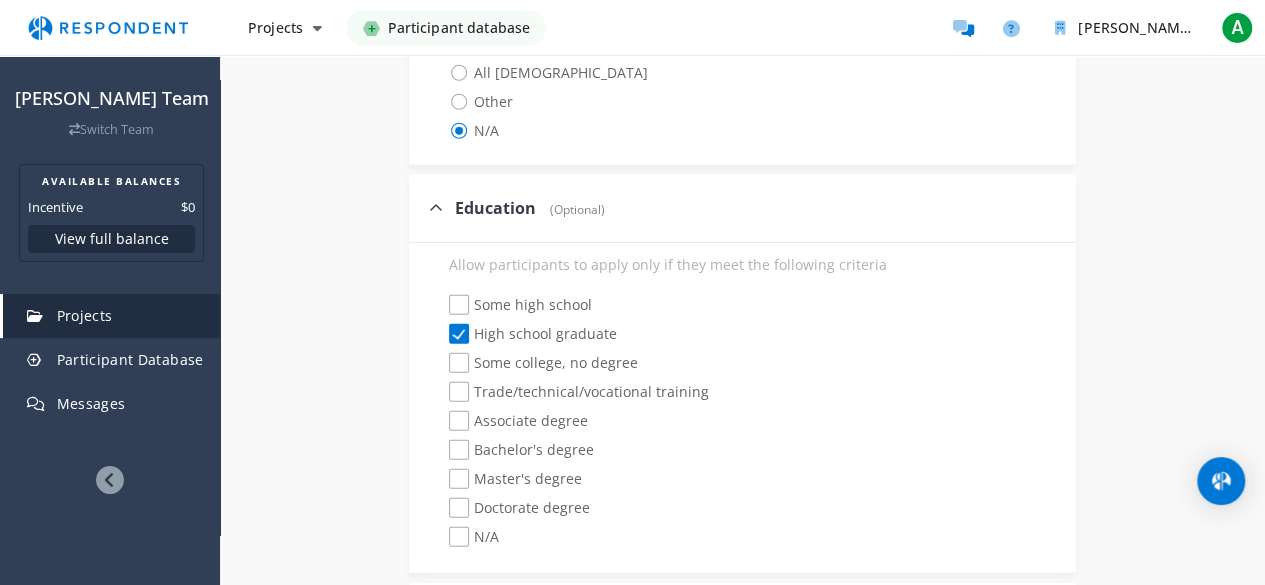 drag, startPoint x: 463, startPoint y: 304, endPoint x: 464, endPoint y: 347, distance: 43.011627 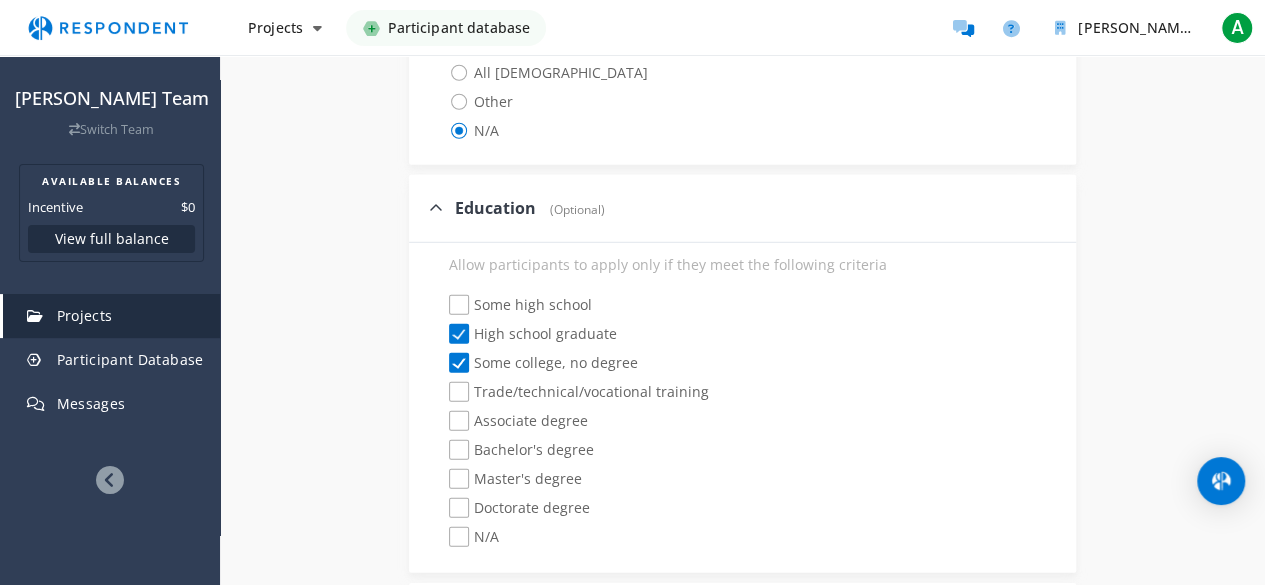 click on "Some high school" 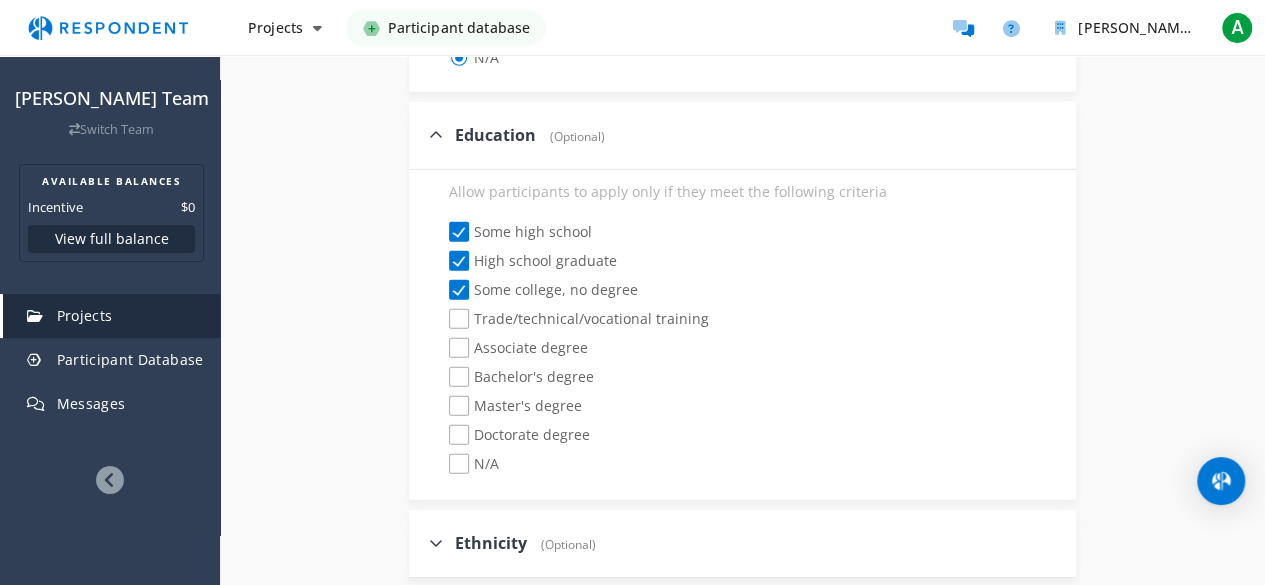 scroll, scrollTop: 2819, scrollLeft: 0, axis: vertical 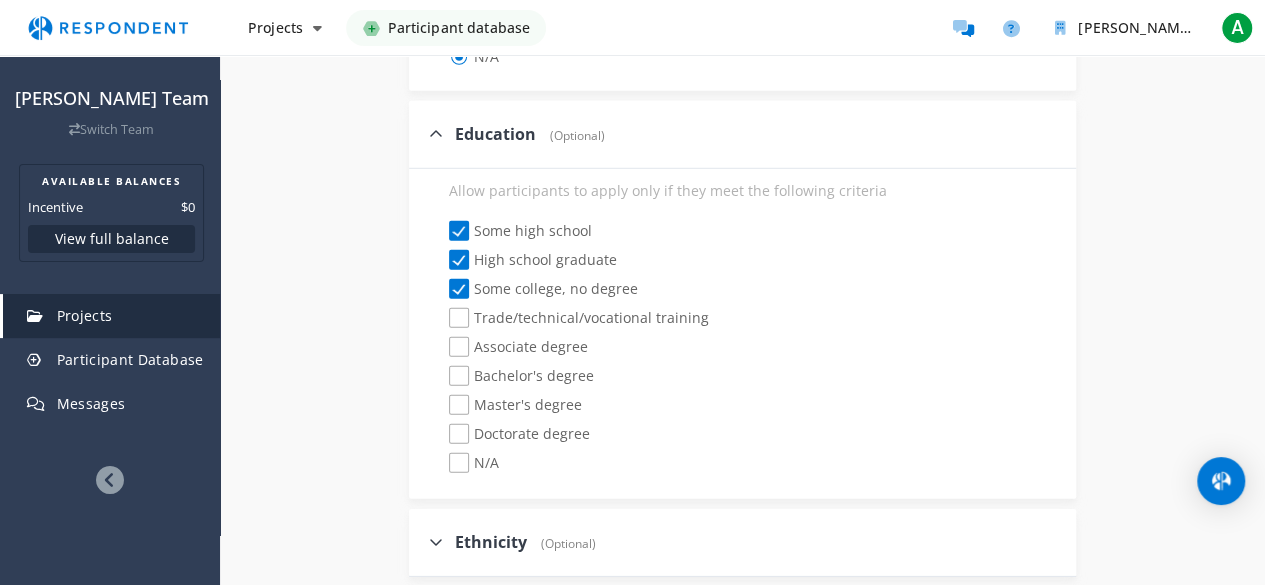 click on "Trade/technical/vocational training" 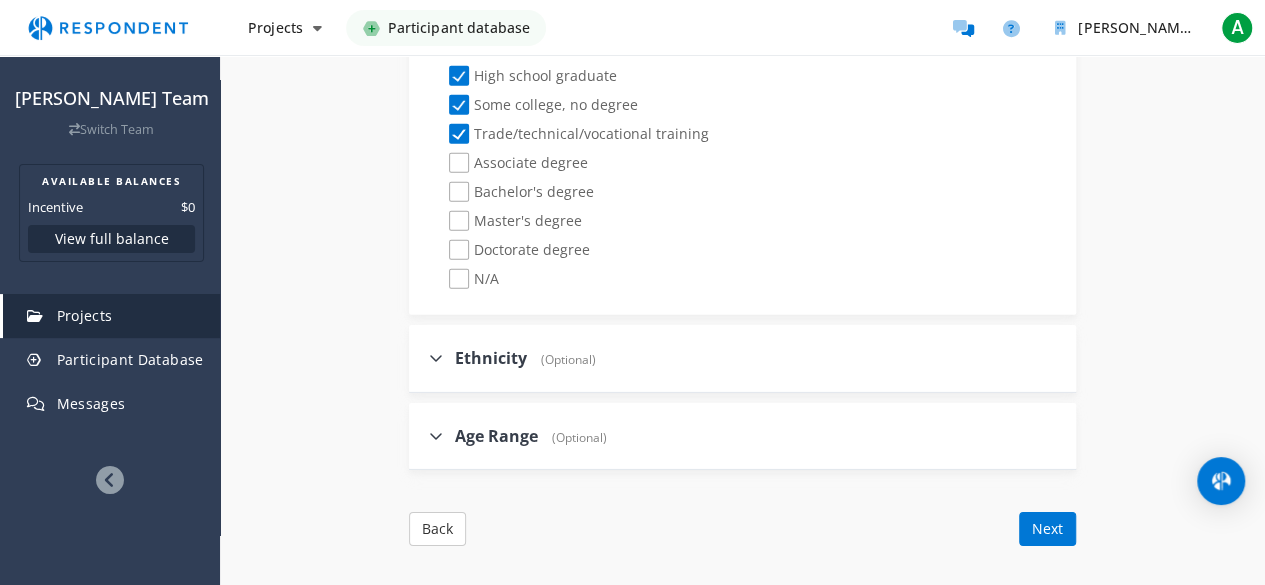 scroll, scrollTop: 3004, scrollLeft: 0, axis: vertical 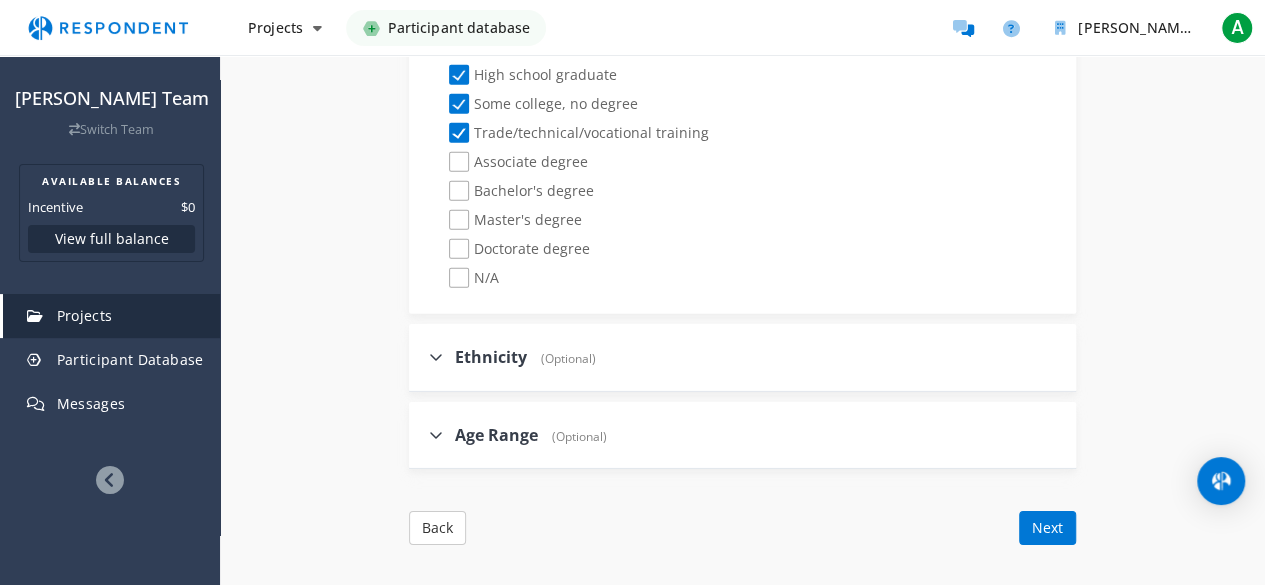 click 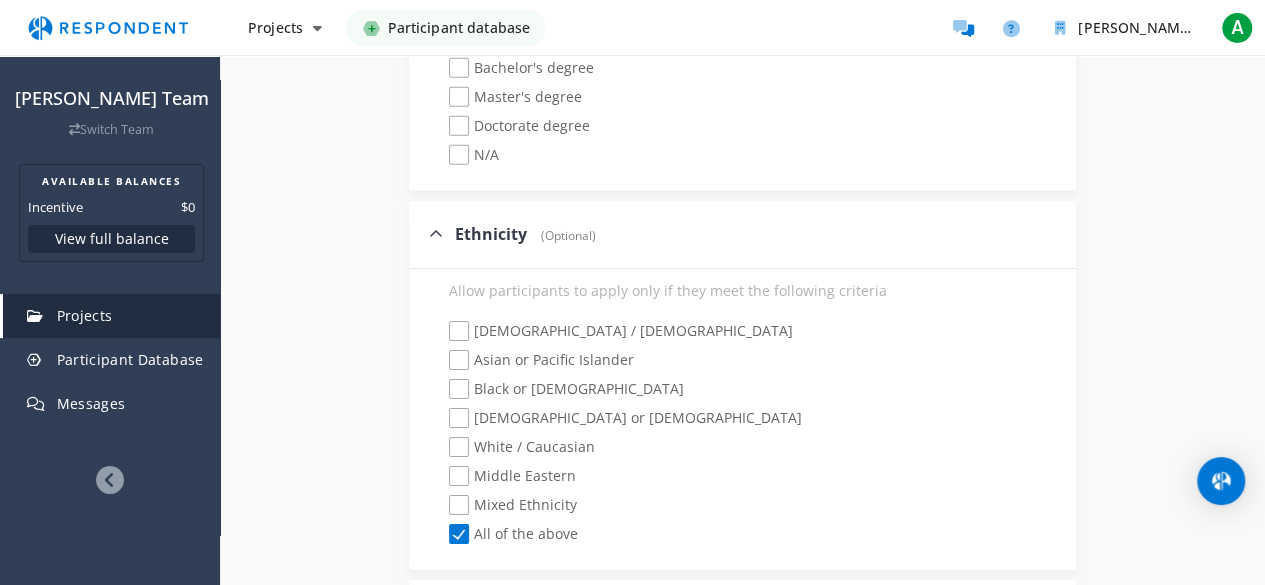 scroll, scrollTop: 3138, scrollLeft: 0, axis: vertical 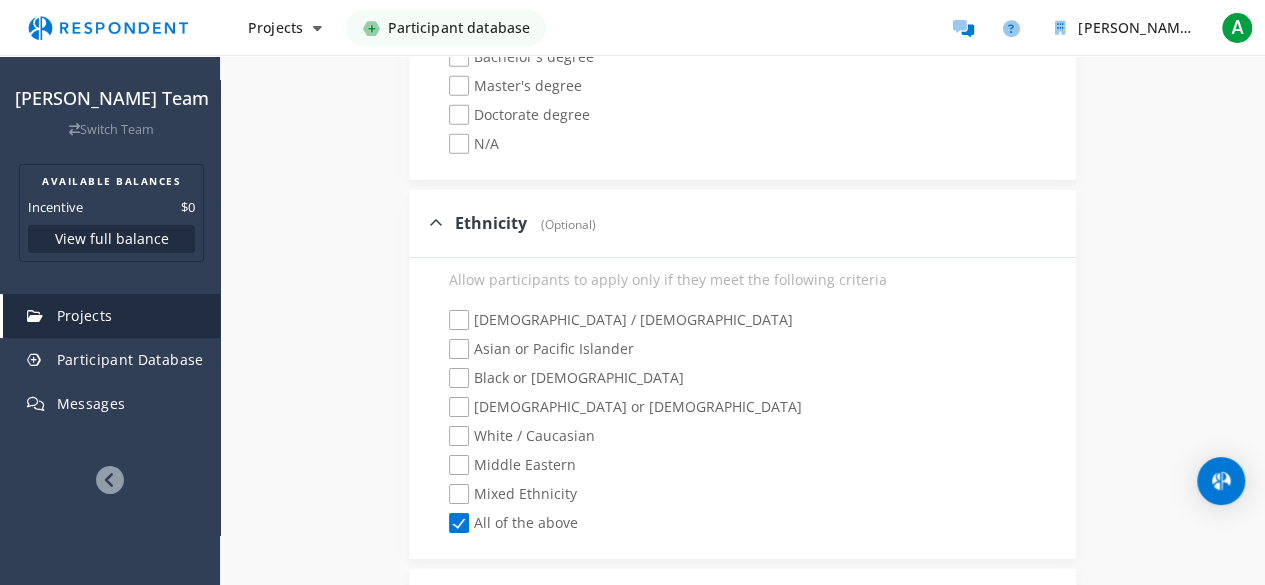 click on "White / Caucasian" 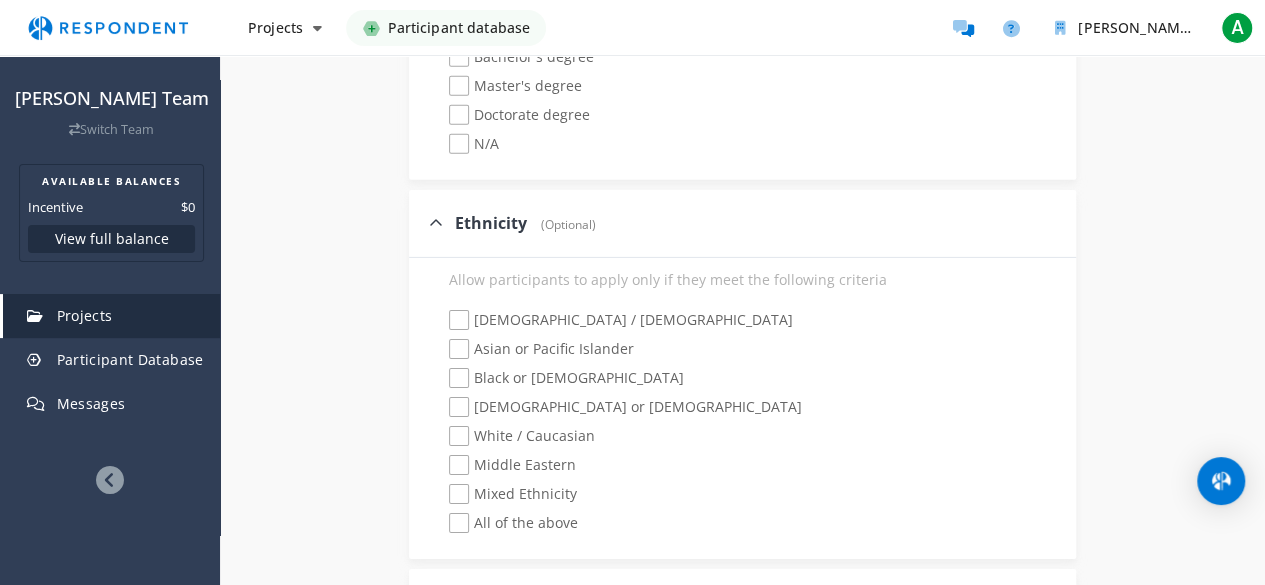 checkbox on "true" 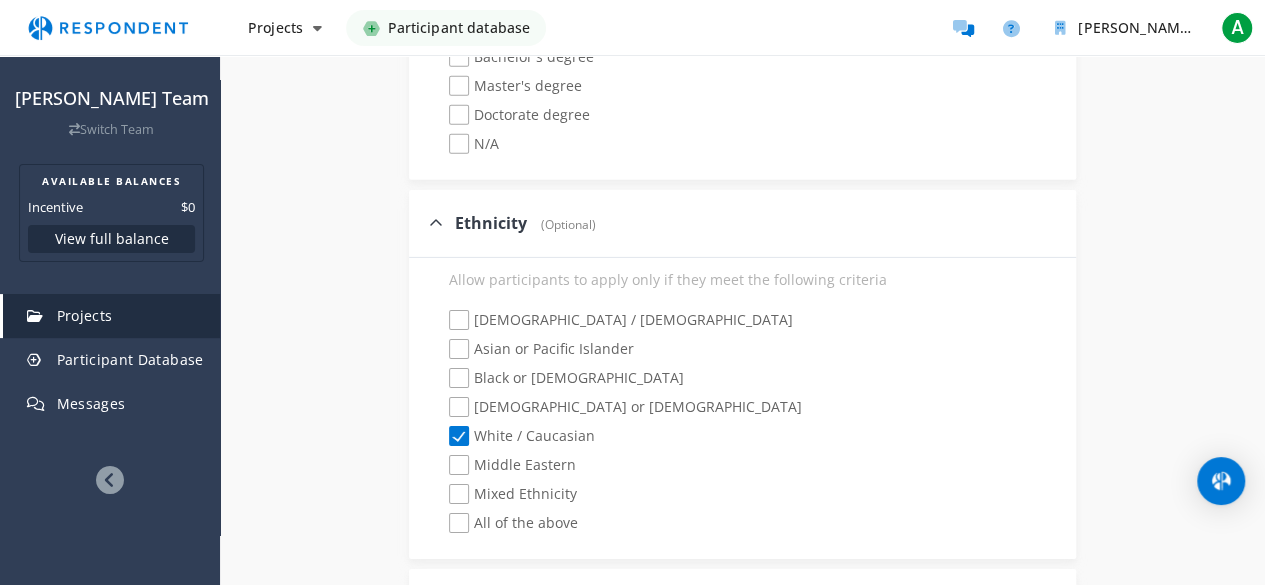 checkbox on "false" 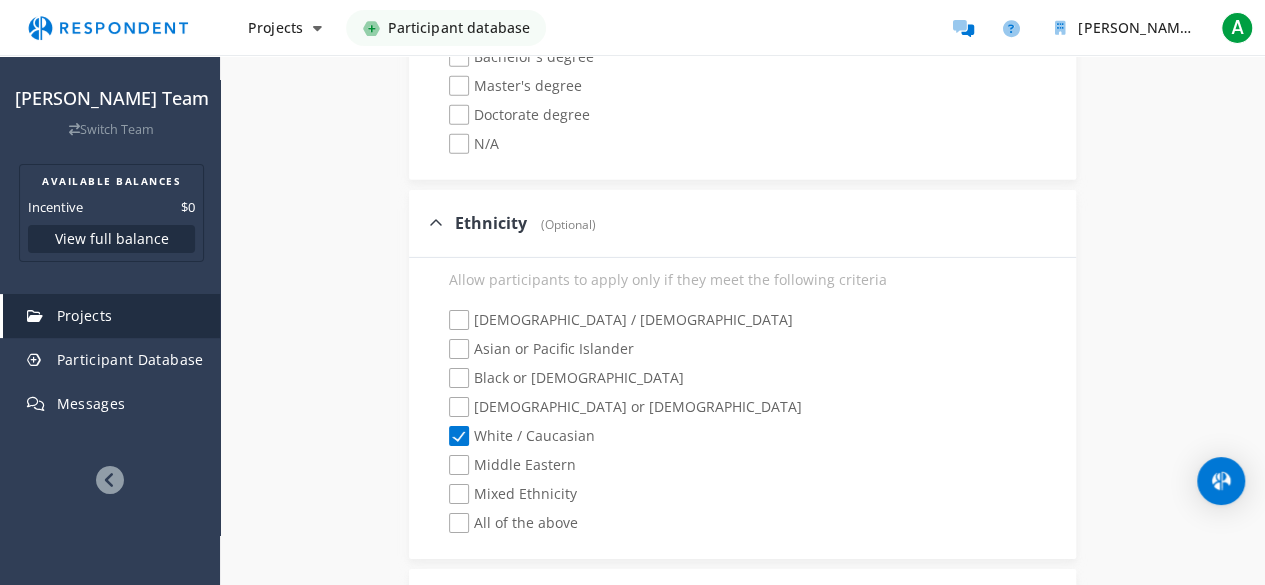 click on "Mixed Ethnicity" 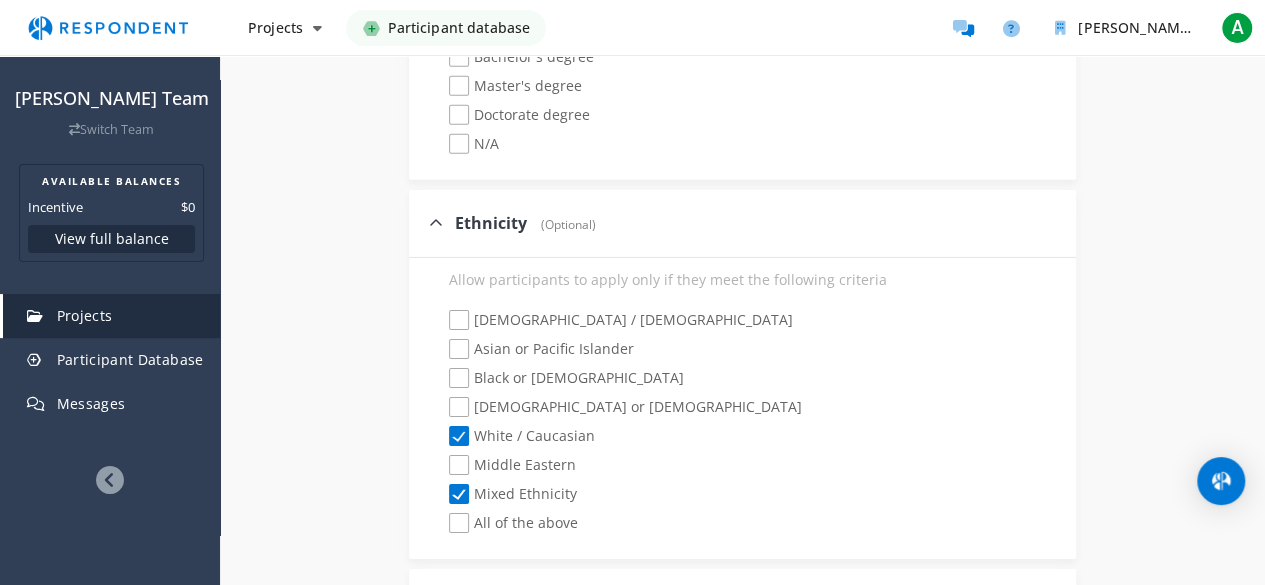 click on "[DEMOGRAPHIC_DATA] / [DEMOGRAPHIC_DATA] or [DEMOGRAPHIC_DATA]             [DEMOGRAPHIC_DATA] or [DEMOGRAPHIC_DATA]             [DEMOGRAPHIC_DATA] or [DEMOGRAPHIC_DATA] / [DEMOGRAPHIC_DATA] Eastern             Mixed Ethnicity             All of the above" 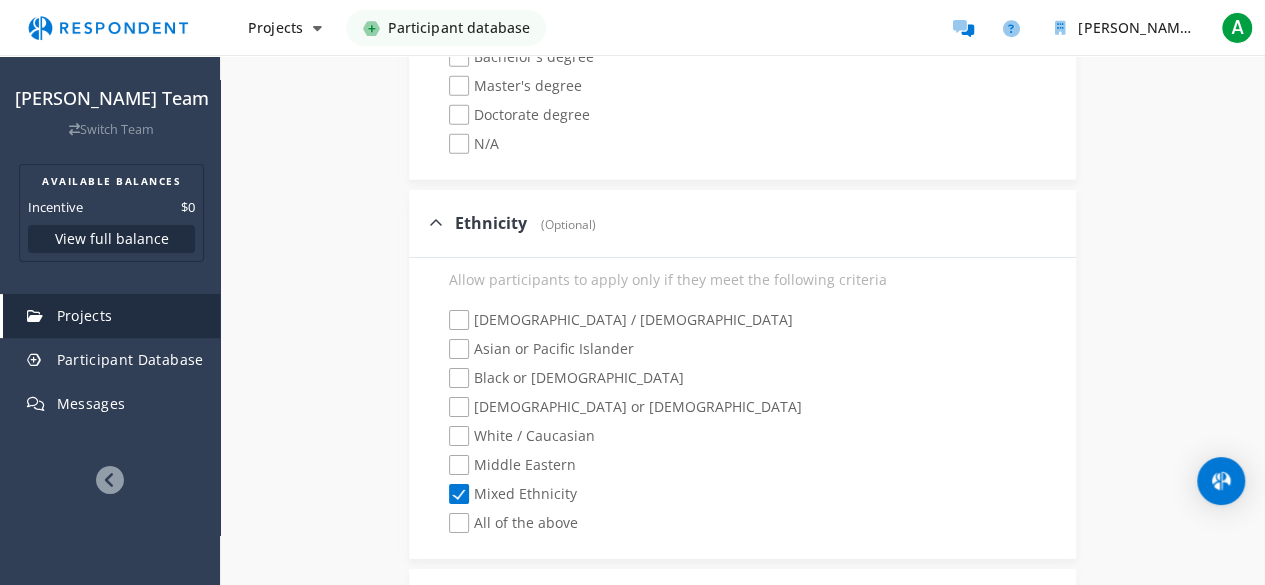 click on "Mixed Ethnicity" 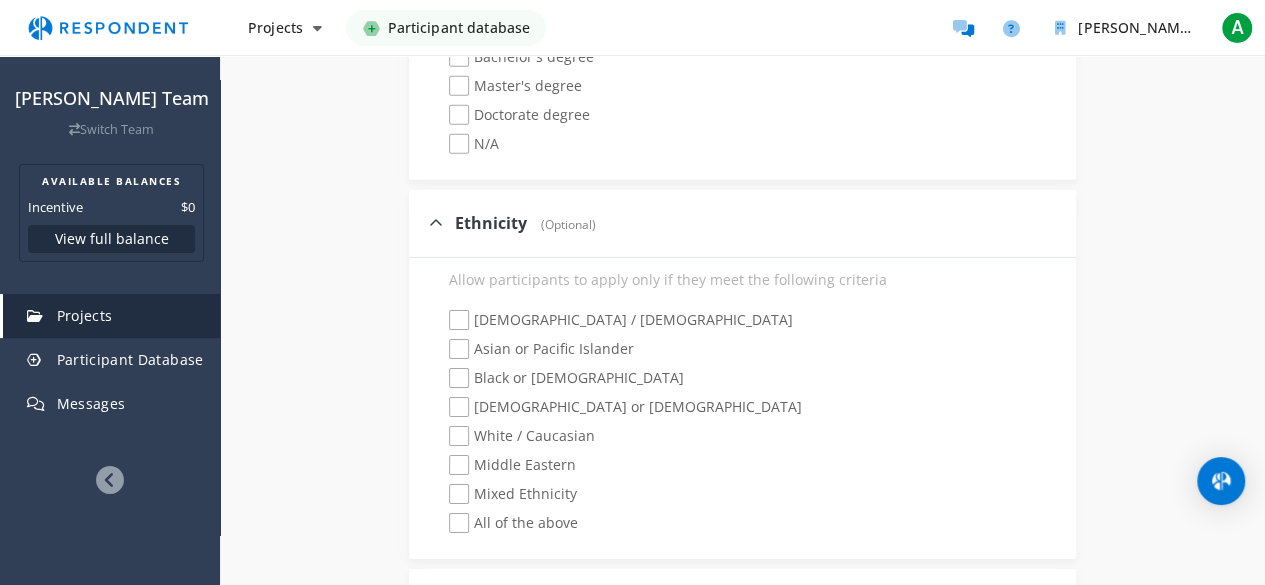 click on "All of the above" 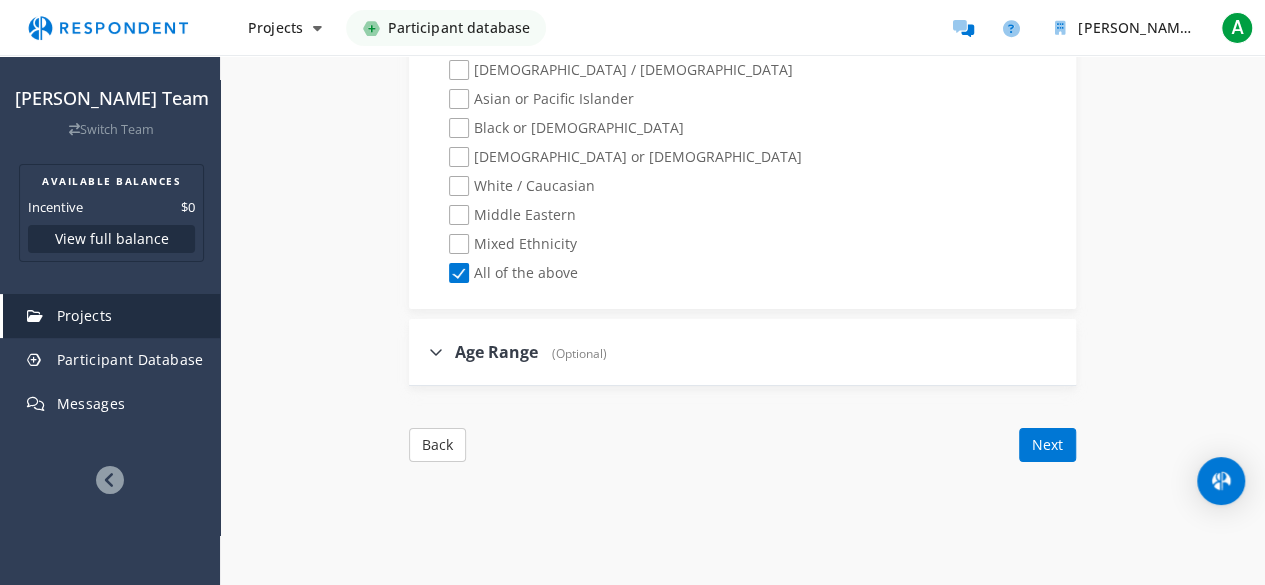 scroll, scrollTop: 3391, scrollLeft: 0, axis: vertical 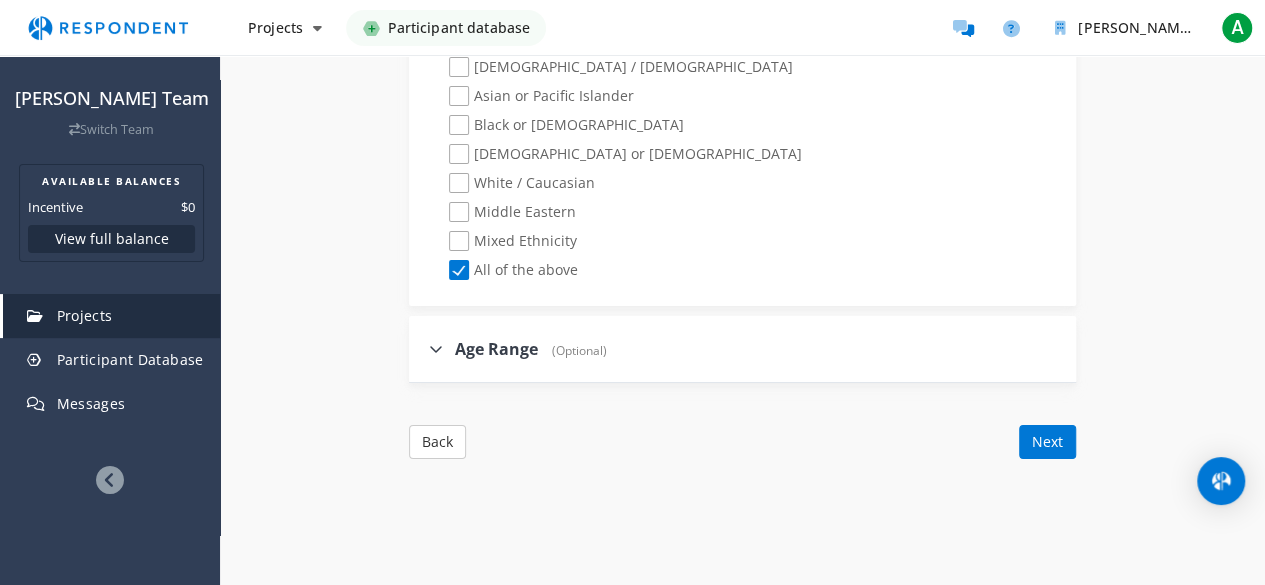 click 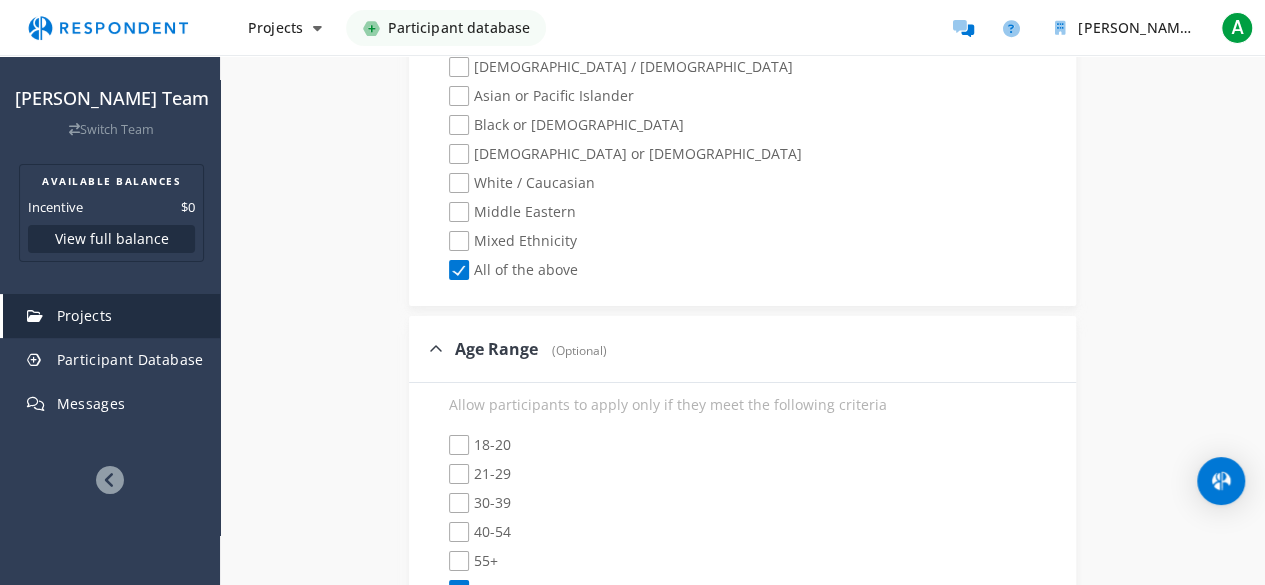 click on "21-29" 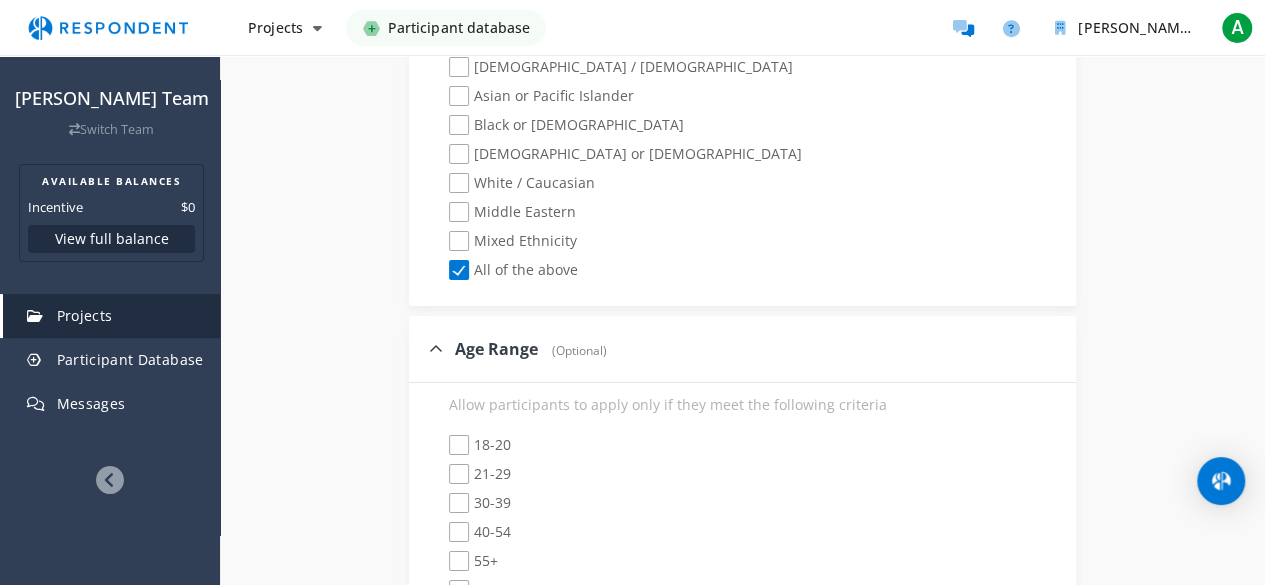 checkbox on "true" 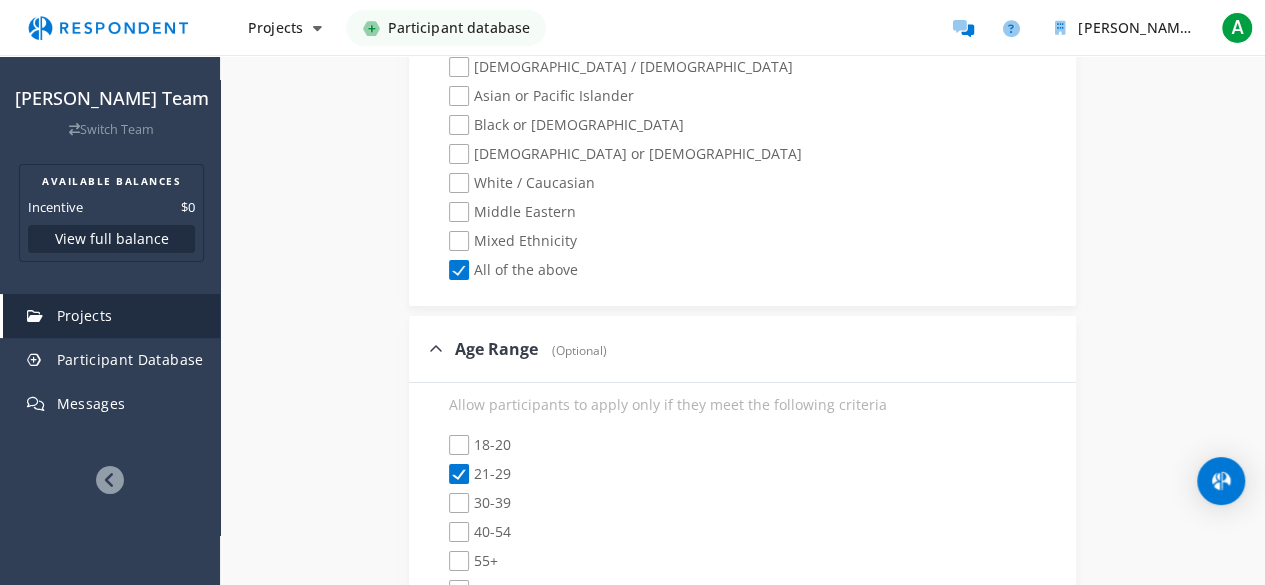 checkbox on "false" 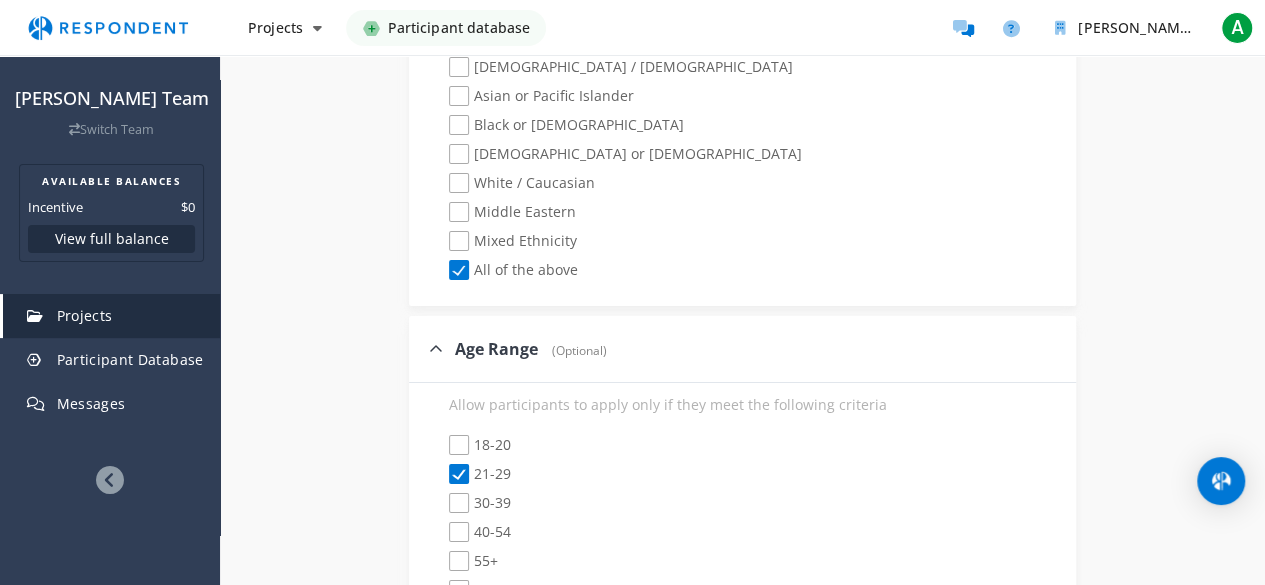 click on "30-39" 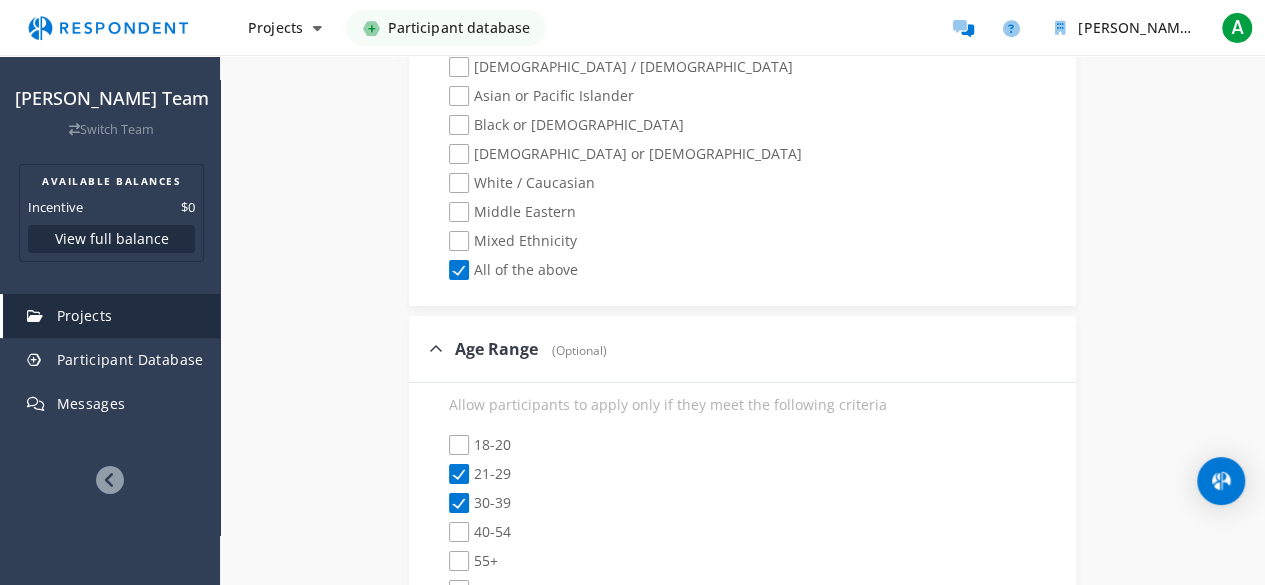 scroll, scrollTop: 3555, scrollLeft: 0, axis: vertical 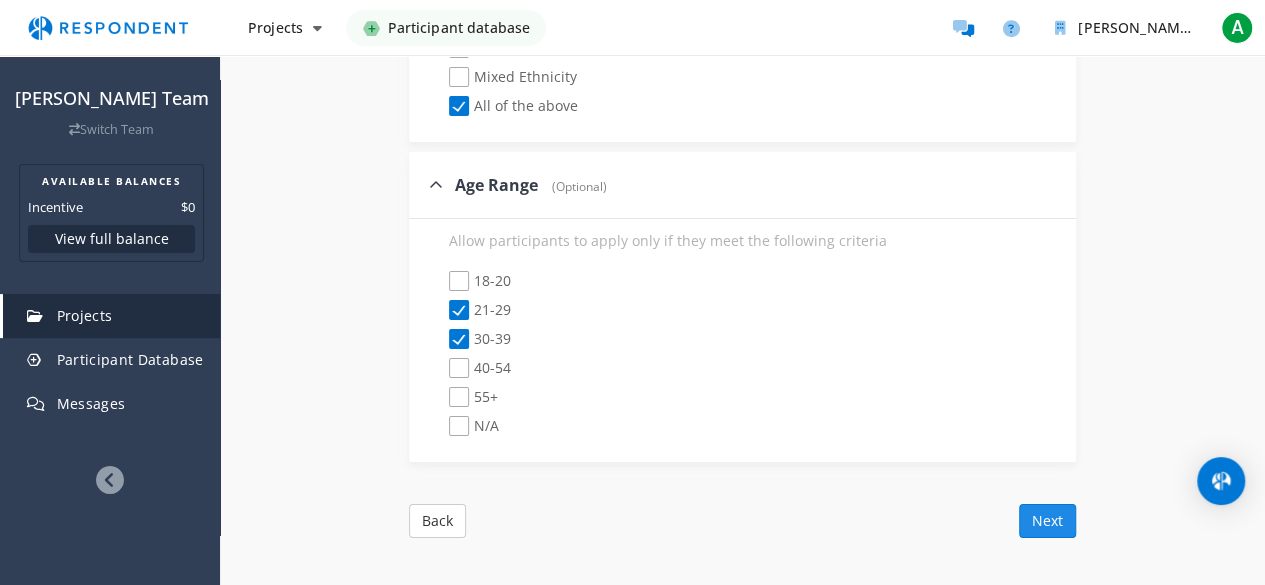 click on "Next" 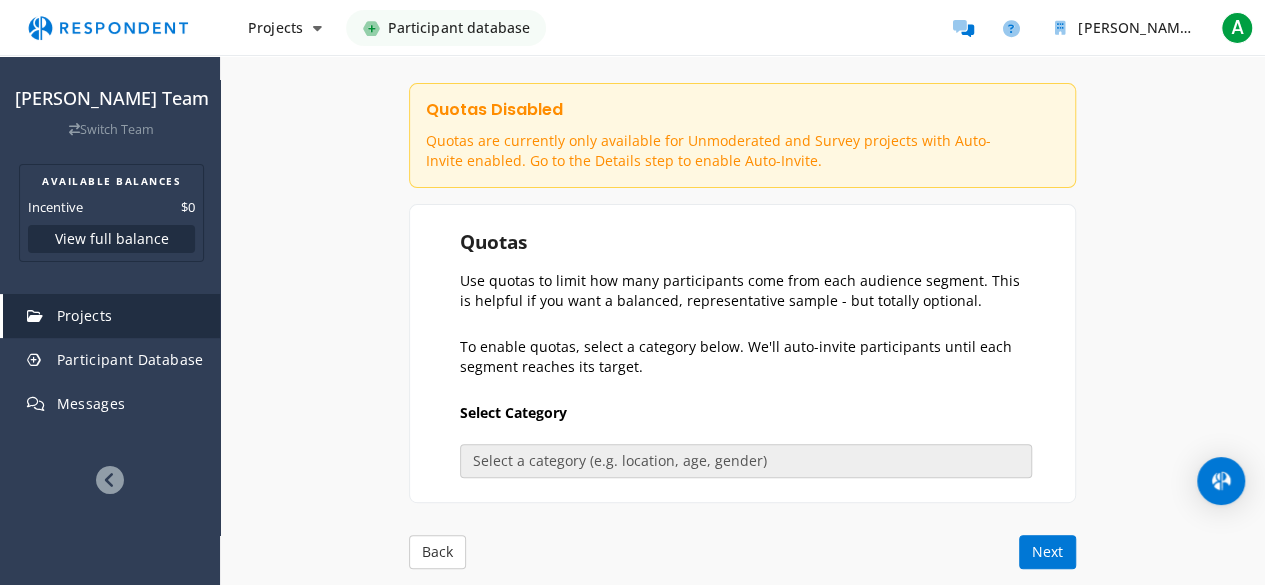 scroll, scrollTop: 242, scrollLeft: 0, axis: vertical 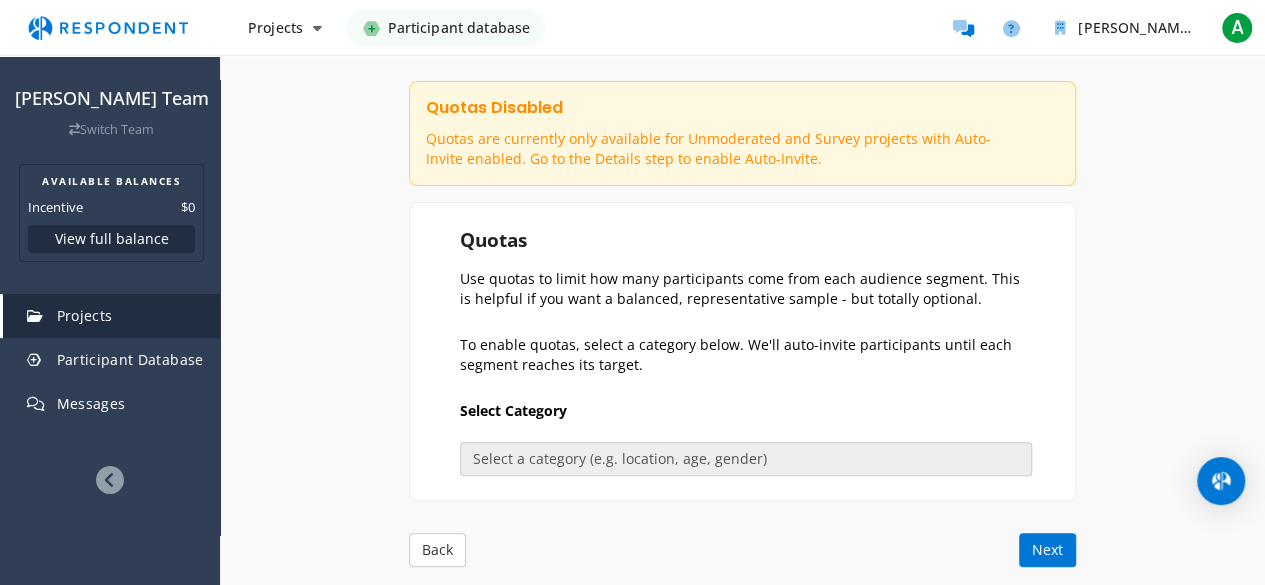 click on "Quotas are currently only available for Unmoderated and Survey projects with Auto-Invite enabled. Go to the Details step to enable Auto-Invite." 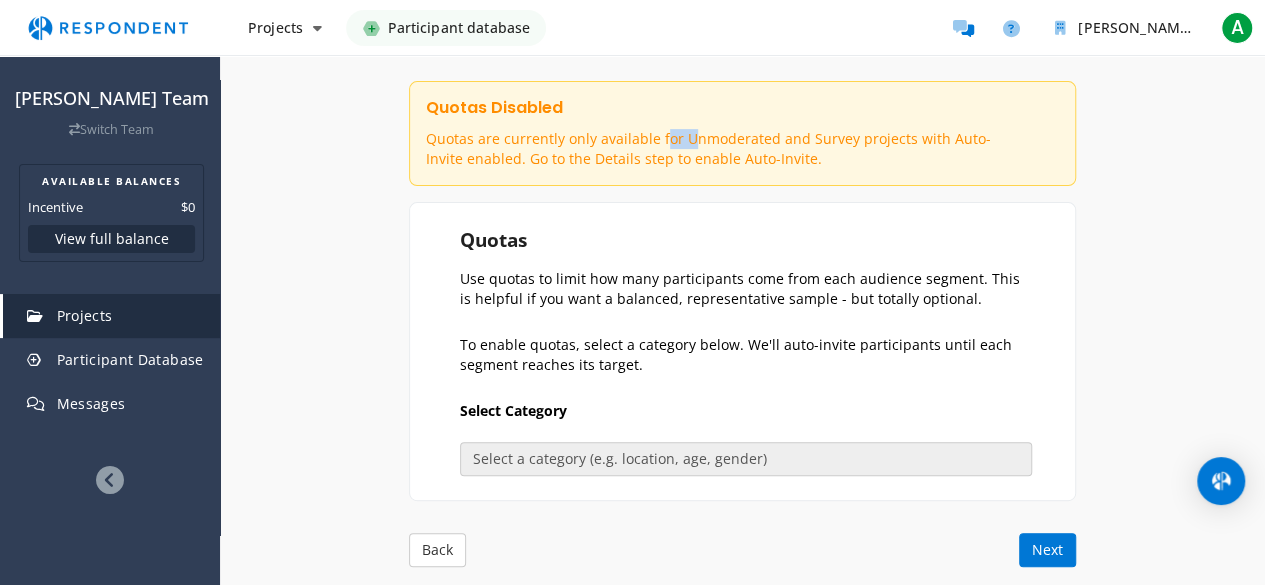 click on "Quotas are currently only available for Unmoderated and Survey projects with Auto-Invite enabled. Go to the Details step to enable Auto-Invite." 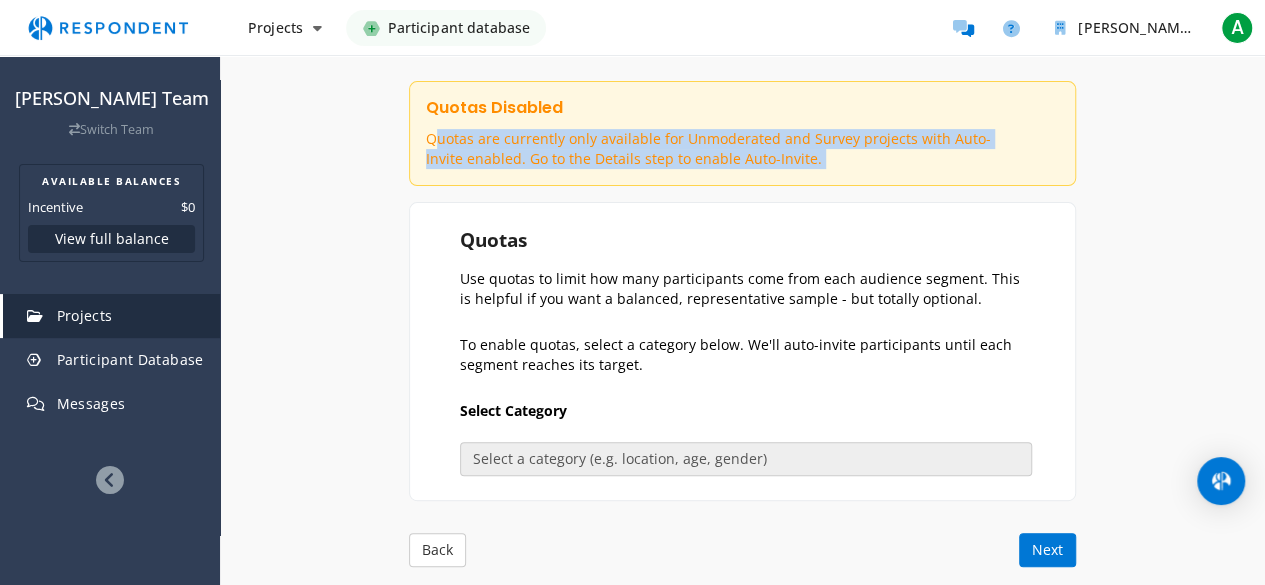 click on "Quotas are currently only available for Unmoderated and Survey projects with Auto-Invite enabled. Go to the Details step to enable Auto-Invite." 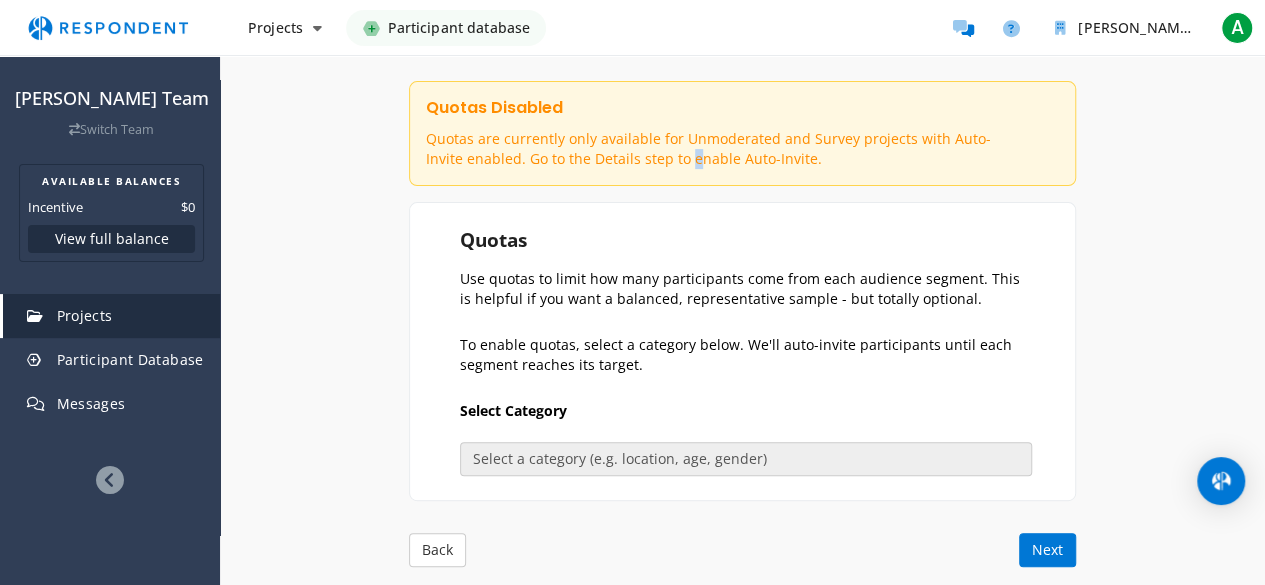 click on "Quotas are currently only available for Unmoderated and Survey projects with Auto-Invite enabled. Go to the Details step to enable Auto-Invite." 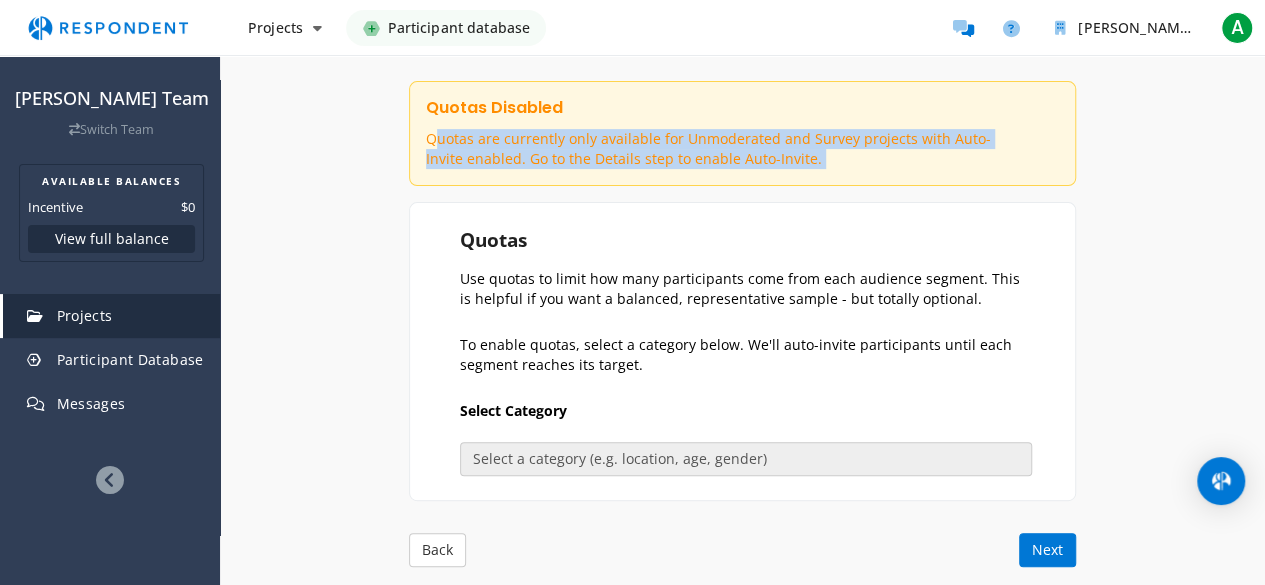 click on "Quotas are currently only available for Unmoderated and Survey projects with Auto-Invite enabled. Go to the Details step to enable Auto-Invite." 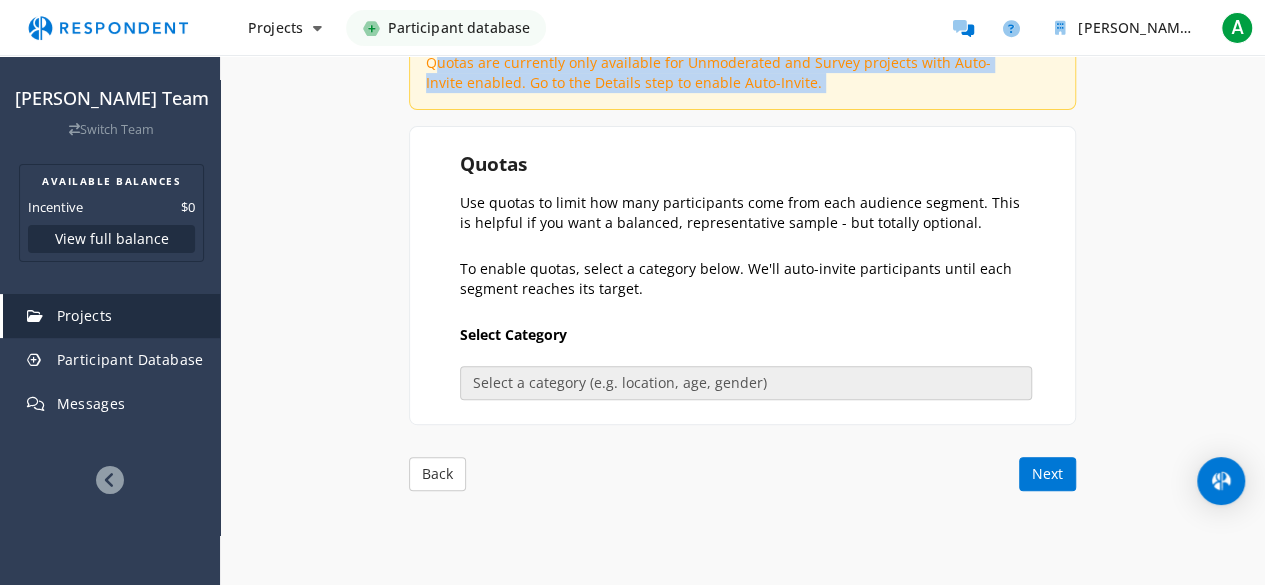 scroll, scrollTop: 322, scrollLeft: 0, axis: vertical 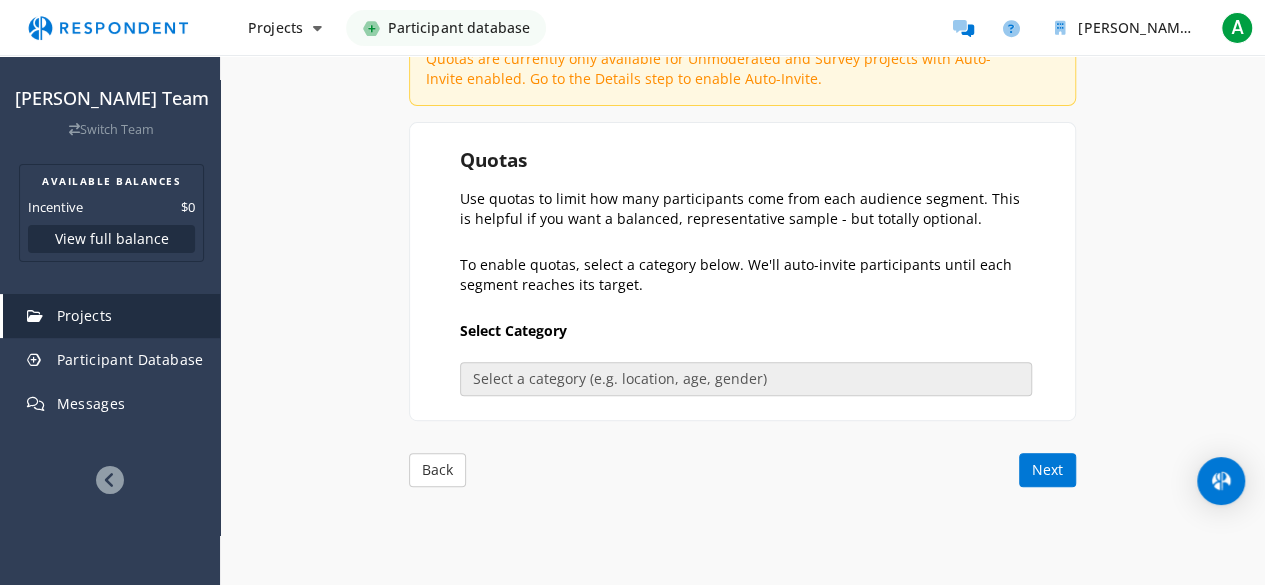 click on "Use quotas to limit how many participants come from each audience segment. This is helpful if you want a balanced, representative sample - but totally optional." 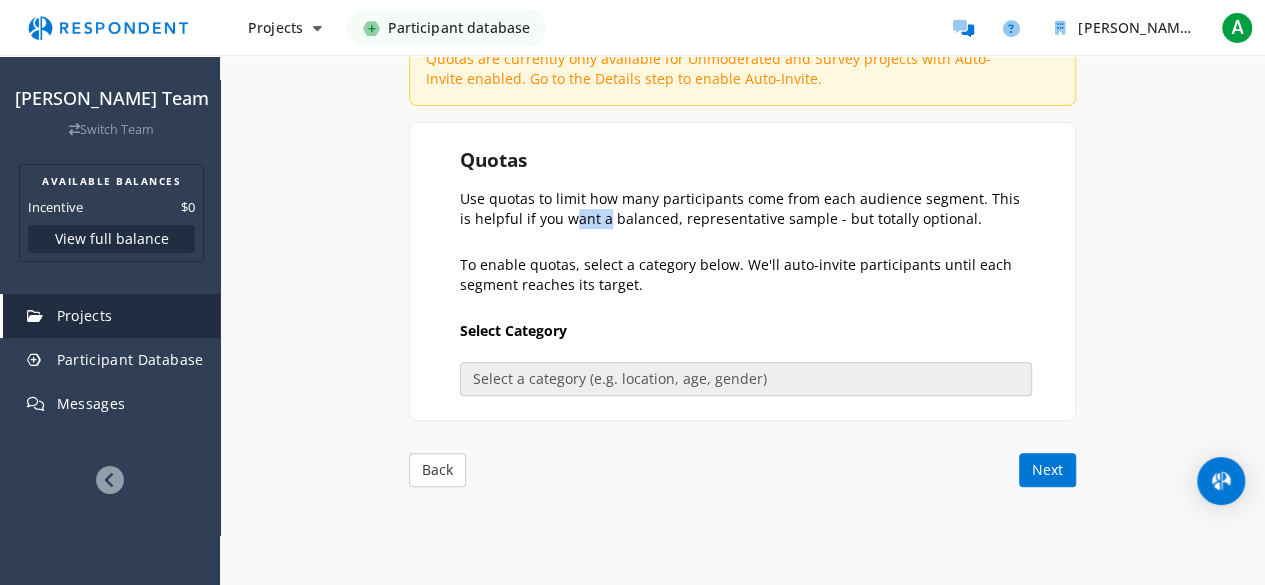 click on "Use quotas to limit how many participants come from each audience segment. This is helpful if you want a balanced, representative sample - but totally optional." 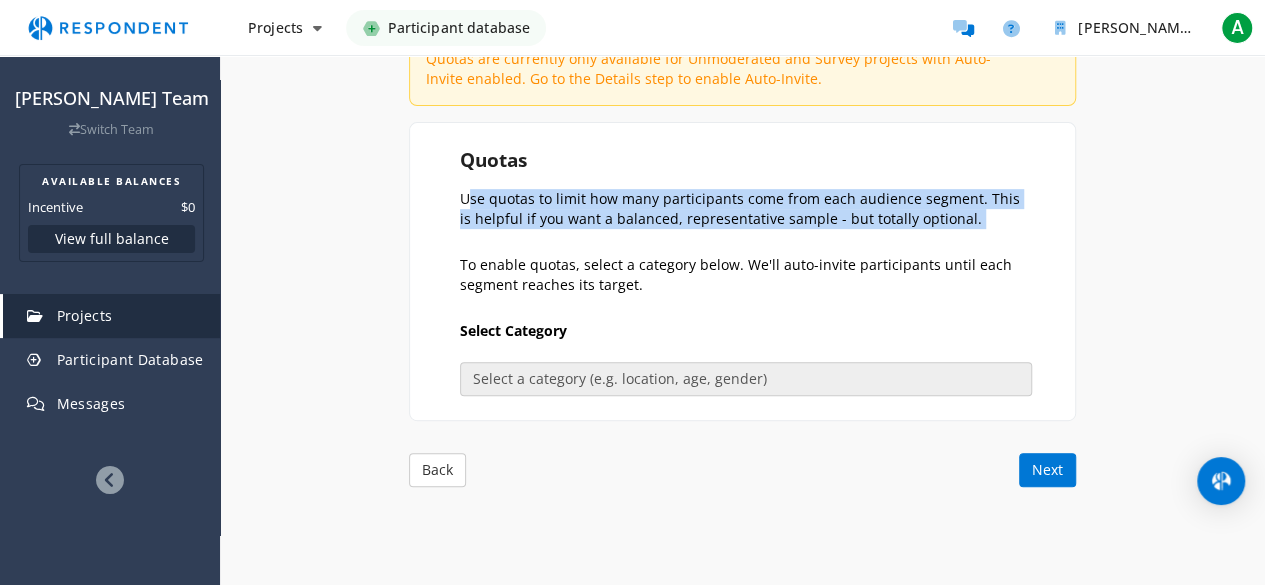 click on "Use quotas to limit how many participants come from each audience segment. This is helpful if you want a balanced, representative sample - but totally optional." 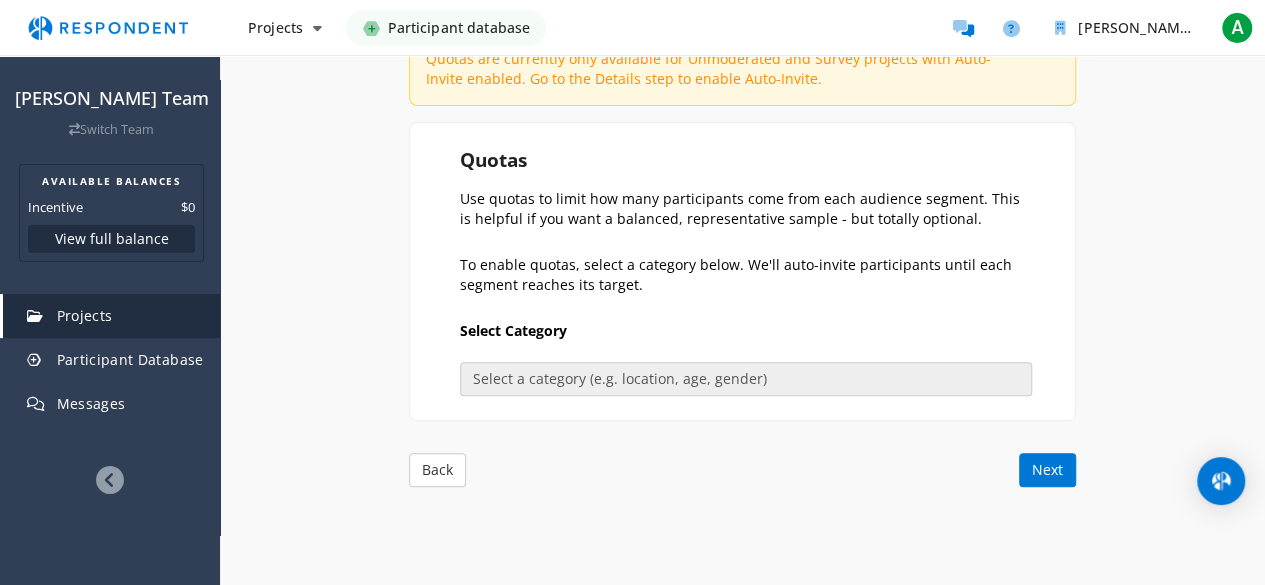 click on "To enable quotas, select a category below. We'll auto-invite participants until each segment reaches its target." 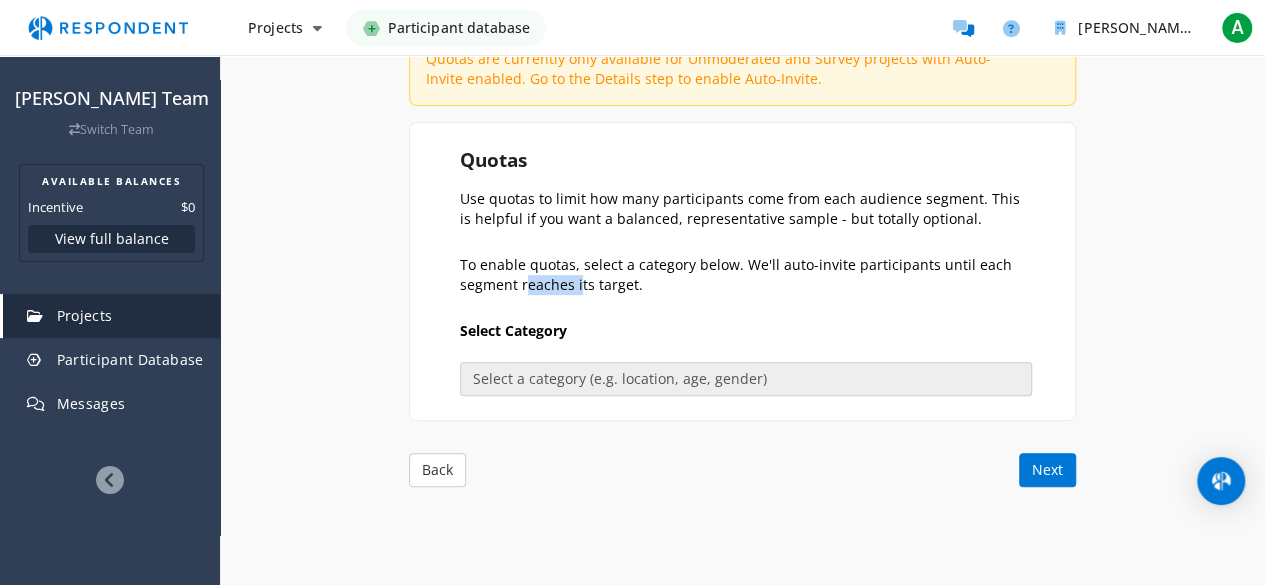 click on "To enable quotas, select a category below. We'll auto-invite participants until each segment reaches its target." 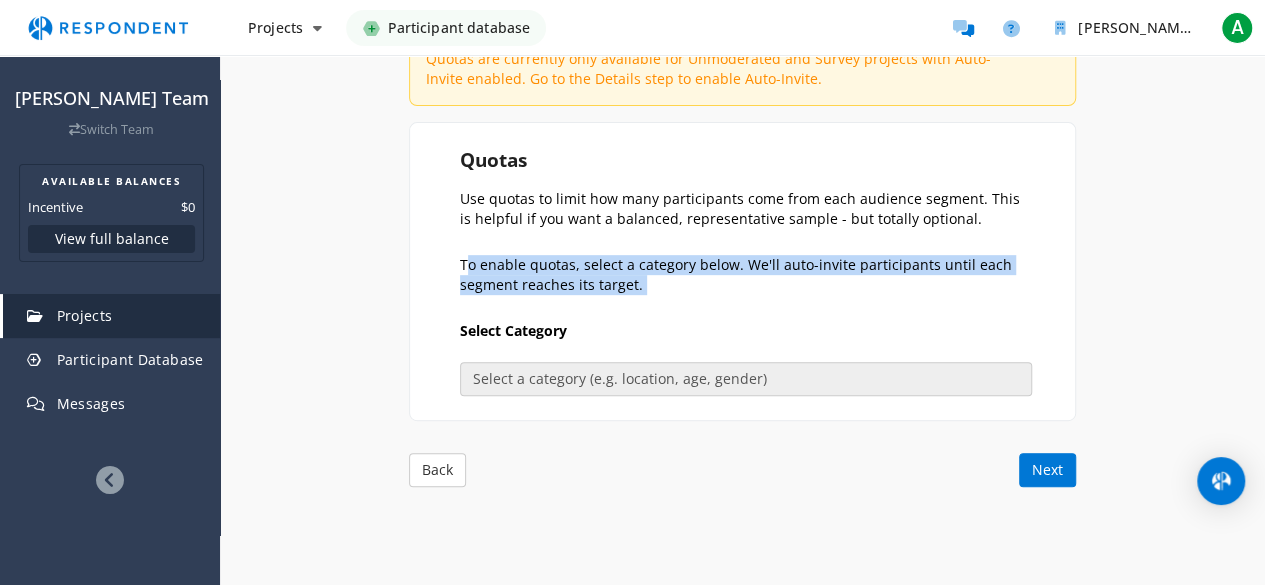 click on "To enable quotas, select a category below. We'll auto-invite participants until each segment reaches its target." 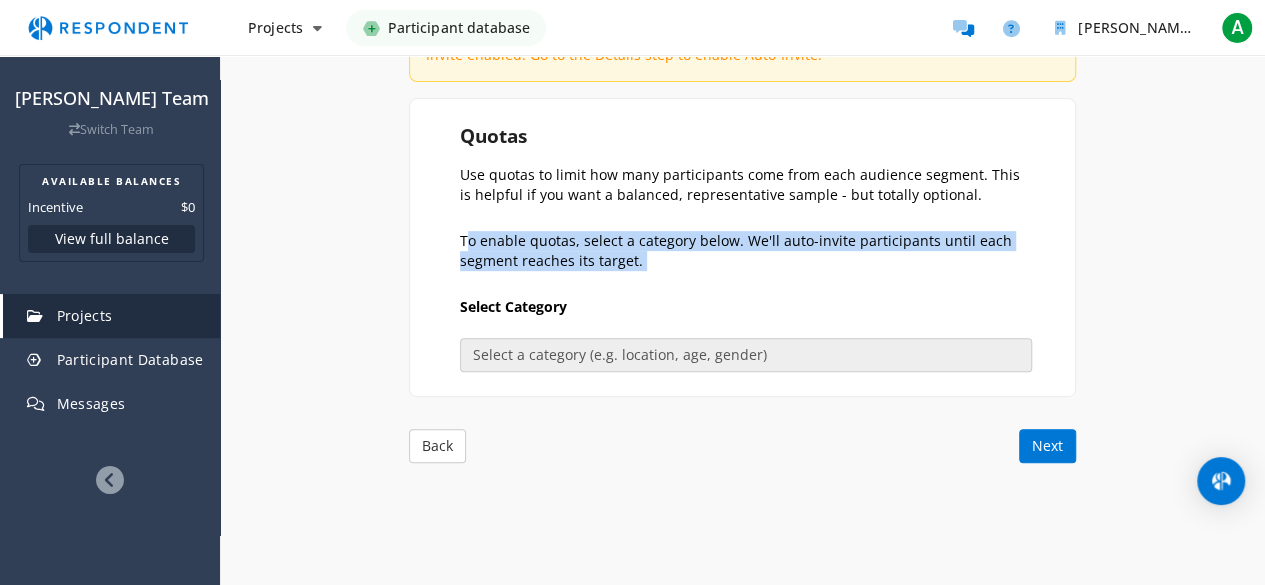 scroll, scrollTop: 347, scrollLeft: 0, axis: vertical 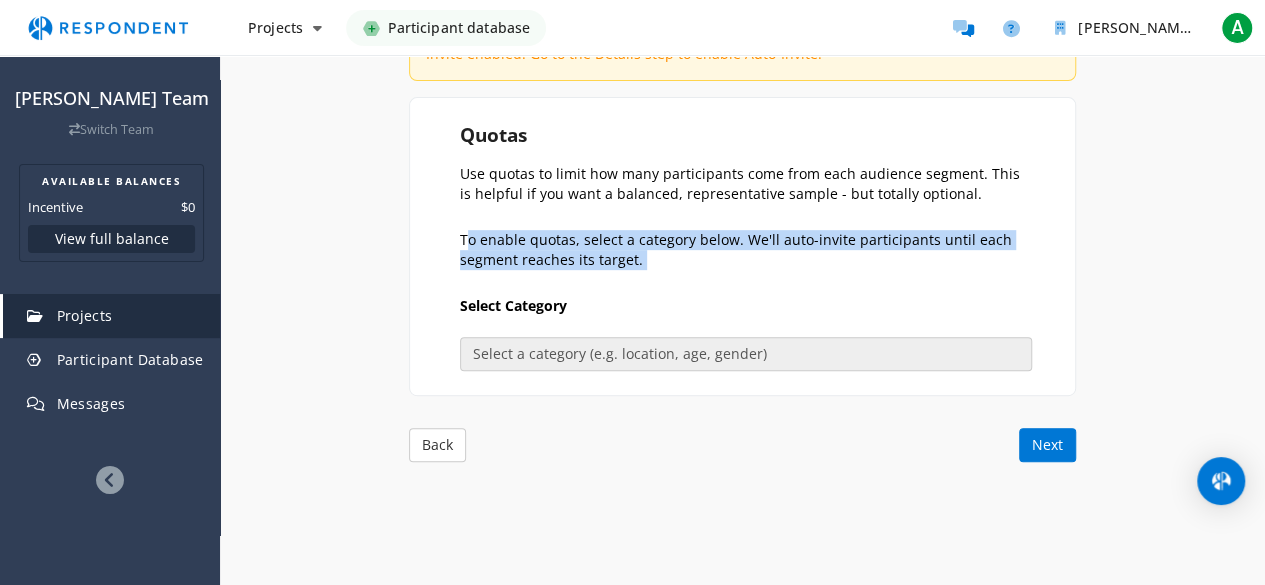 click on "To enable quotas, select a category below. We'll auto-invite participants until each segment reaches its target." 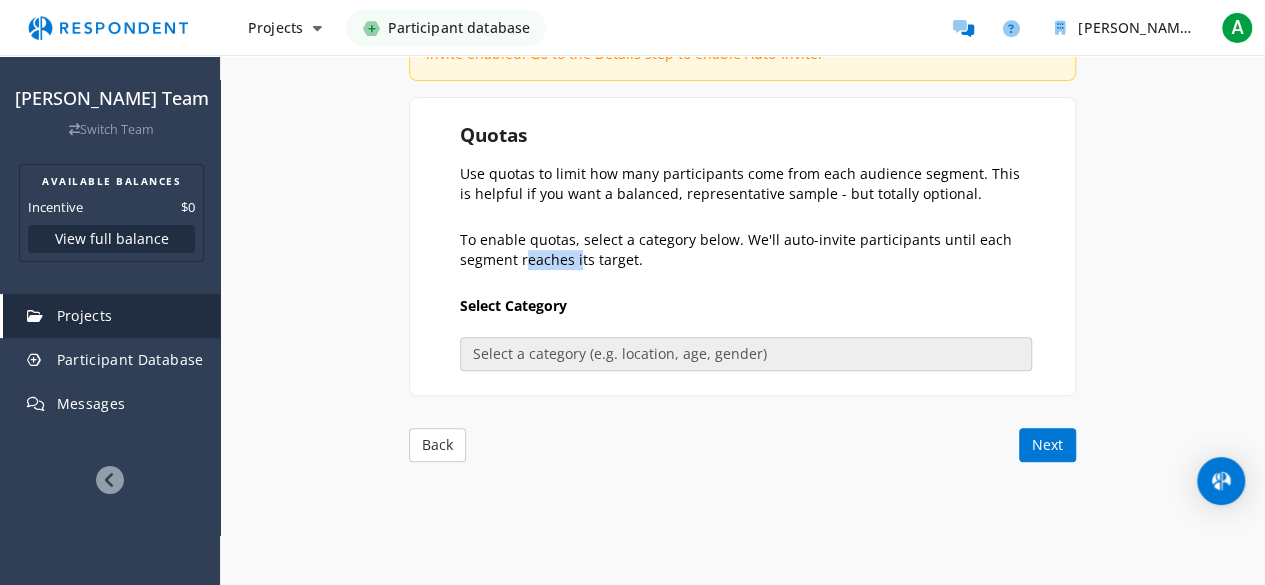 click on "To enable quotas, select a category below. We'll auto-invite participants until each segment reaches its target." 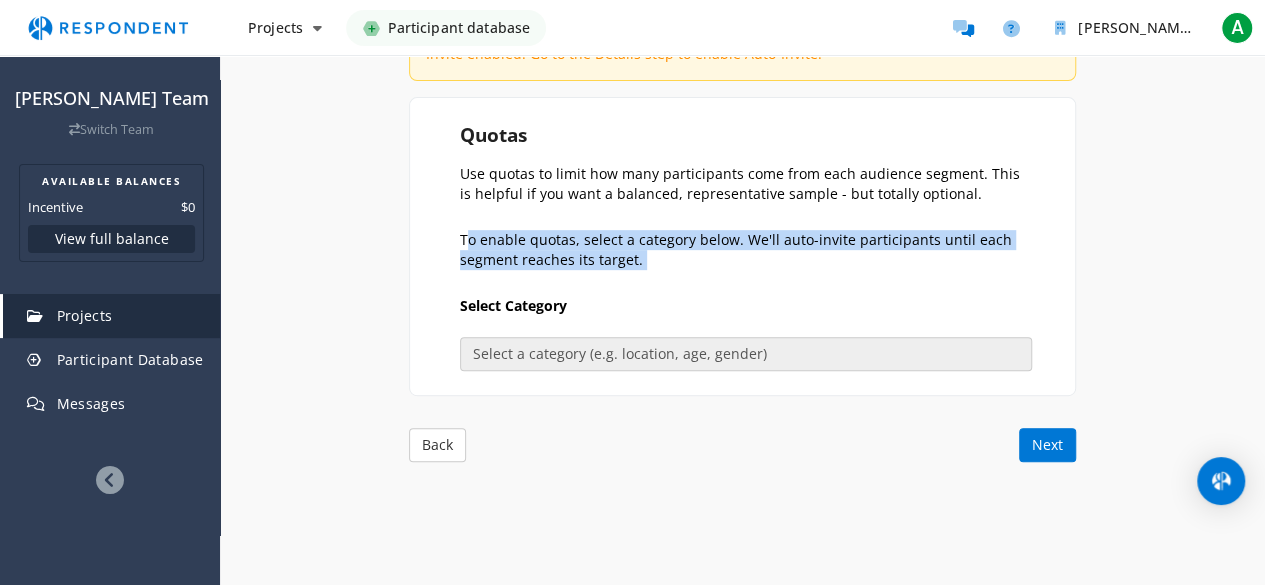 click on "To enable quotas, select a category below. We'll auto-invite participants until each segment reaches its target." 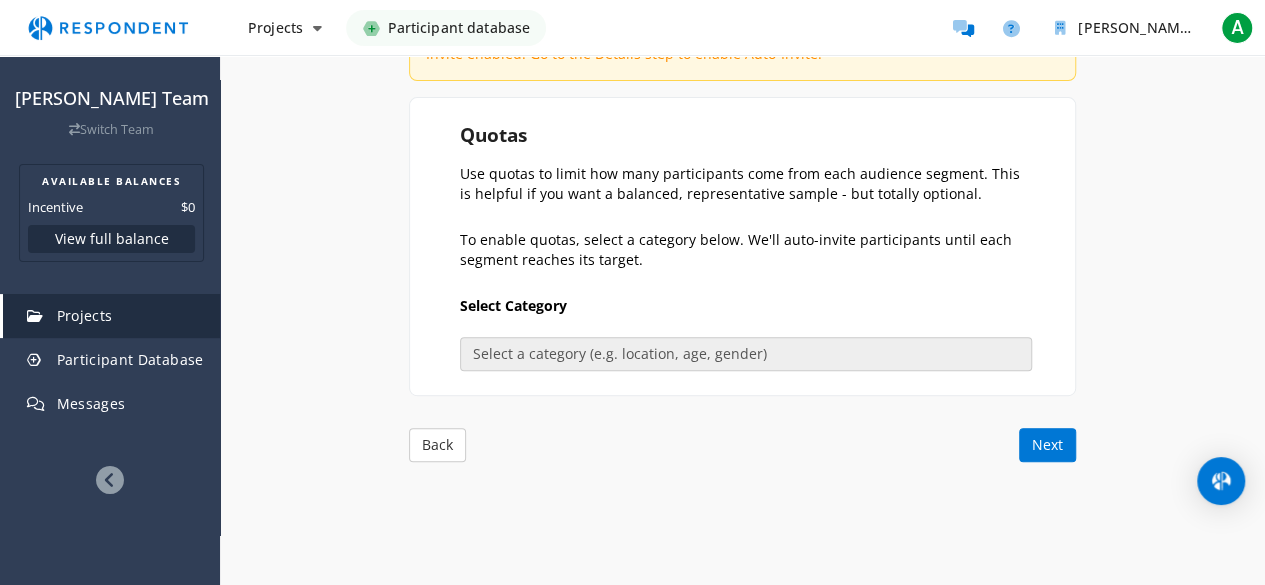 click on "Select Category" 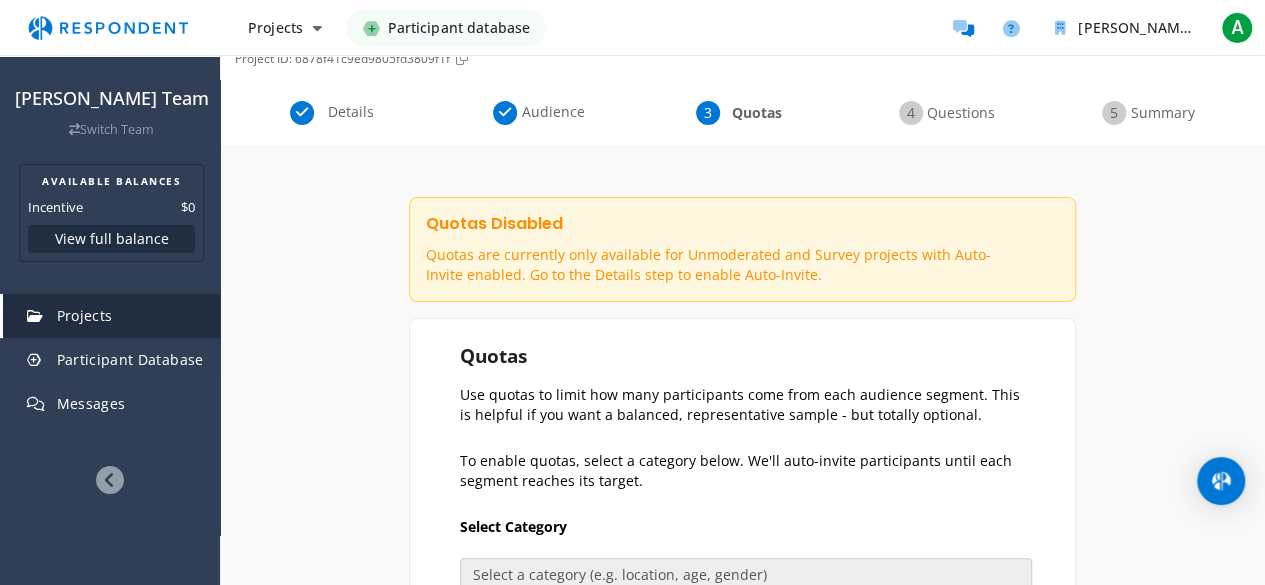 scroll, scrollTop: 125, scrollLeft: 0, axis: vertical 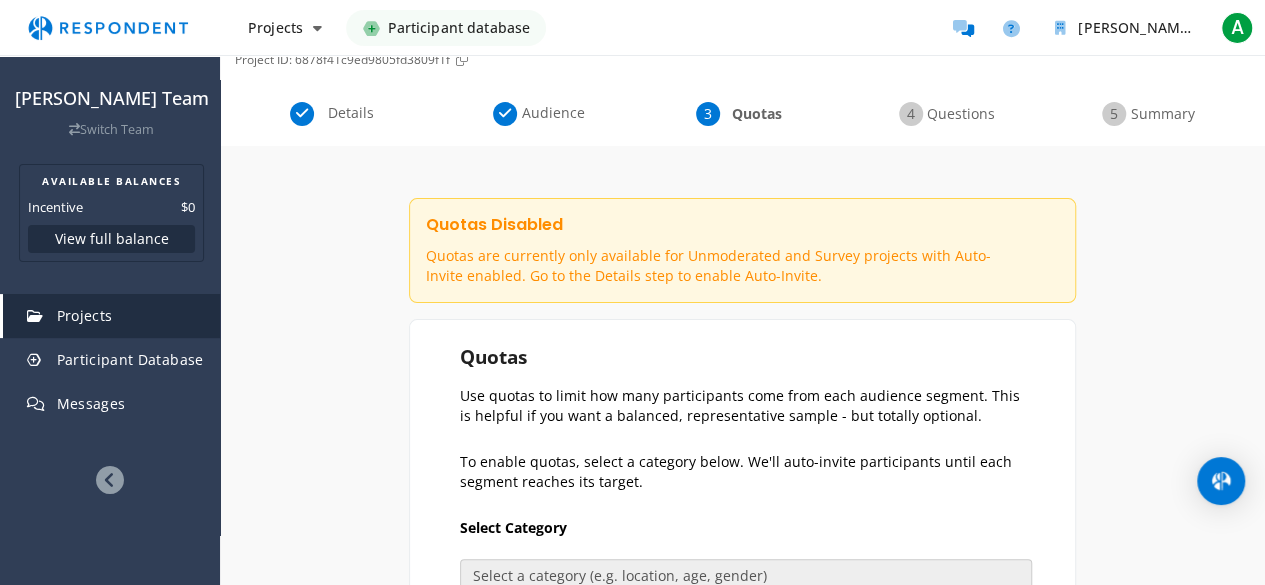 click on "Audience" at bounding box center [554, 113] 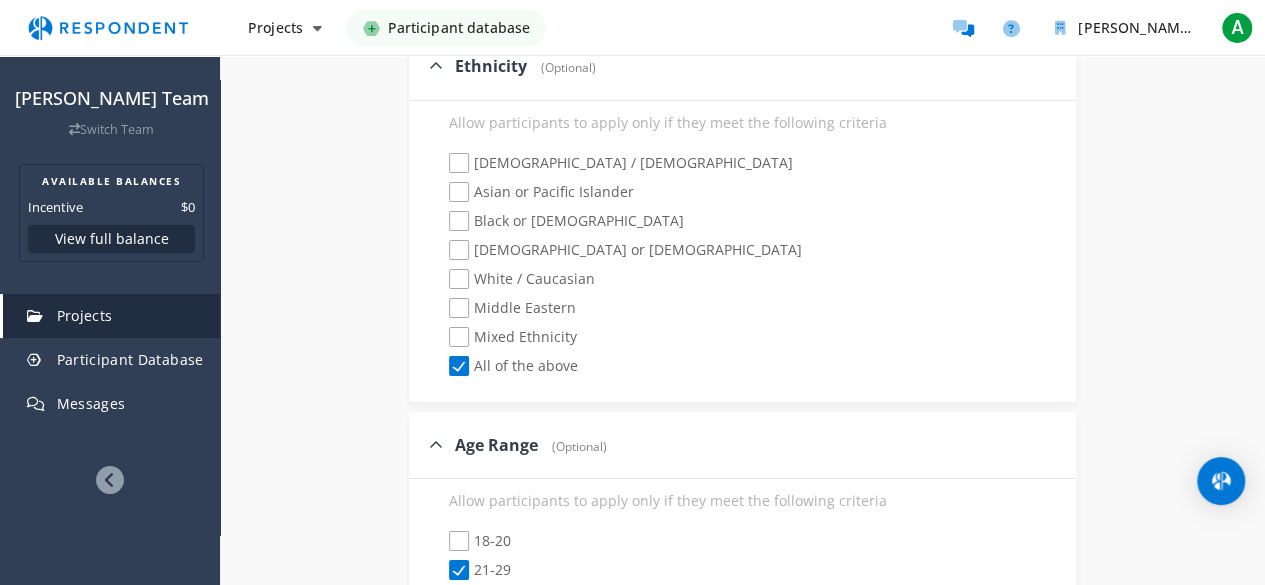 scroll, scrollTop: 3293, scrollLeft: 0, axis: vertical 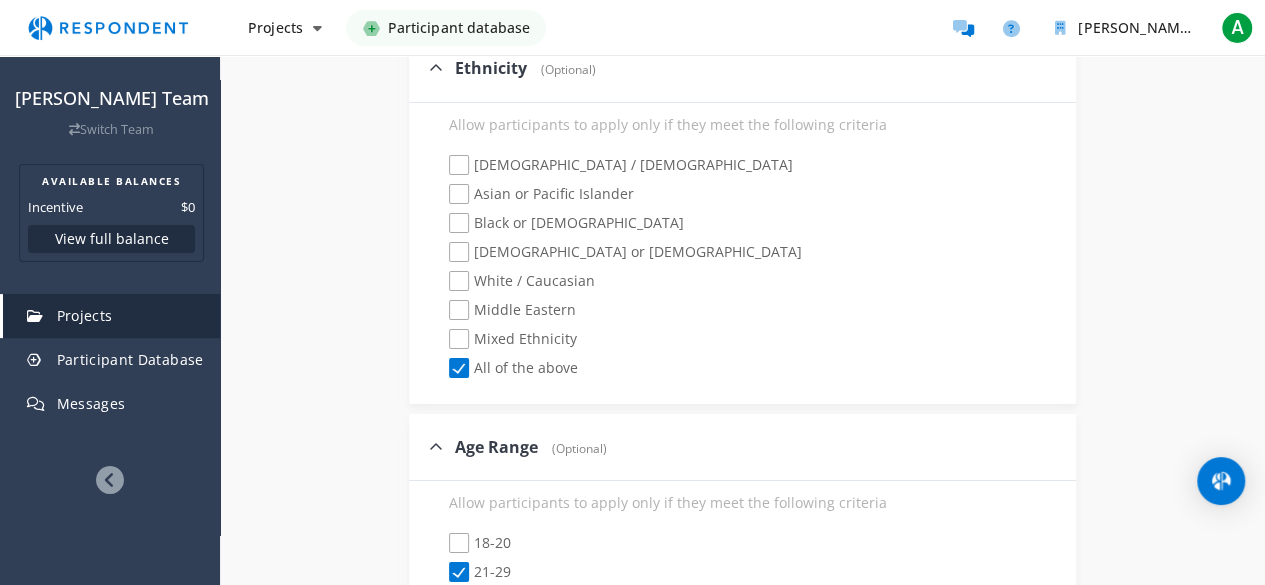 click on "[DEMOGRAPHIC_DATA] / [DEMOGRAPHIC_DATA]" 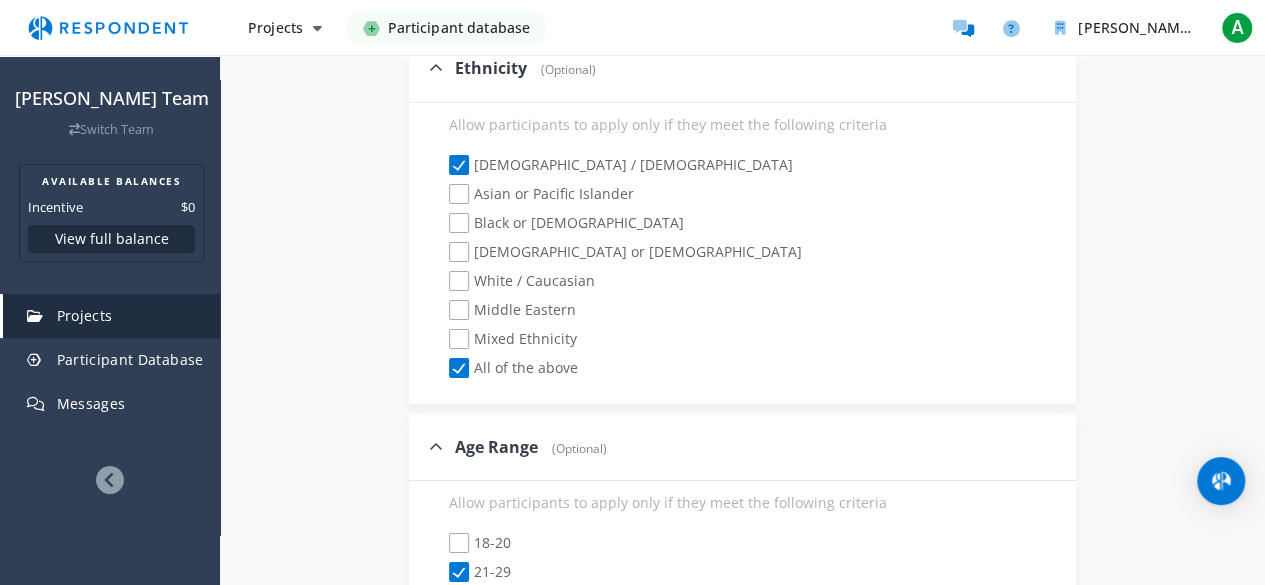 checkbox on "false" 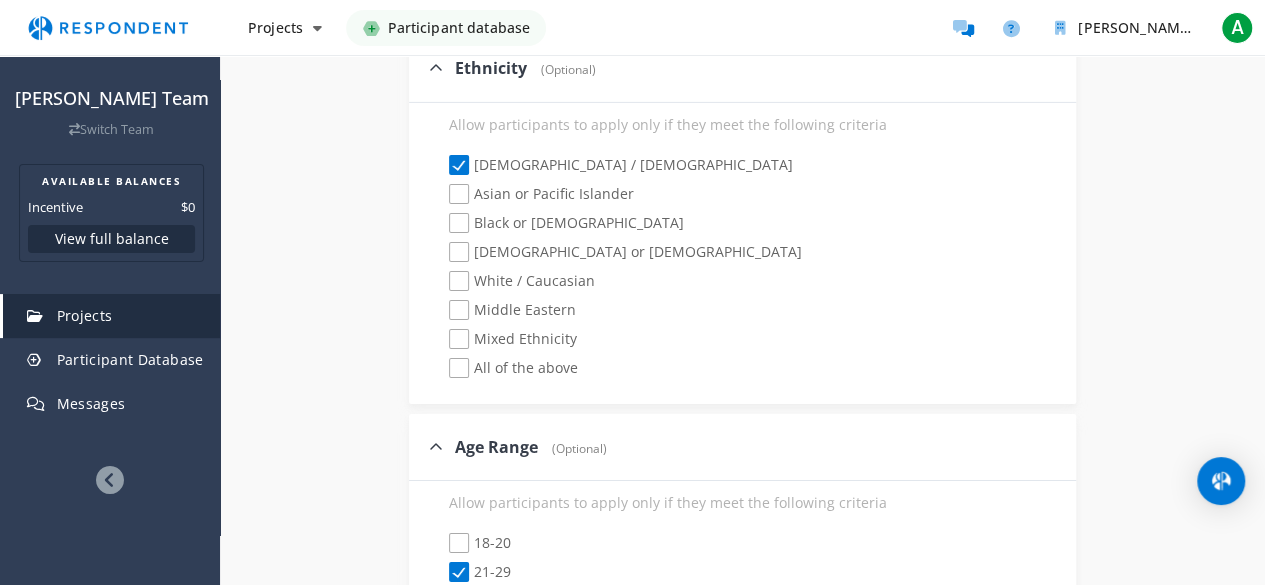 click on "Mixed Ethnicity" 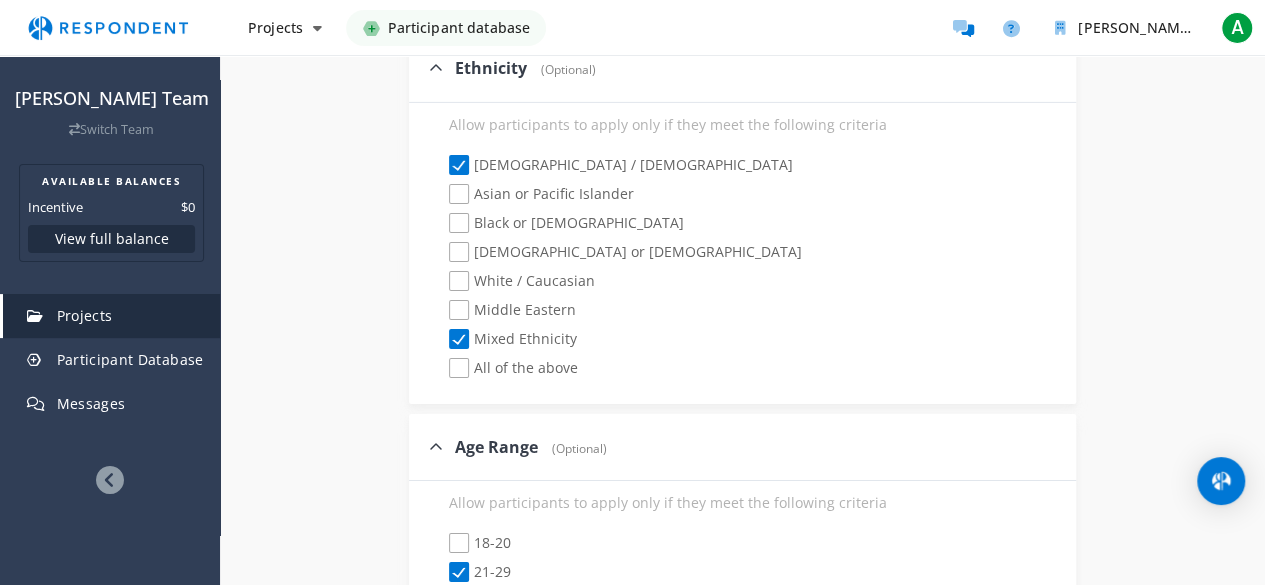 click on "Mixed Ethnicity" 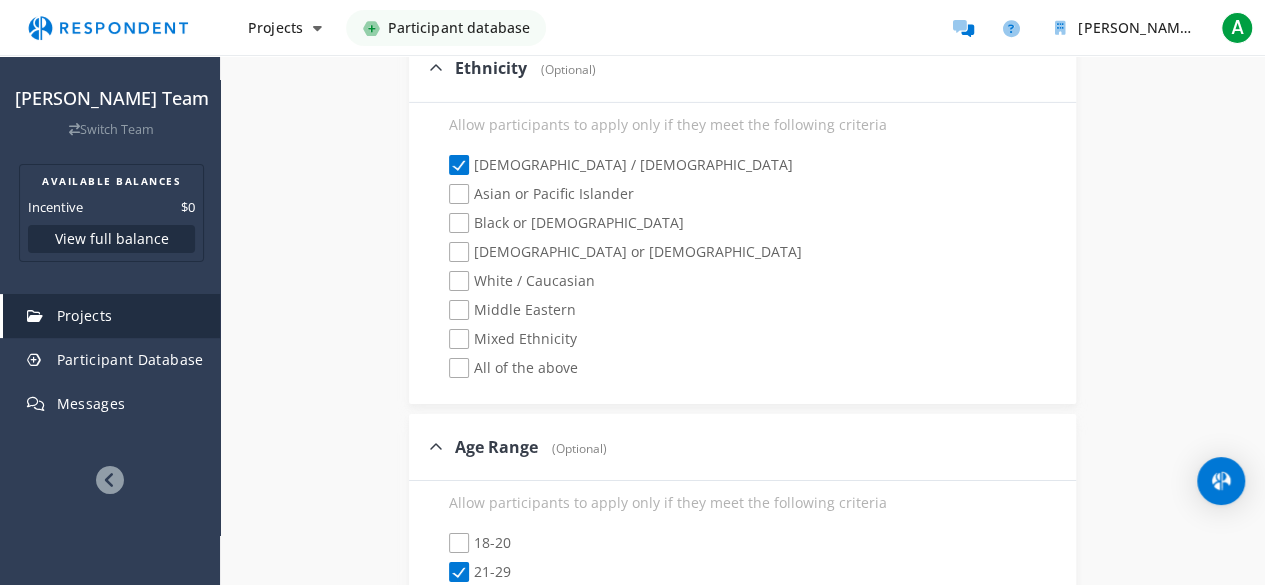 click on "White / Caucasian" 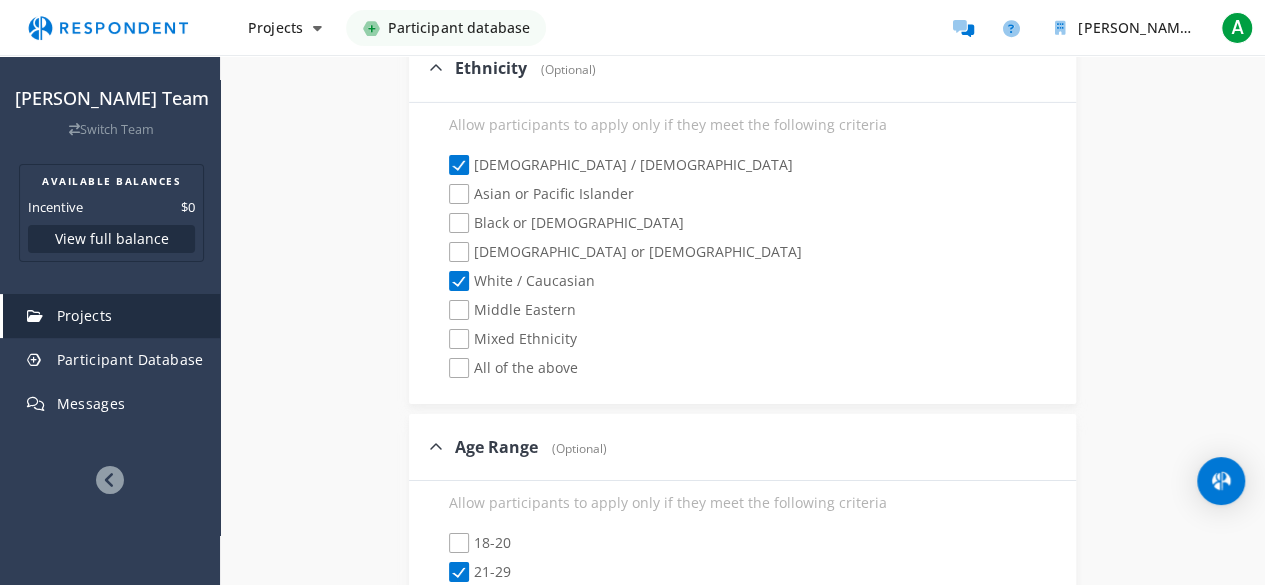 click on "[DEMOGRAPHIC_DATA] / [DEMOGRAPHIC_DATA] or [DEMOGRAPHIC_DATA]             [DEMOGRAPHIC_DATA] or [DEMOGRAPHIC_DATA]             [DEMOGRAPHIC_DATA] or [DEMOGRAPHIC_DATA] / [DEMOGRAPHIC_DATA] Eastern             Mixed Ethnicity             All of the above" 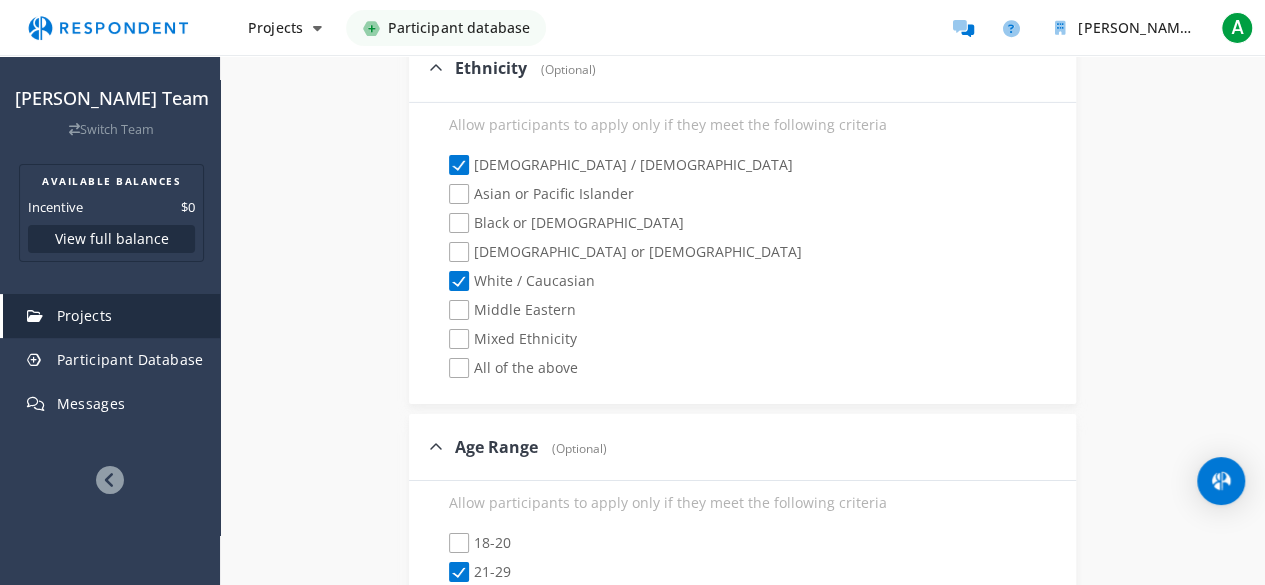 click on "[DEMOGRAPHIC_DATA] or [DEMOGRAPHIC_DATA]" 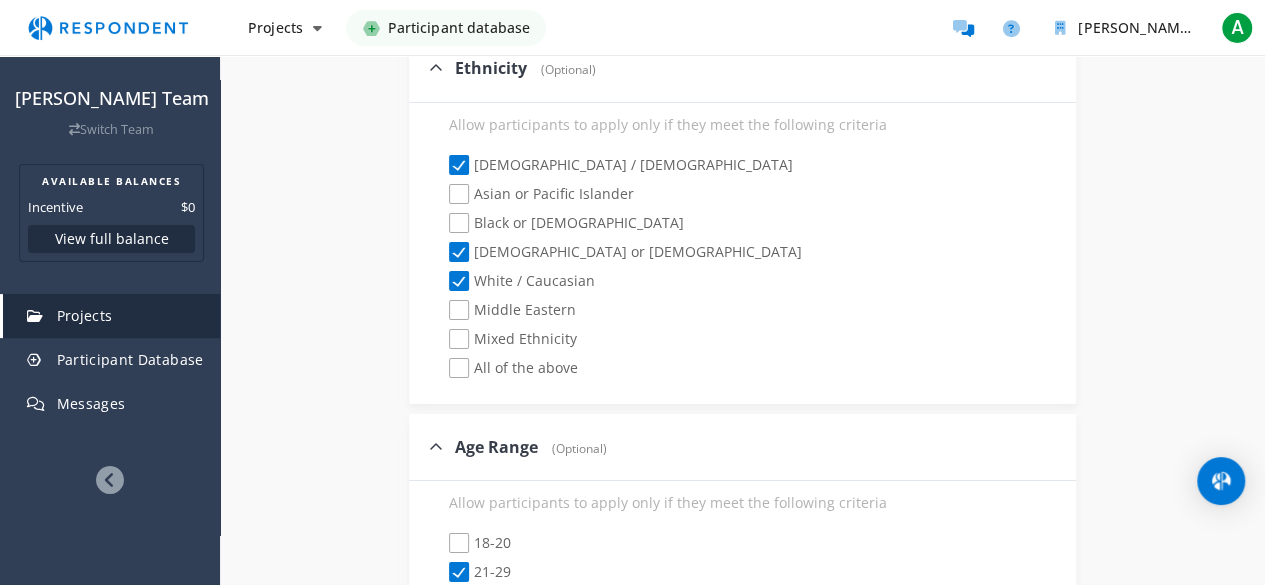 click on "Black or [DEMOGRAPHIC_DATA]" 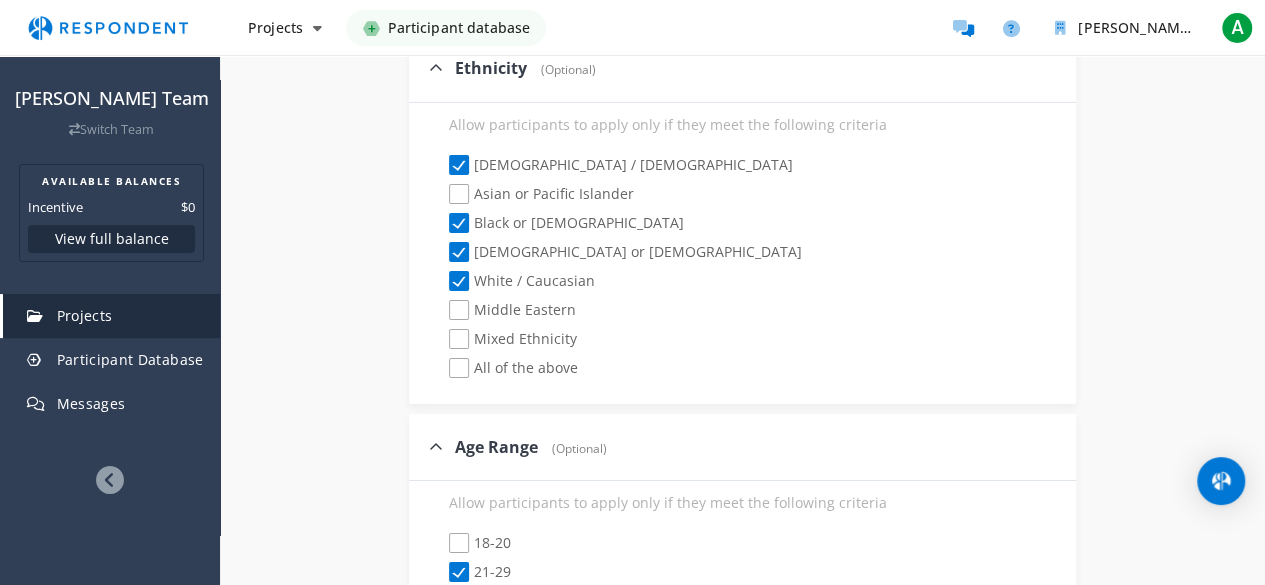 click on "Asian or Pacific Islander" 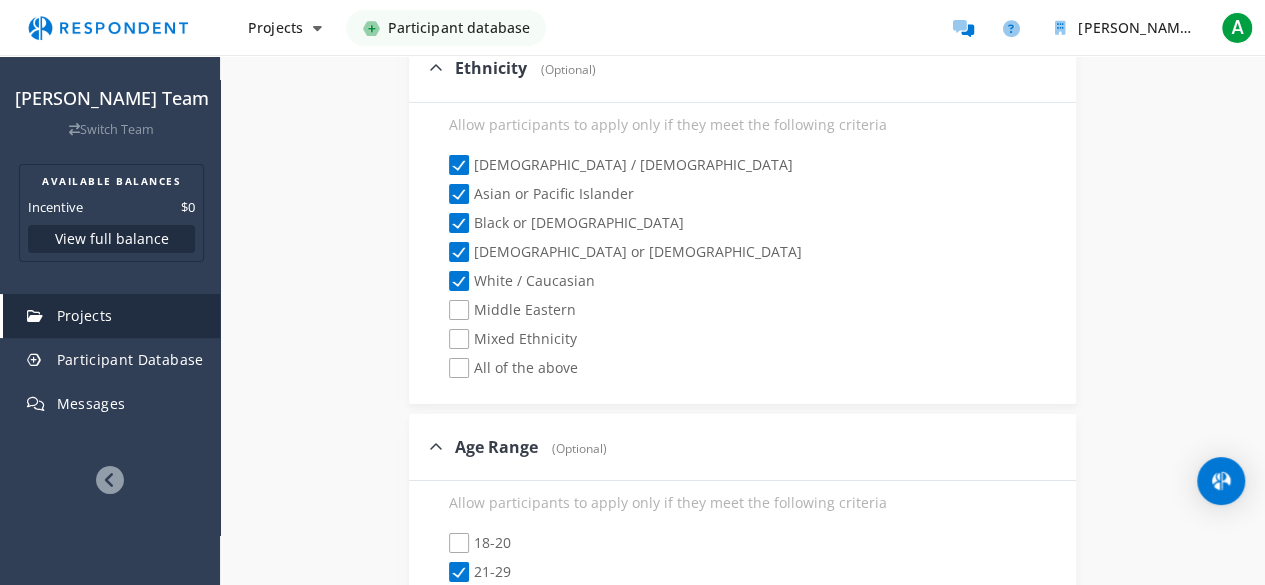 click on "[DEMOGRAPHIC_DATA] / [DEMOGRAPHIC_DATA]" 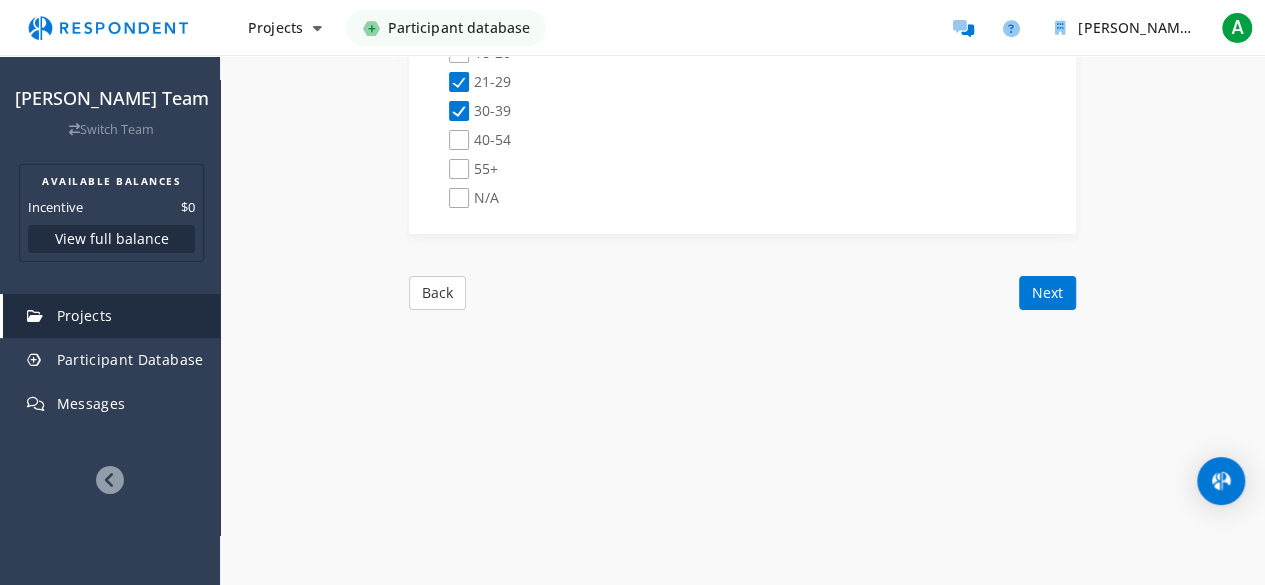 scroll, scrollTop: 3784, scrollLeft: 0, axis: vertical 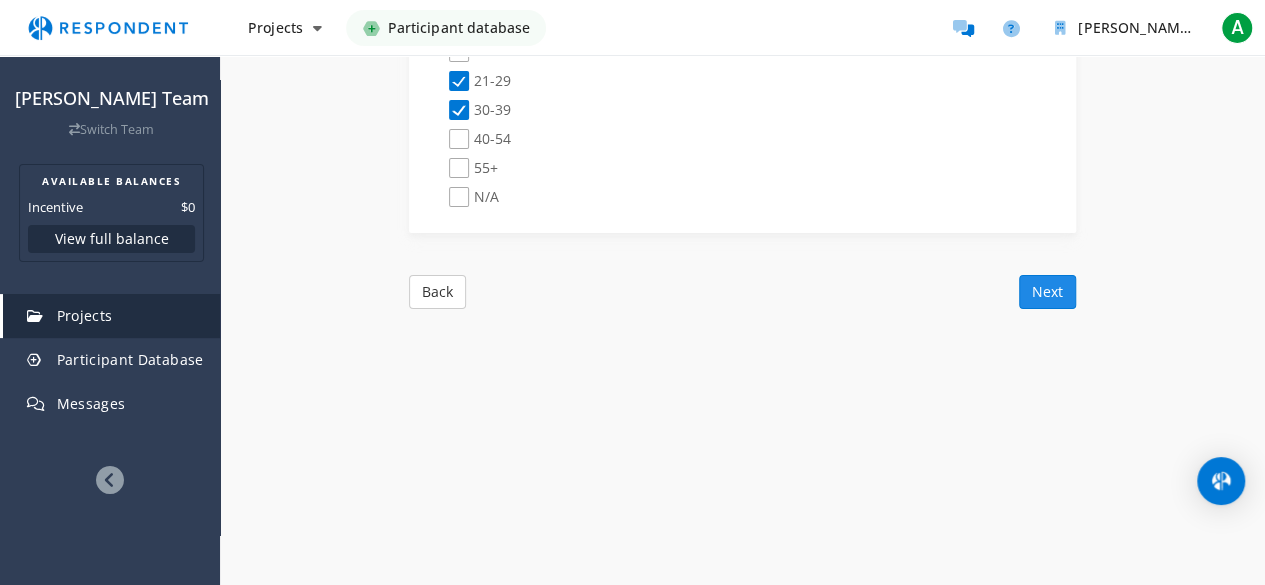 click on "Next" 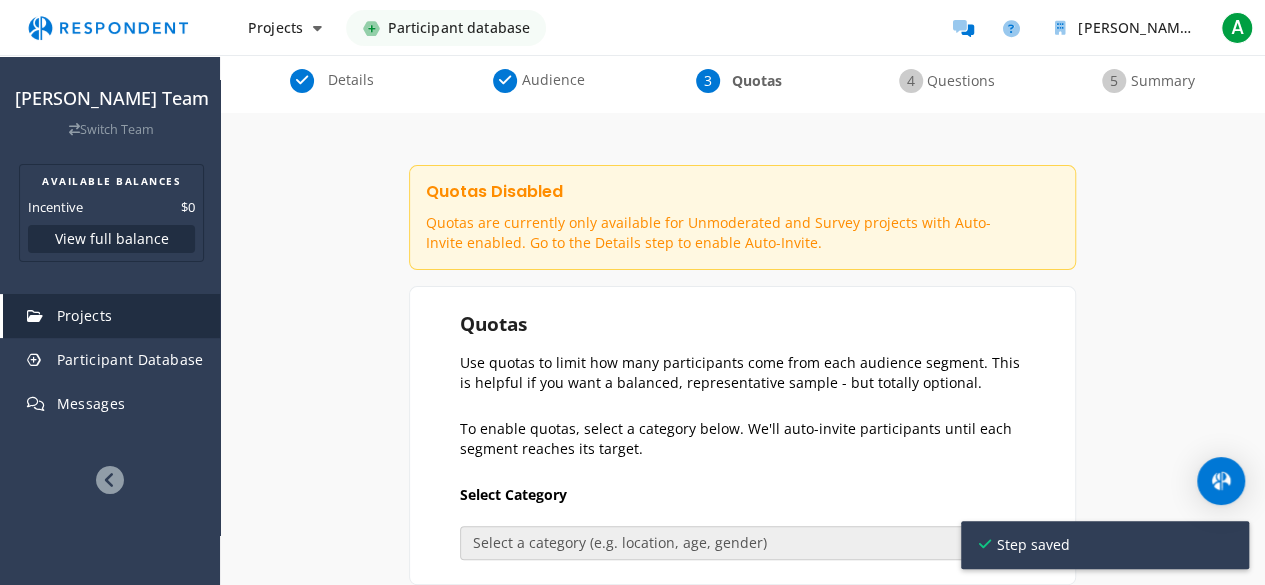 scroll, scrollTop: 176, scrollLeft: 0, axis: vertical 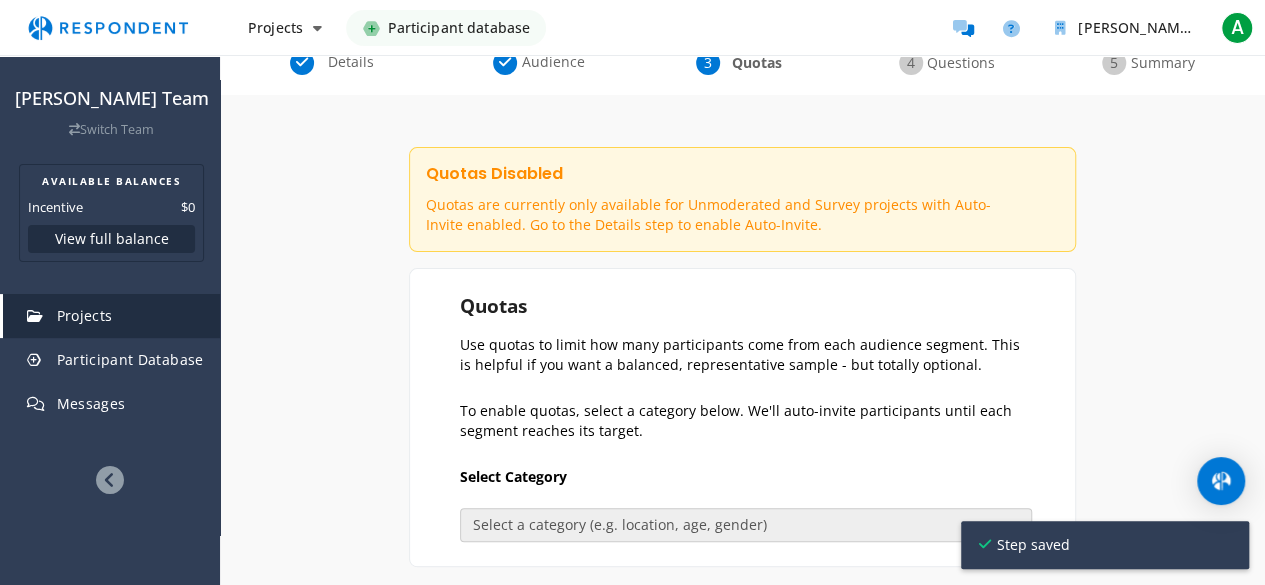 click on "Use quotas to limit how many participants come from each audience segment. This is helpful if you want a balanced, representative sample - but totally optional." 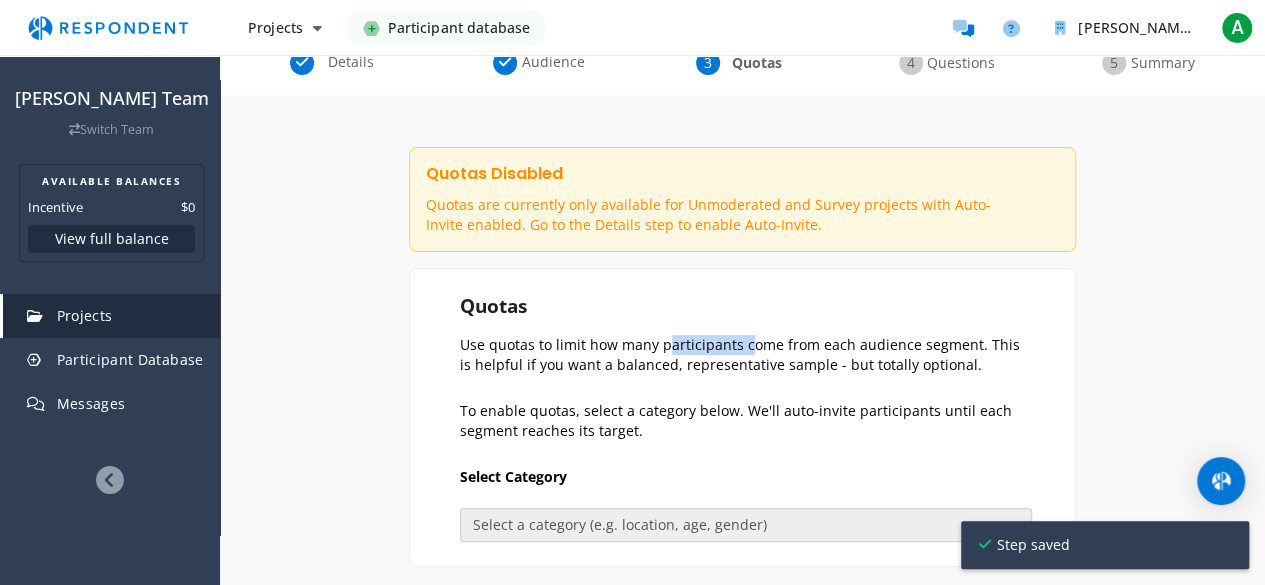click on "Use quotas to limit how many participants come from each audience segment. This is helpful if you want a balanced, representative sample - but totally optional." 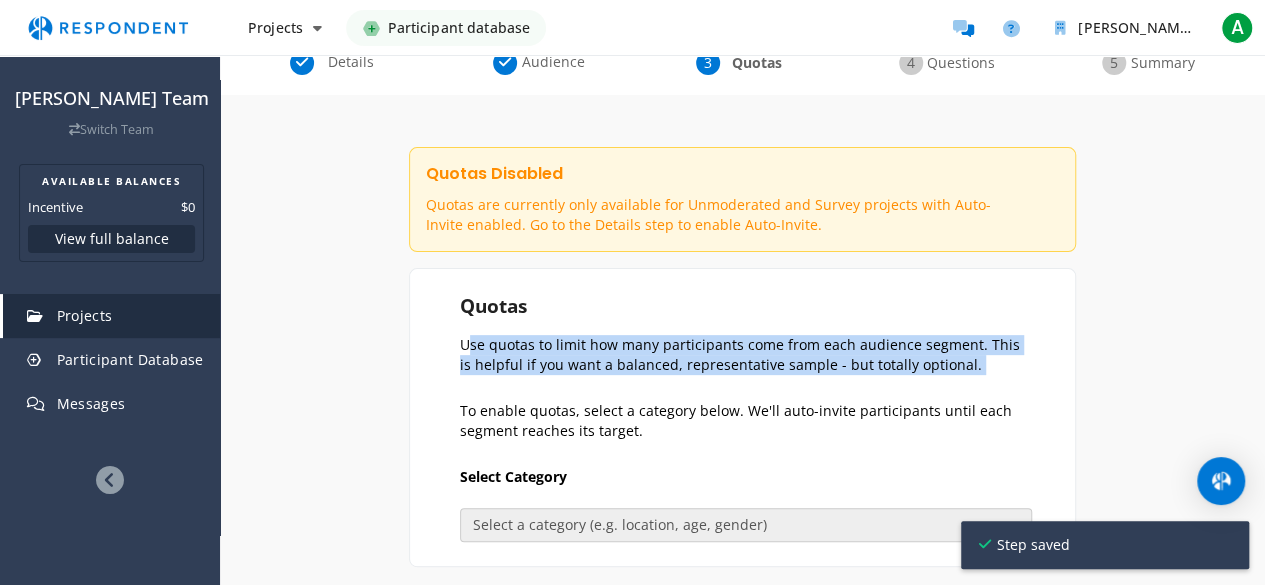 click on "Use quotas to limit how many participants come from each audience segment. This is helpful if you want a balanced, representative sample - but totally optional." 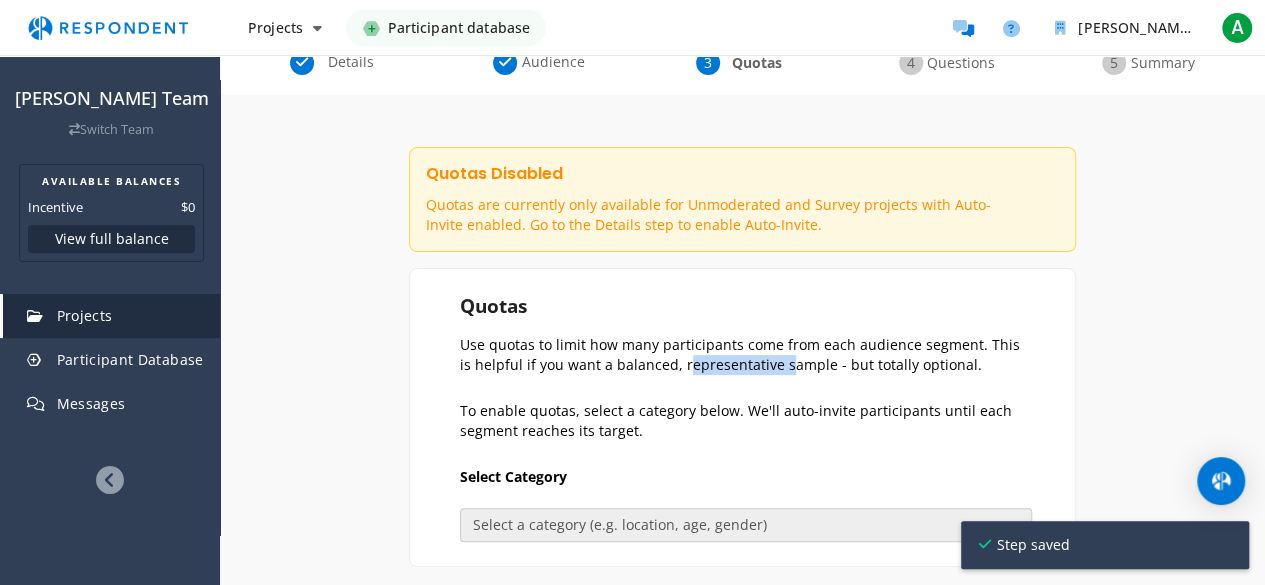 click on "Use quotas to limit how many participants come from each audience segment. This is helpful if you want a balanced, representative sample - but totally optional." 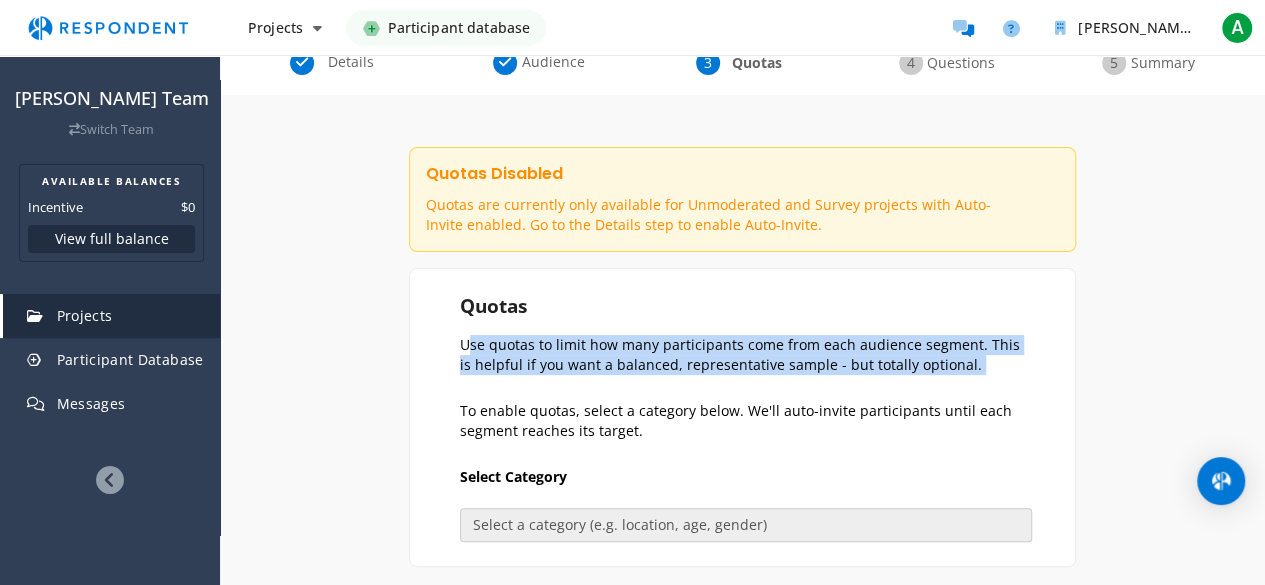 click on "Use quotas to limit how many participants come from each audience segment. This is helpful if you want a balanced, representative sample - but totally optional." 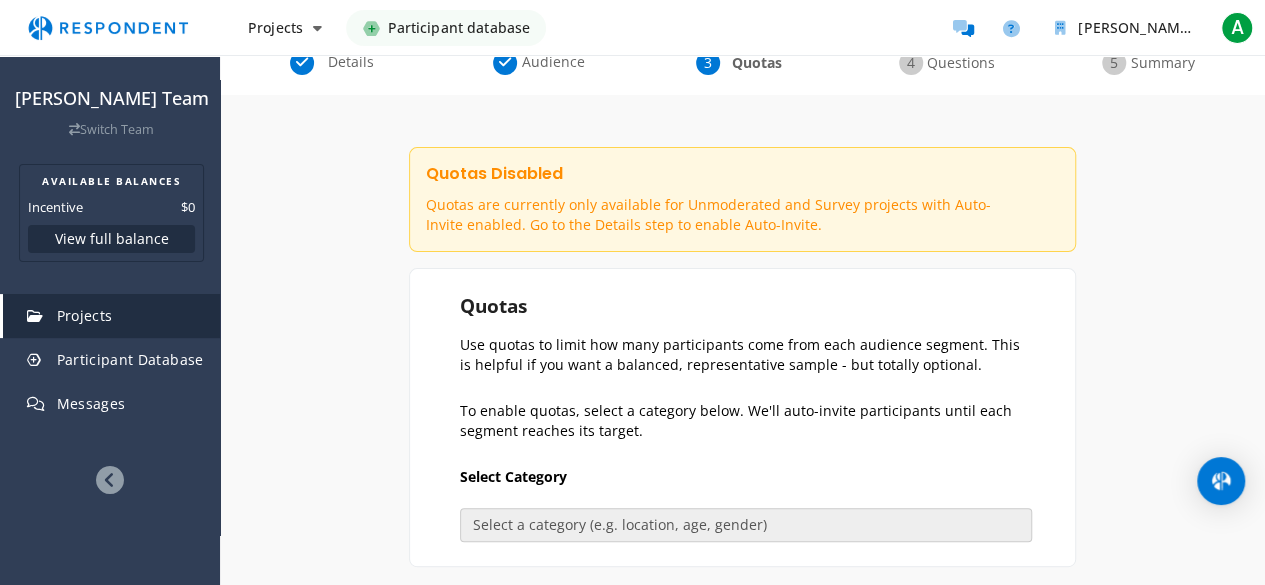 click on "To enable quotas, select a category below. We'll auto-invite participants until each segment reaches its target." 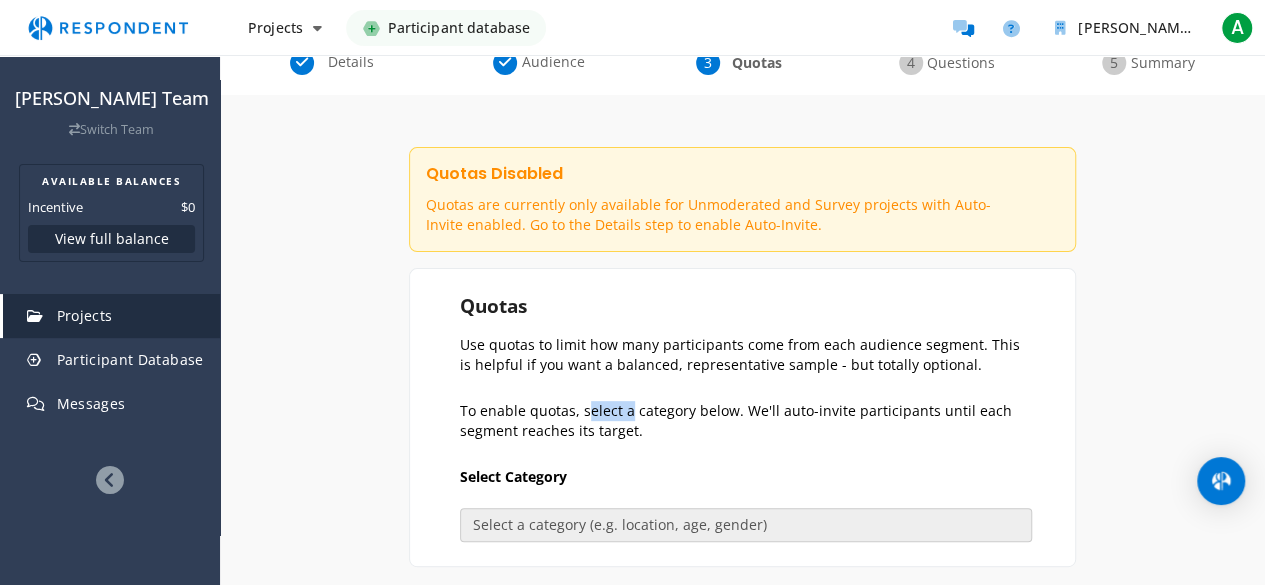 click on "To enable quotas, select a category below. We'll auto-invite participants until each segment reaches its target." 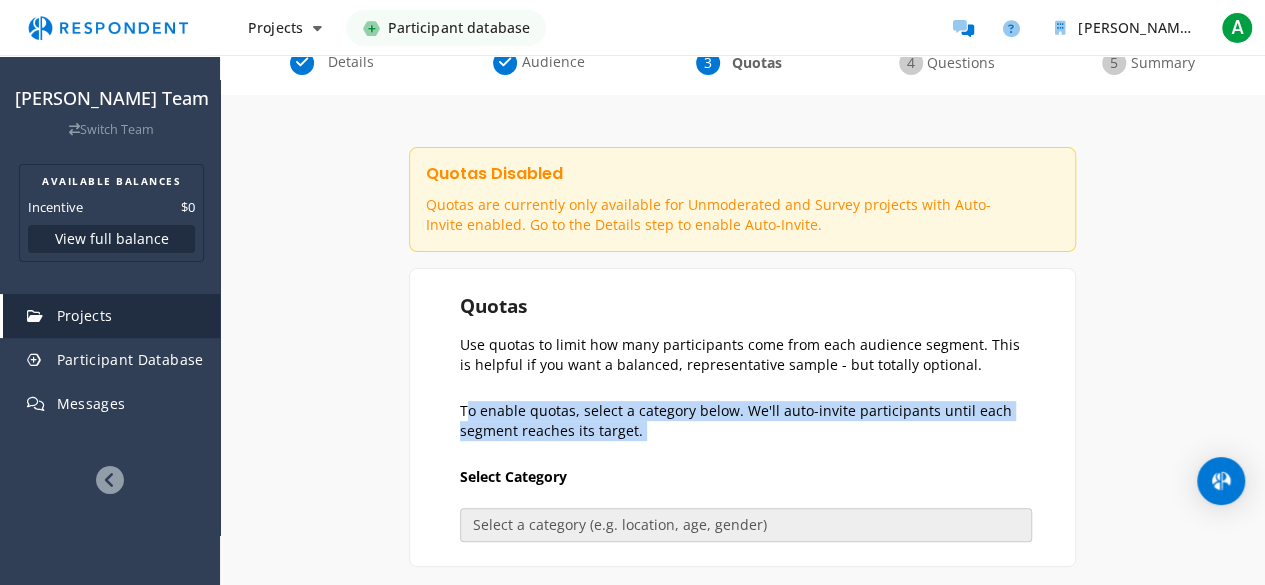 click on "To enable quotas, select a category below. We'll auto-invite participants until each segment reaches its target." 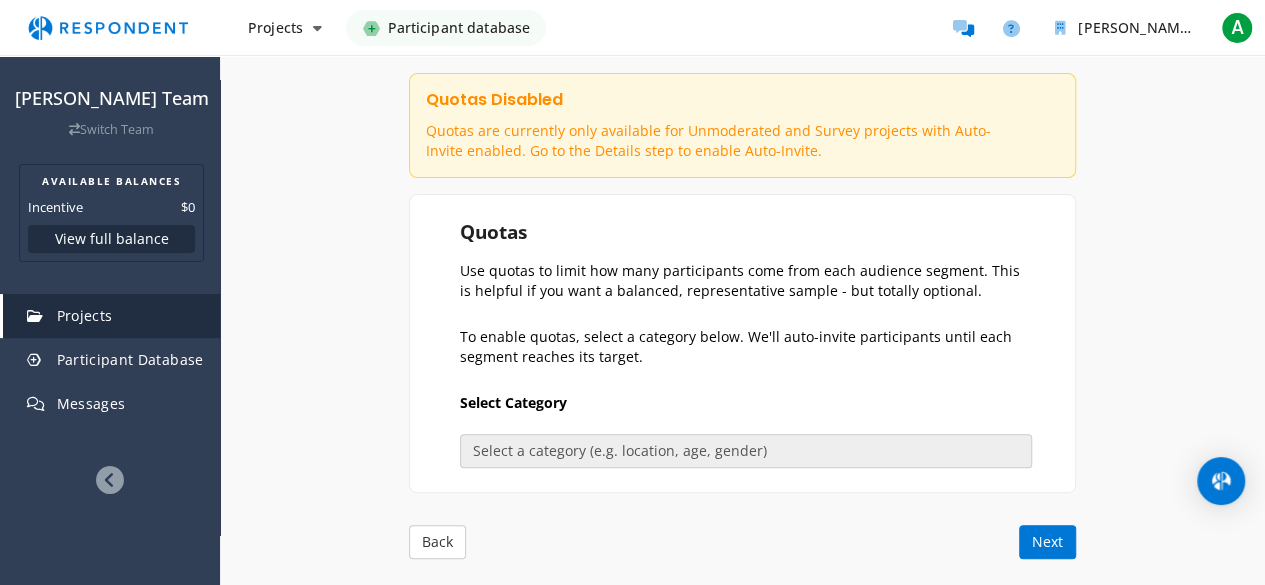 scroll, scrollTop: 251, scrollLeft: 0, axis: vertical 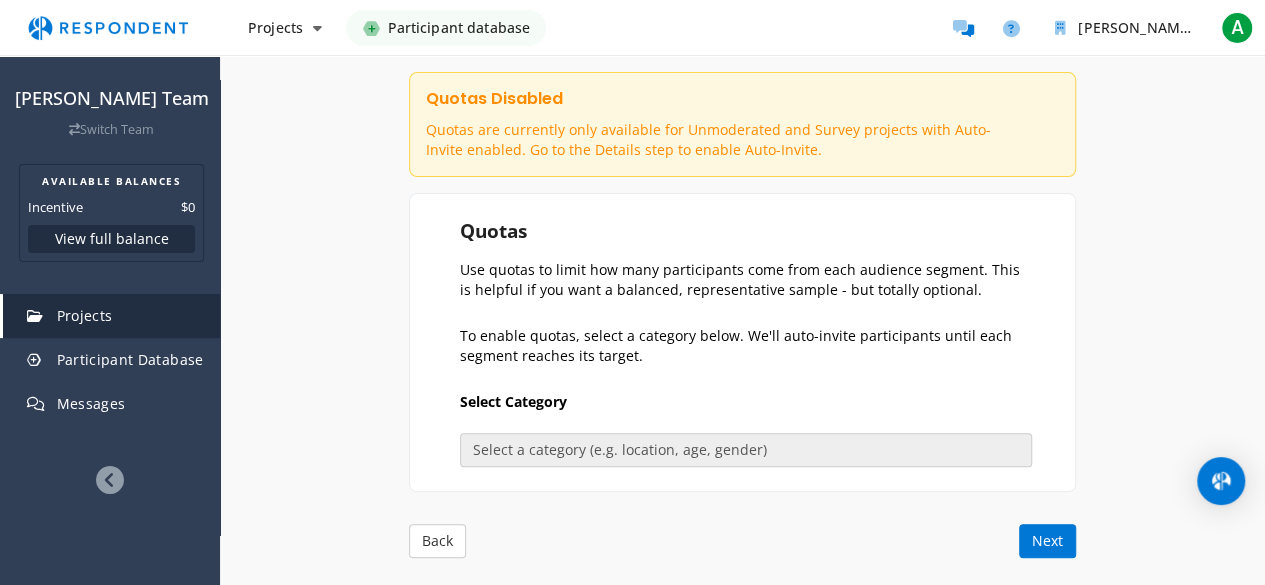 click on "Internal Project Name  *               Similar      This is visible only to your organization.              Respondent Pitch       Project Title  *     Seeking your opinion about a website      This is visible to Participants.  Tips on writing a great pitch.             Project Details  *      57   /800        We'll show you a website and ask what you think about it.      This is visible to Respondents.                   Target Audience  *                 Industry Professionals (B2B)             General Population (B2C)                       Type of Research             Remote             In-Person                     Research Methodology           One-on-One Focus Group Unmoderated Study Survey Diary Study               Show participants' account email addresses      If participants start the project, we will share their account email addresses with you so that you can verify that they have completed the unmoderated study on the platform of your choice.  Learn more..." at bounding box center (742, 315) 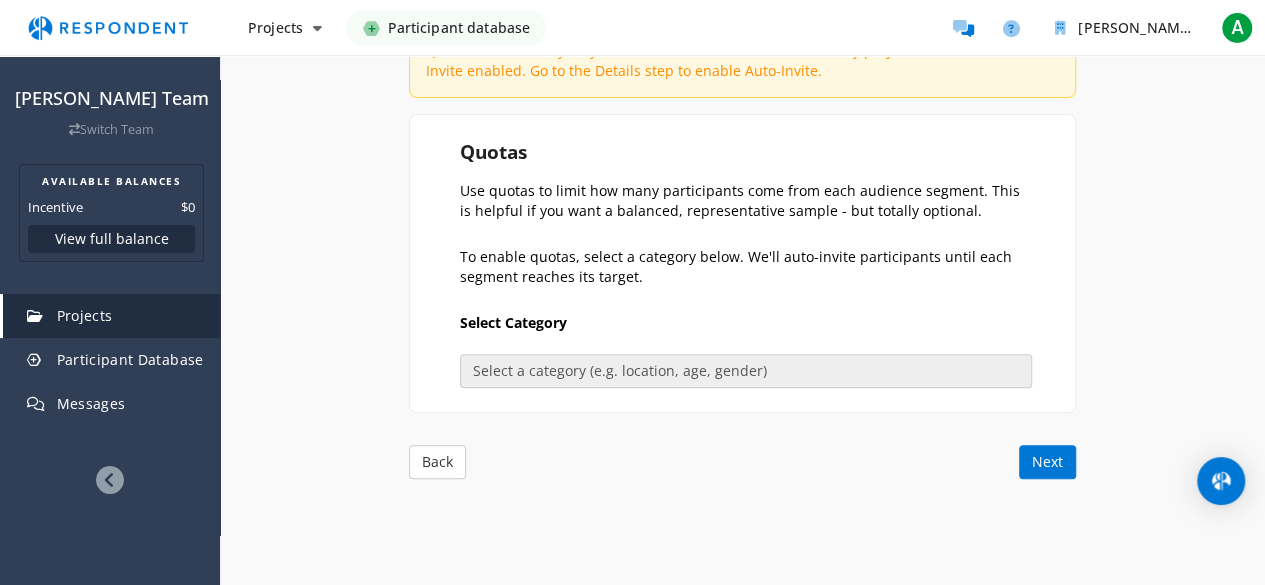 scroll, scrollTop: 331, scrollLeft: 0, axis: vertical 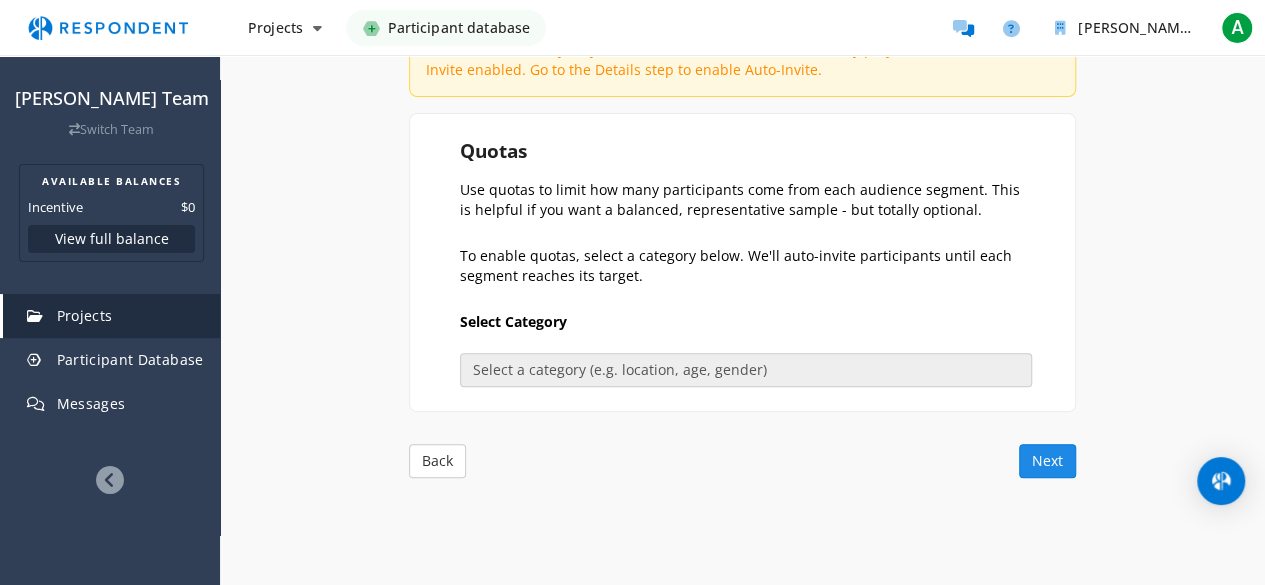 click on "Next" 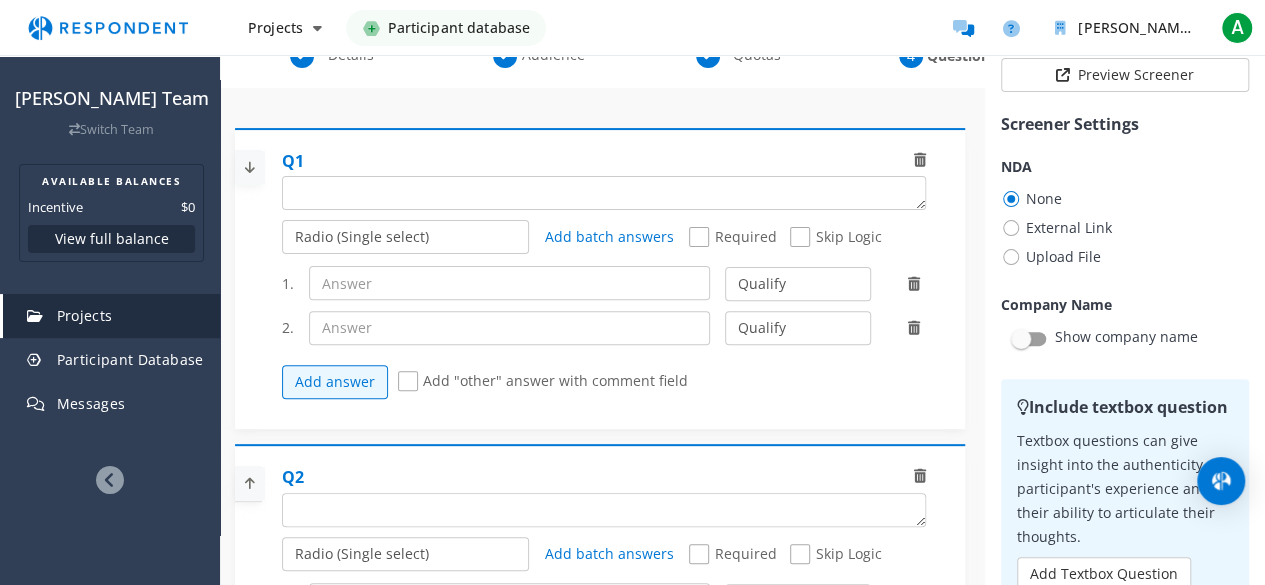 scroll, scrollTop: 0, scrollLeft: 0, axis: both 